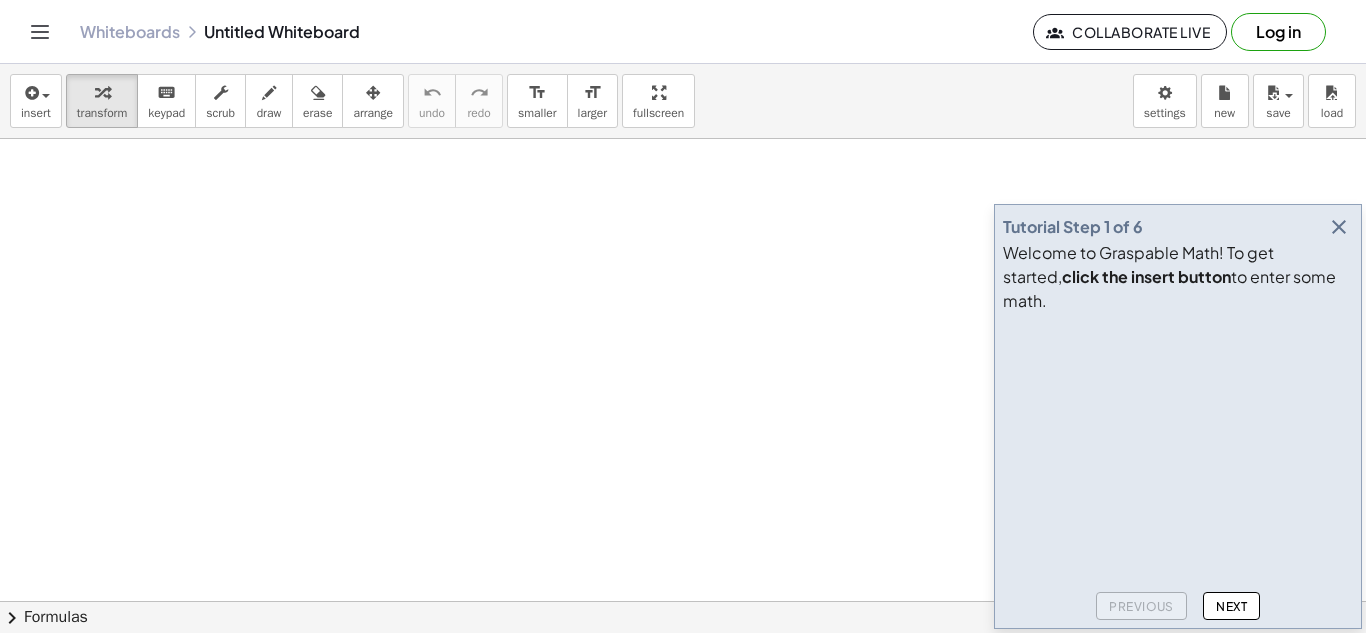 scroll, scrollTop: 0, scrollLeft: 0, axis: both 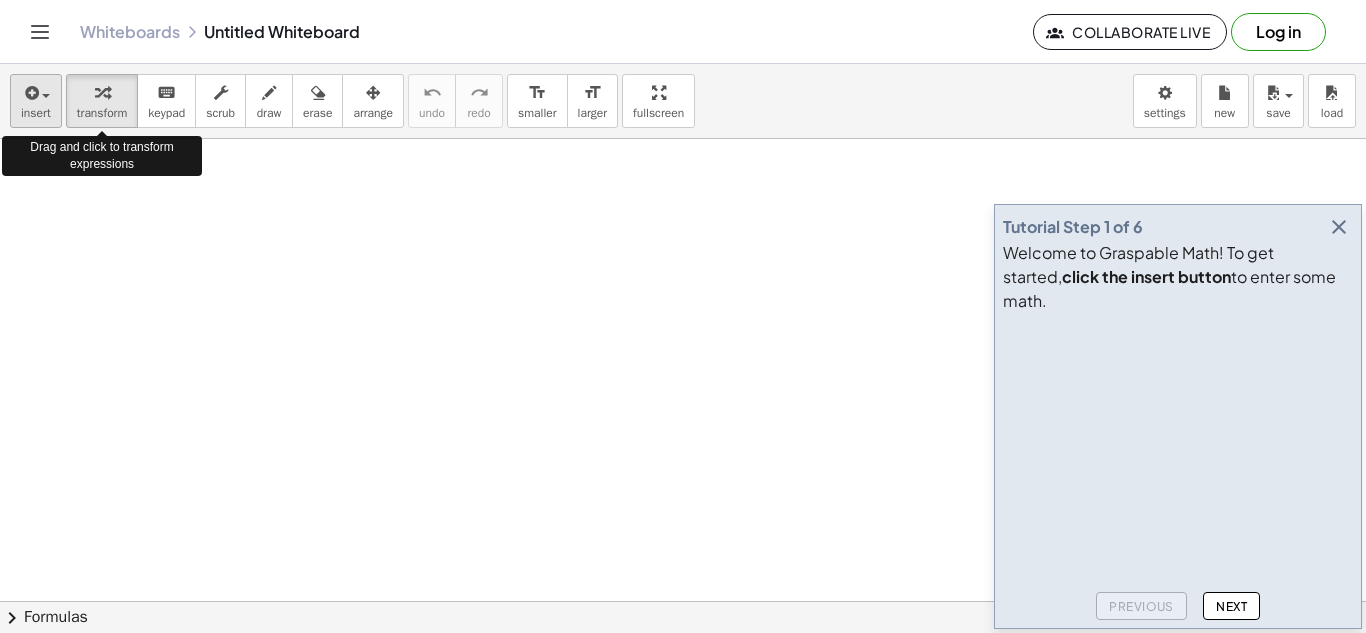 drag, startPoint x: 0, startPoint y: 0, endPoint x: 23, endPoint y: 89, distance: 91.92388 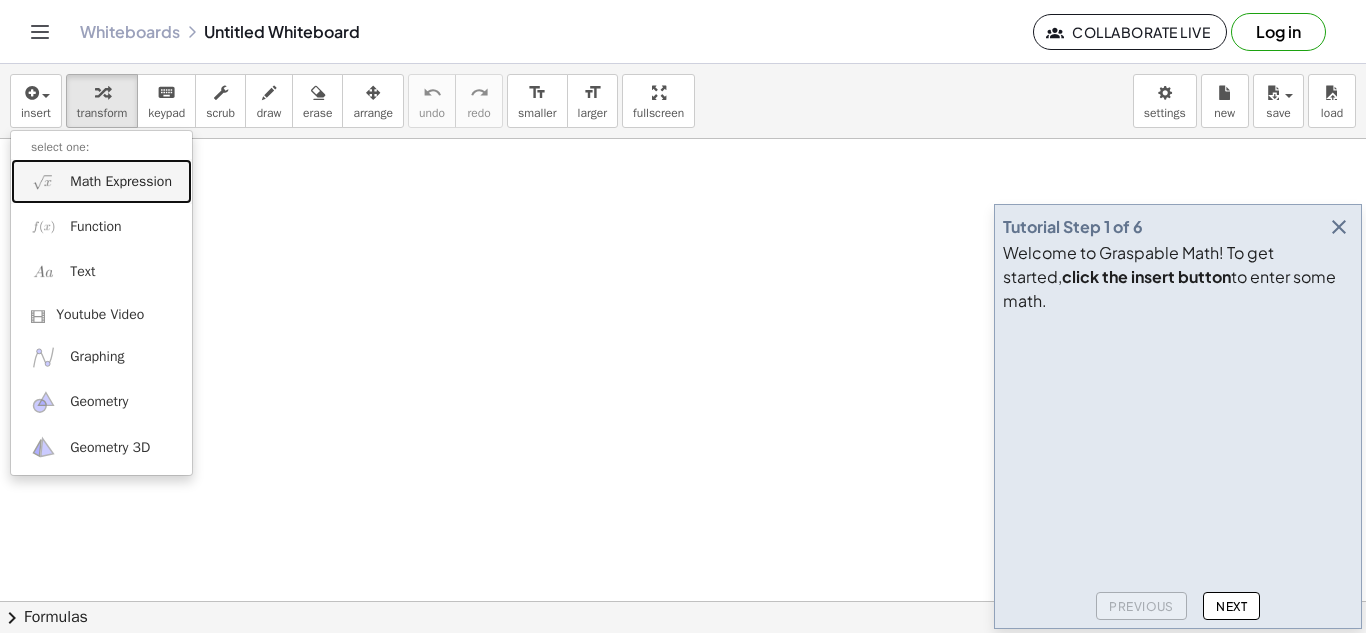 click on "Math Expression" at bounding box center [121, 182] 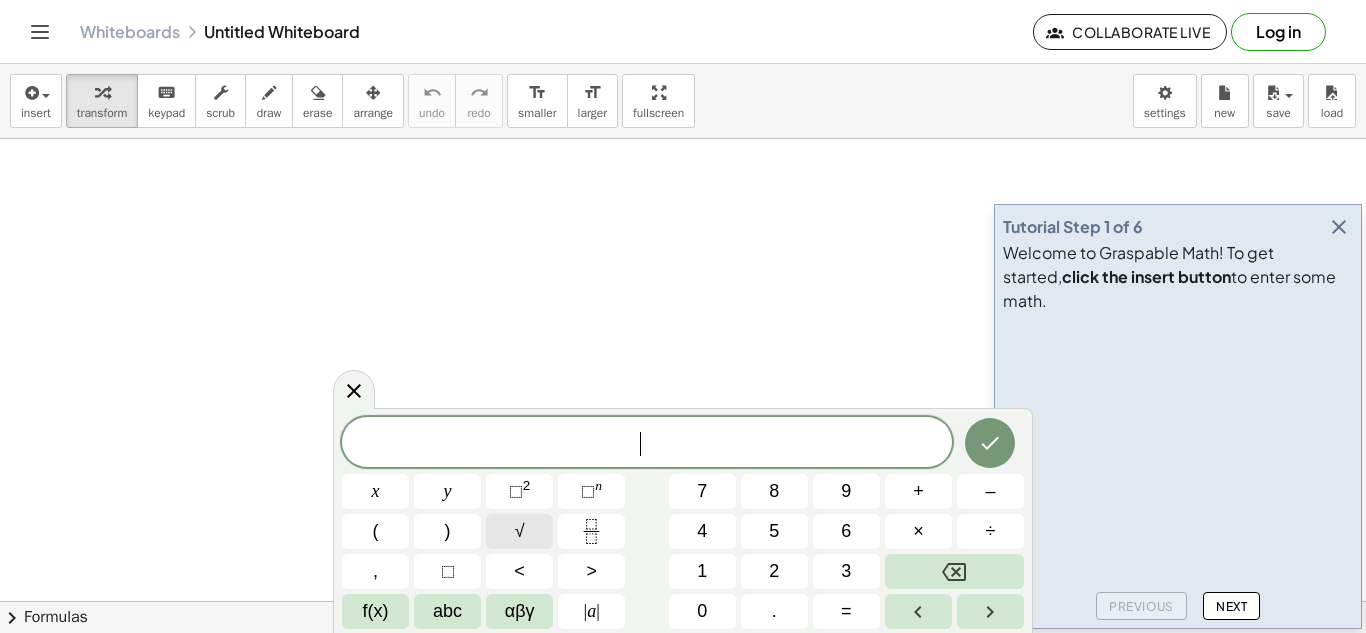 click on "√" at bounding box center [520, 531] 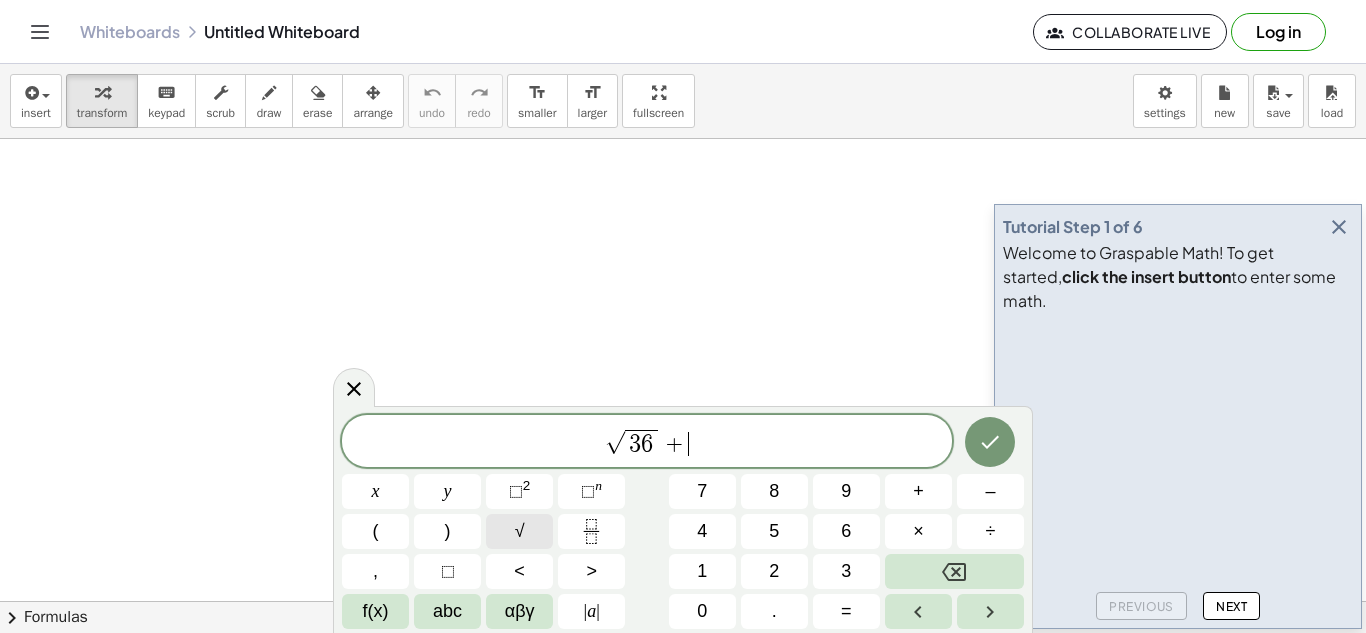 click on "√" at bounding box center (520, 531) 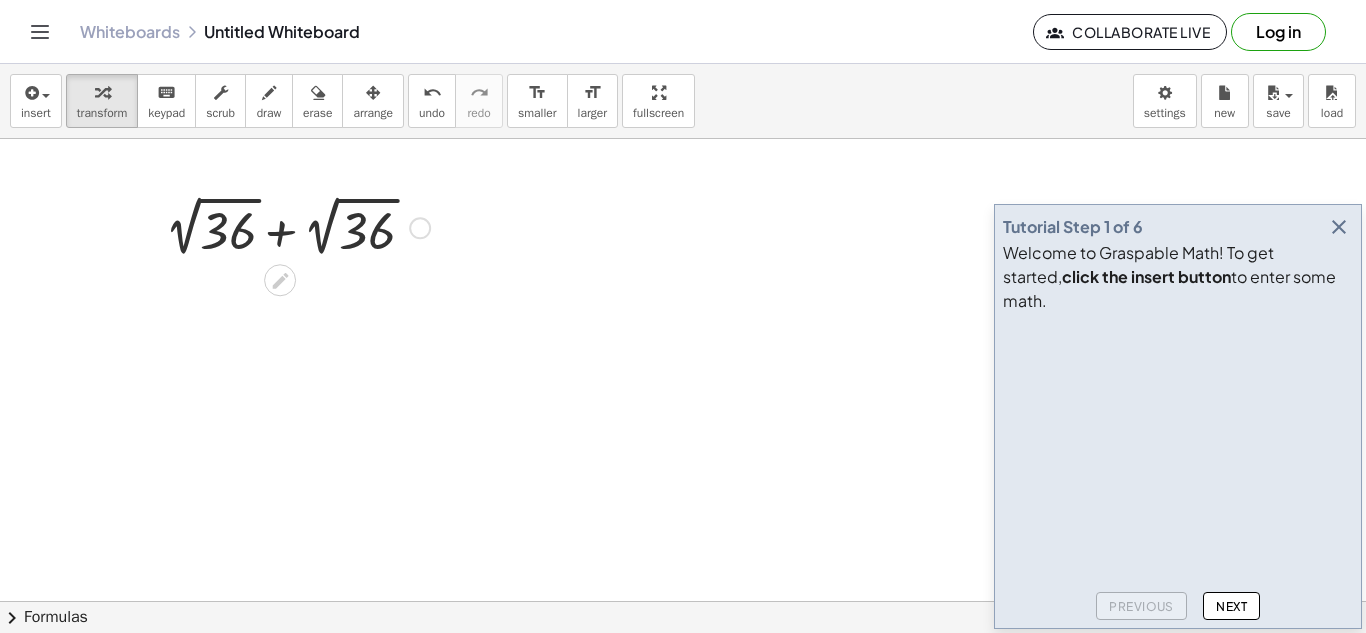 click at bounding box center (297, 226) 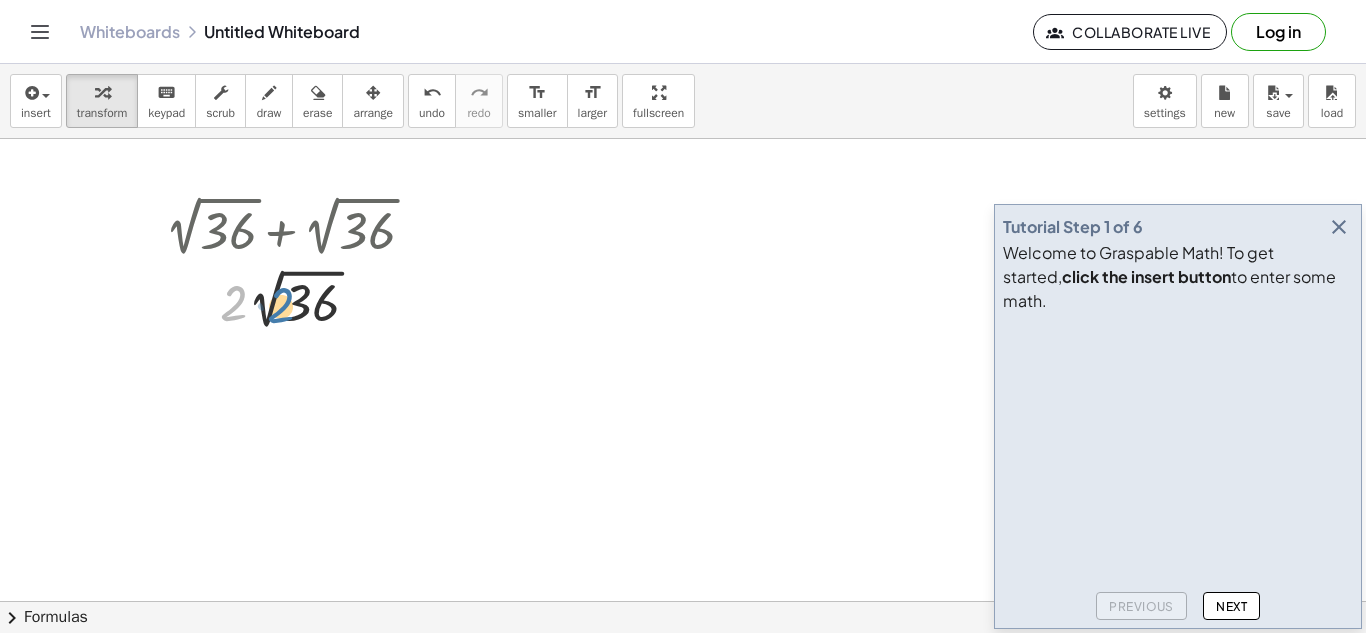 drag, startPoint x: 235, startPoint y: 309, endPoint x: 287, endPoint y: 315, distance: 52.34501 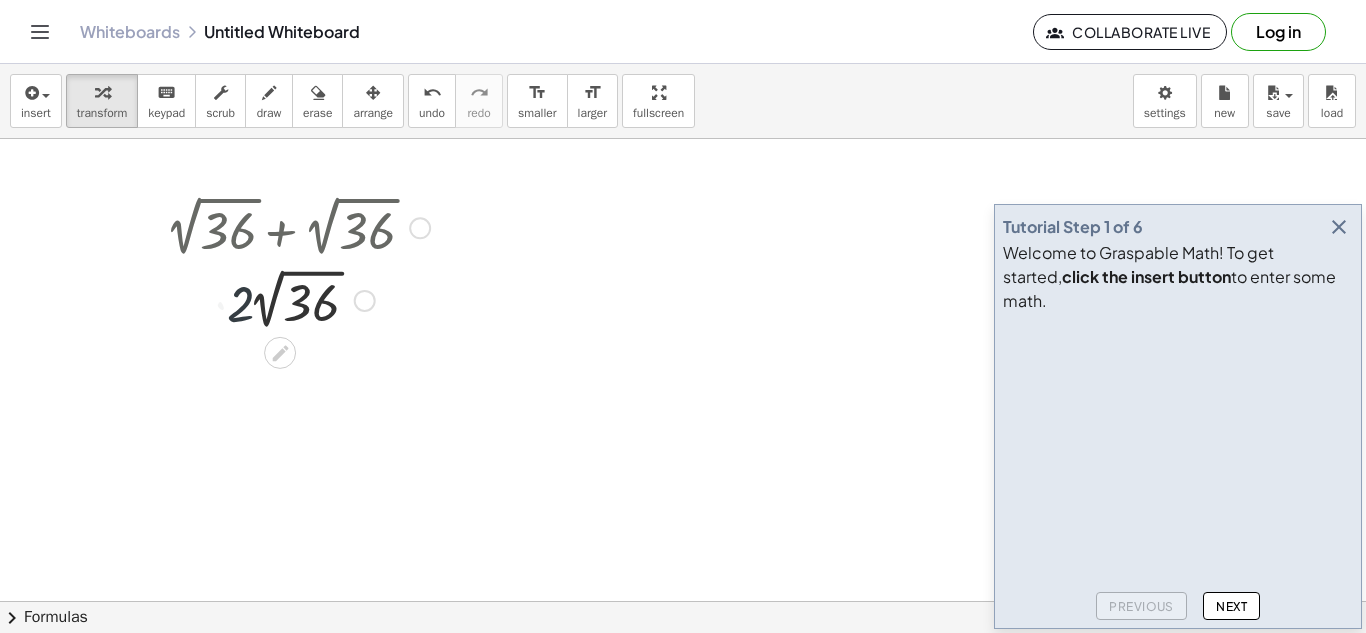 click at bounding box center [297, 299] 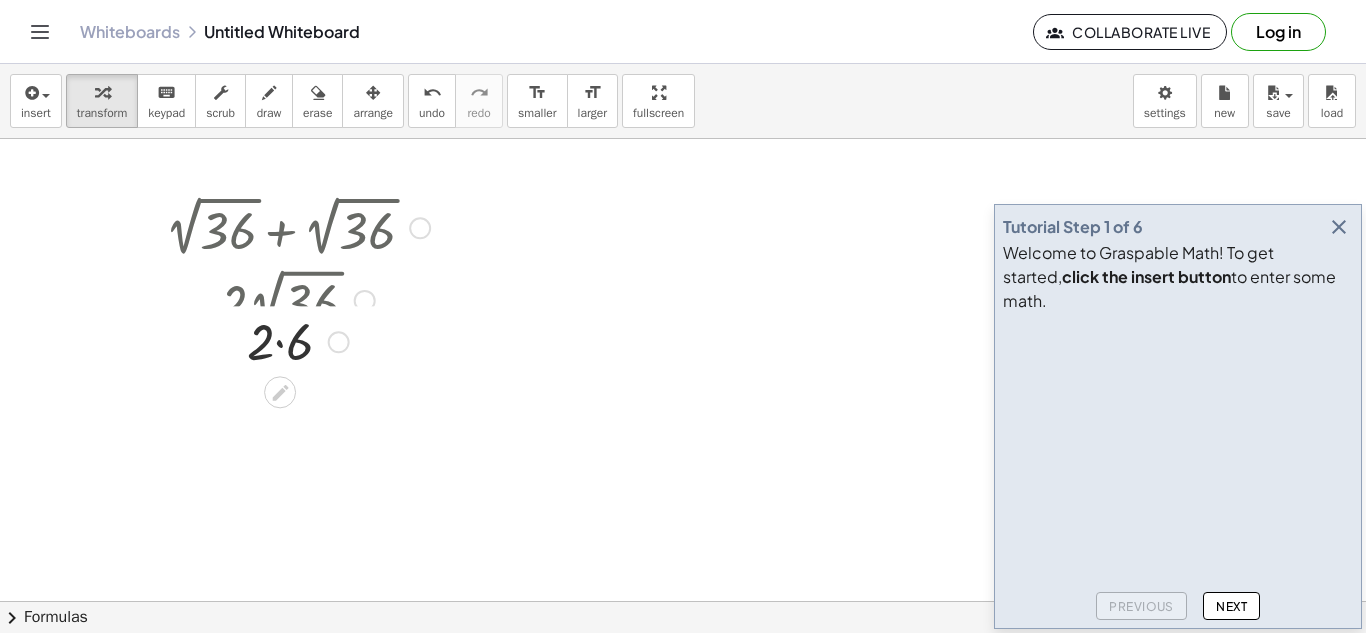 click at bounding box center [297, 299] 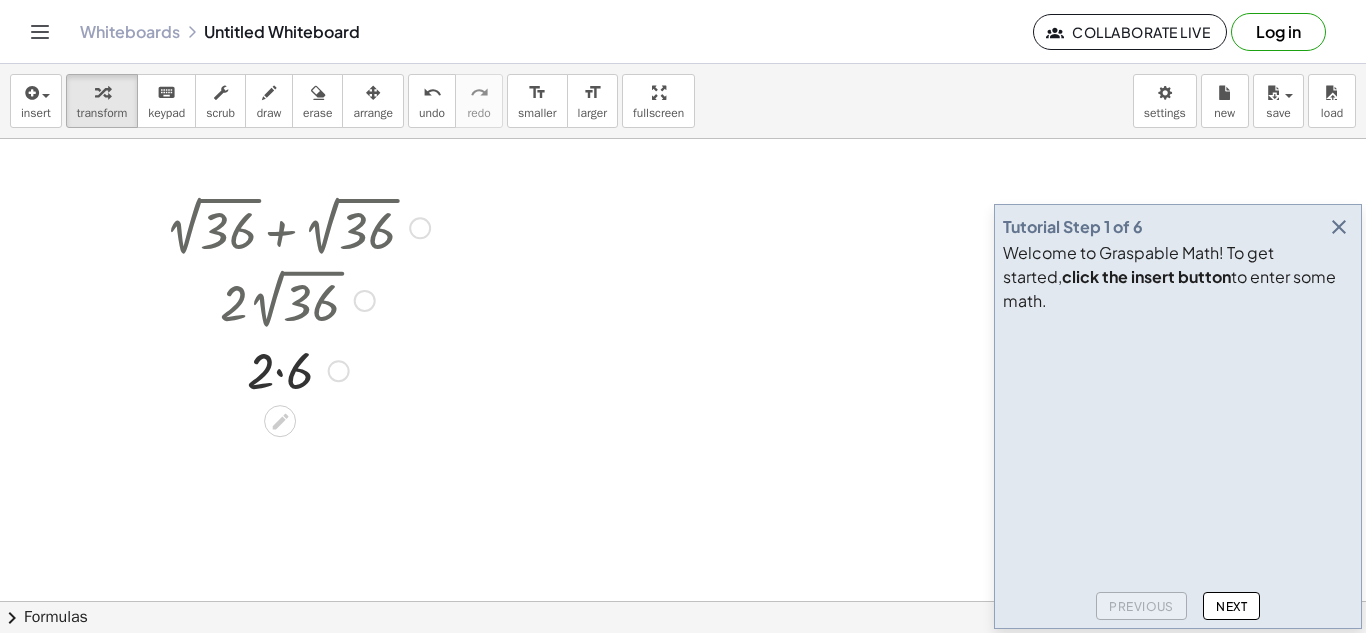 click at bounding box center (297, 369) 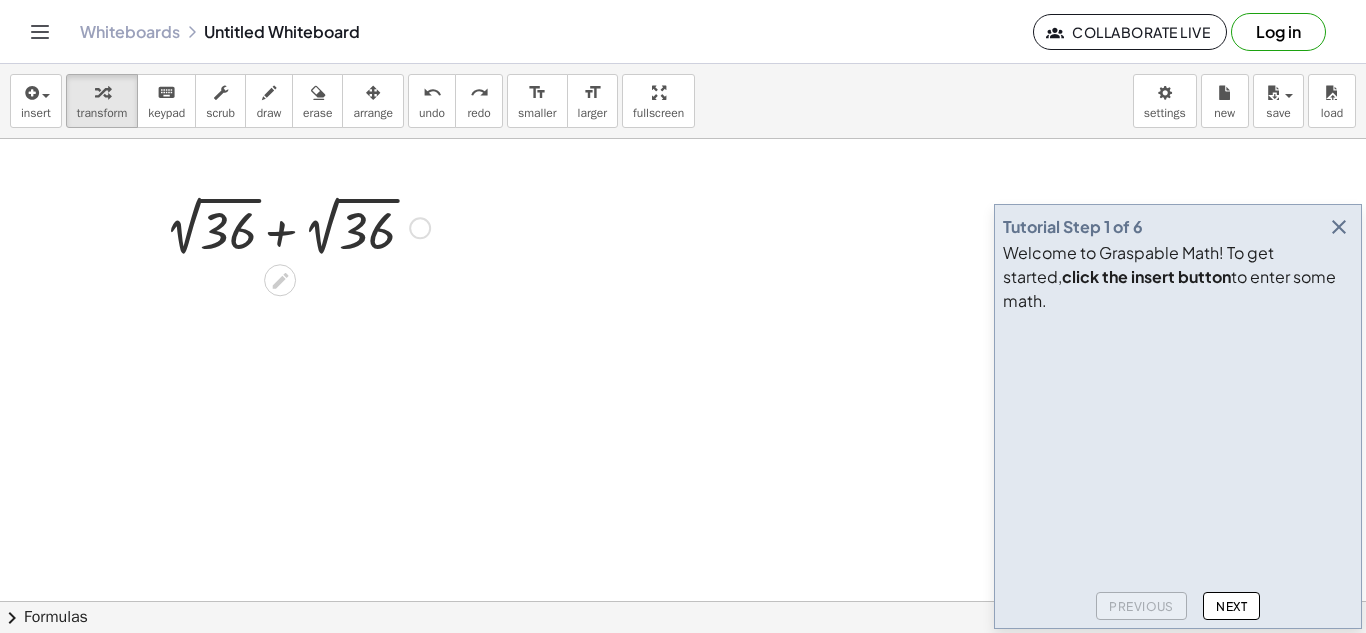 click at bounding box center [420, 228] 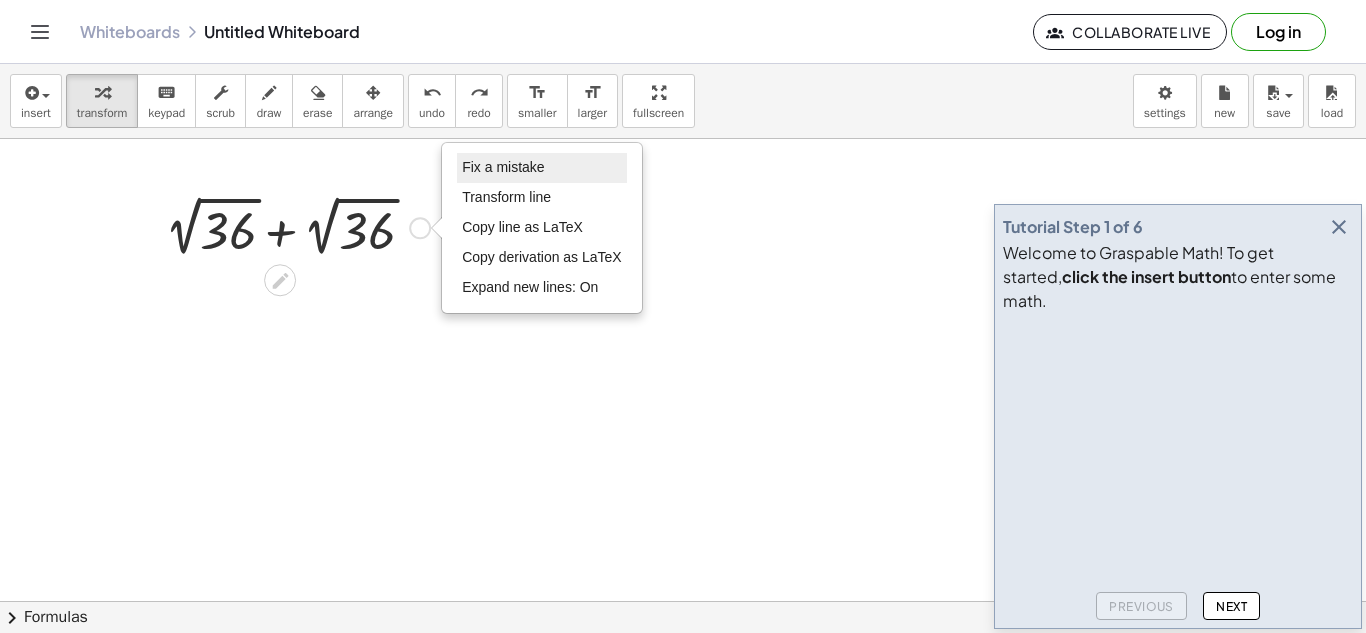 click on "Fix a mistake" at bounding box center [542, 168] 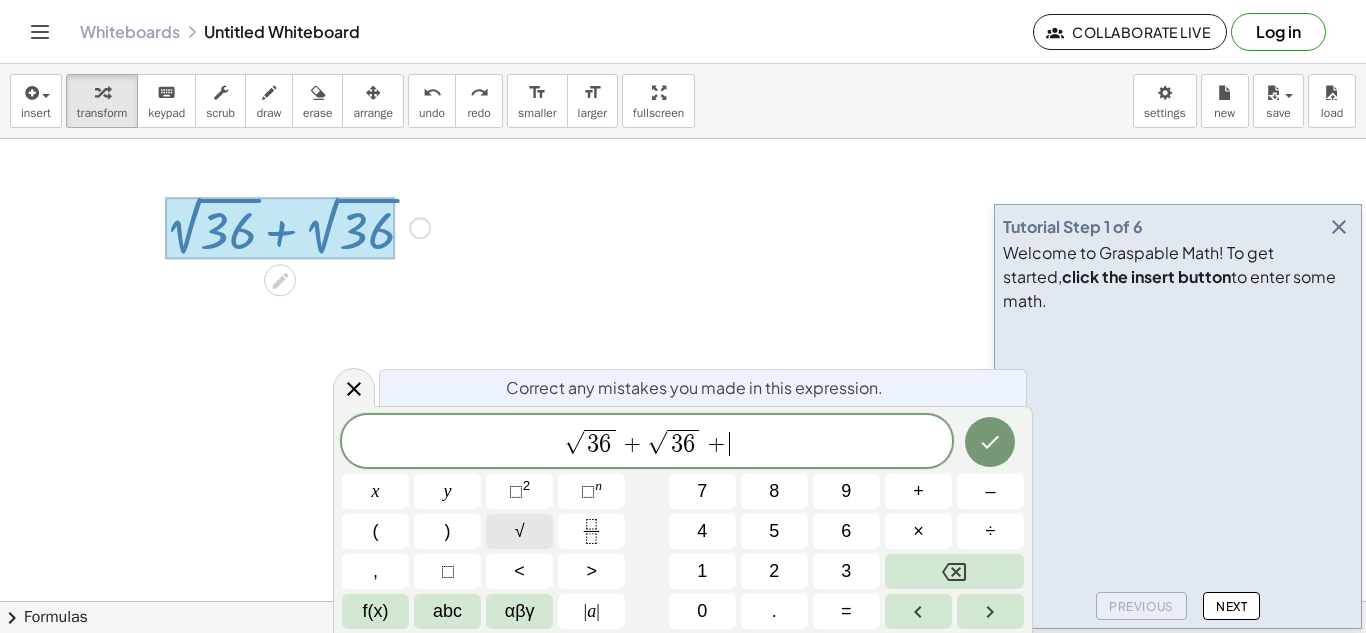 click on "√" at bounding box center (519, 531) 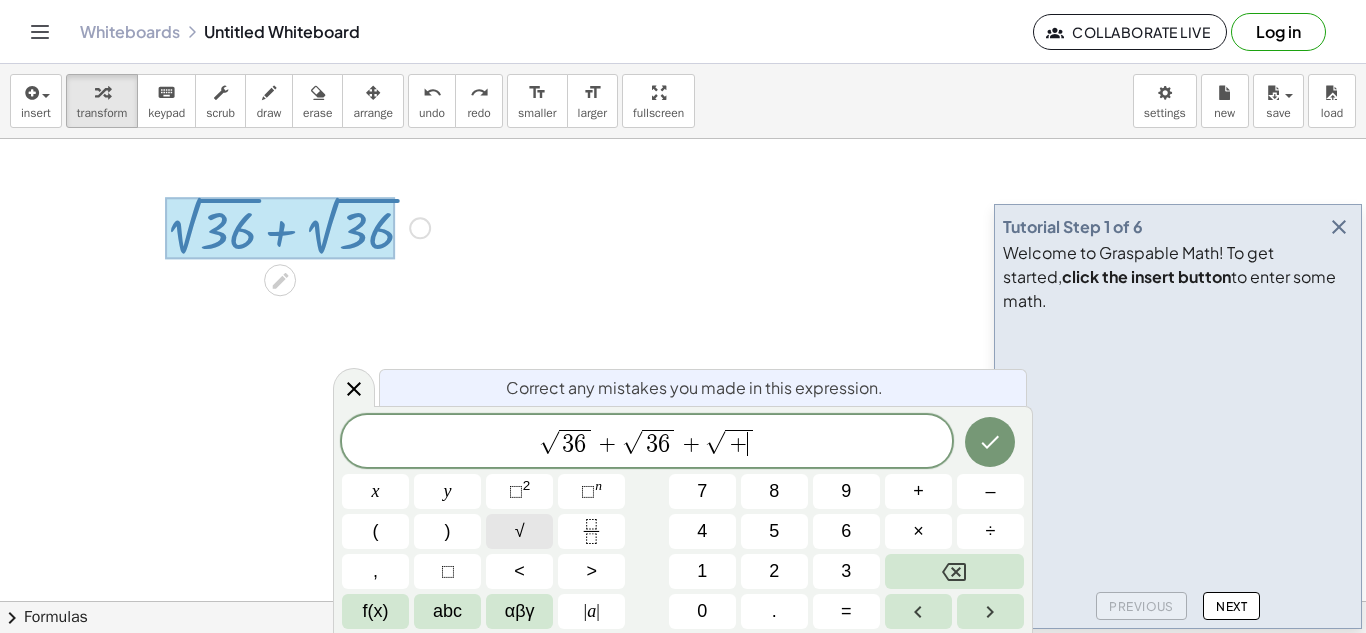 click on "√" at bounding box center [519, 531] 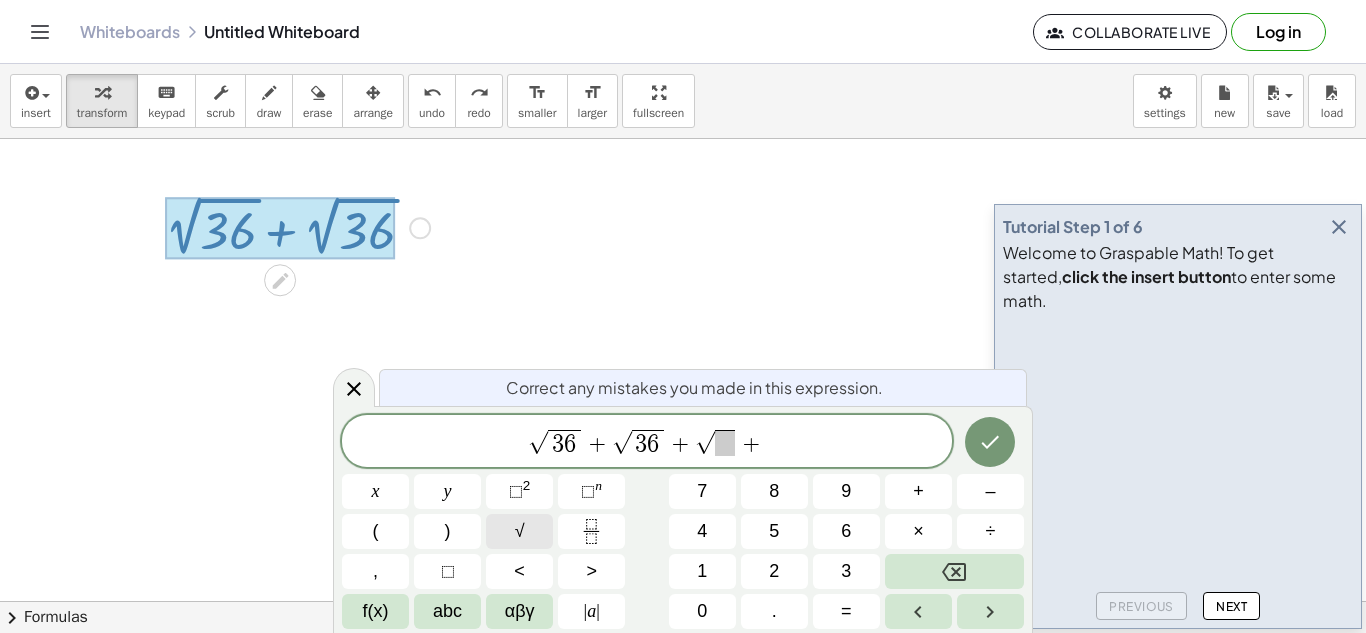 click on "√" at bounding box center [519, 531] 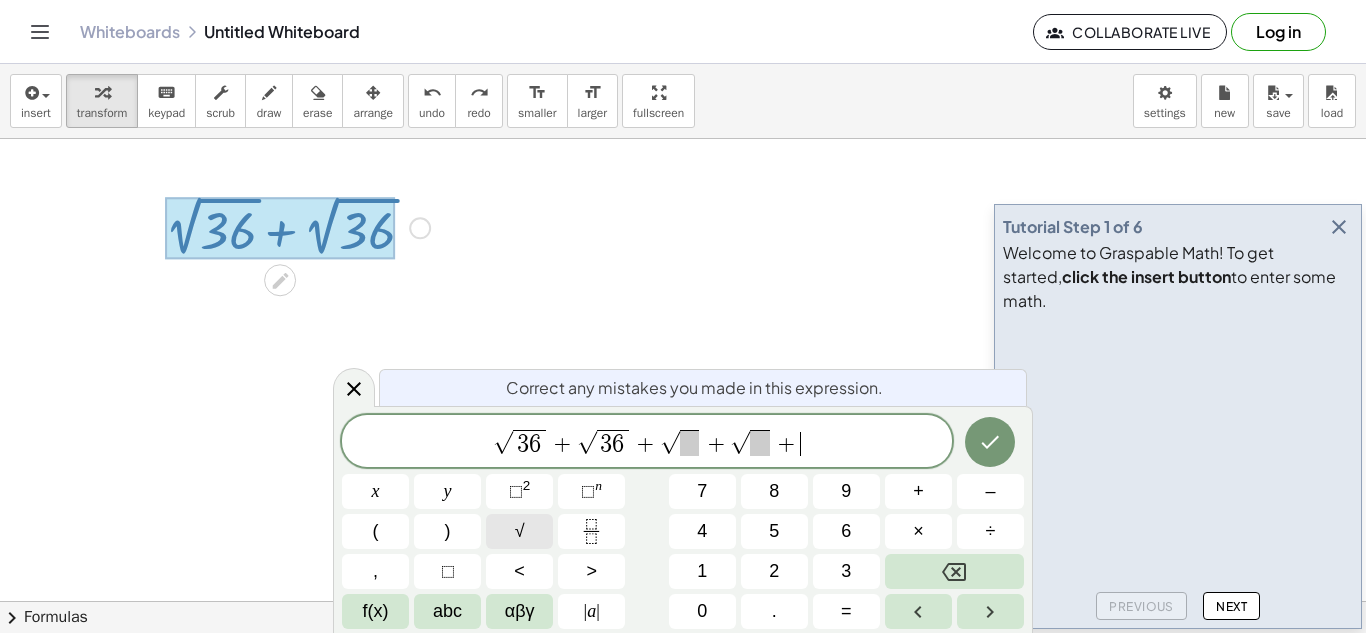 click on "√" at bounding box center (519, 531) 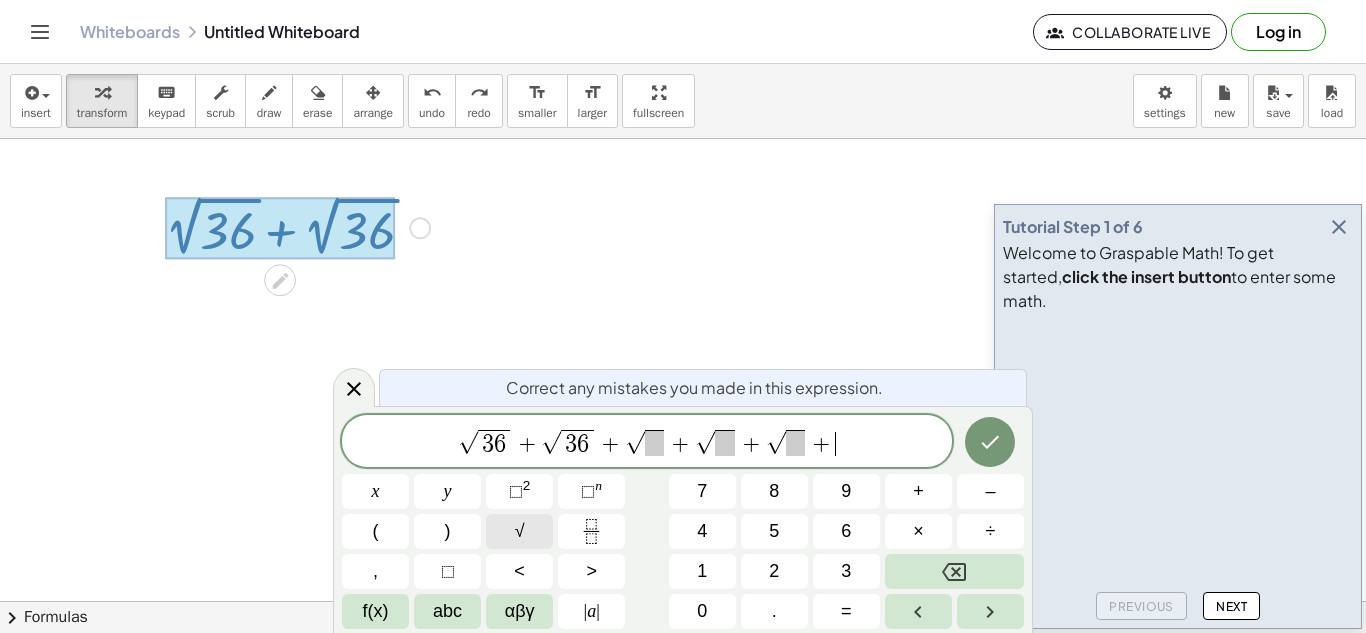 click on "√" at bounding box center [519, 531] 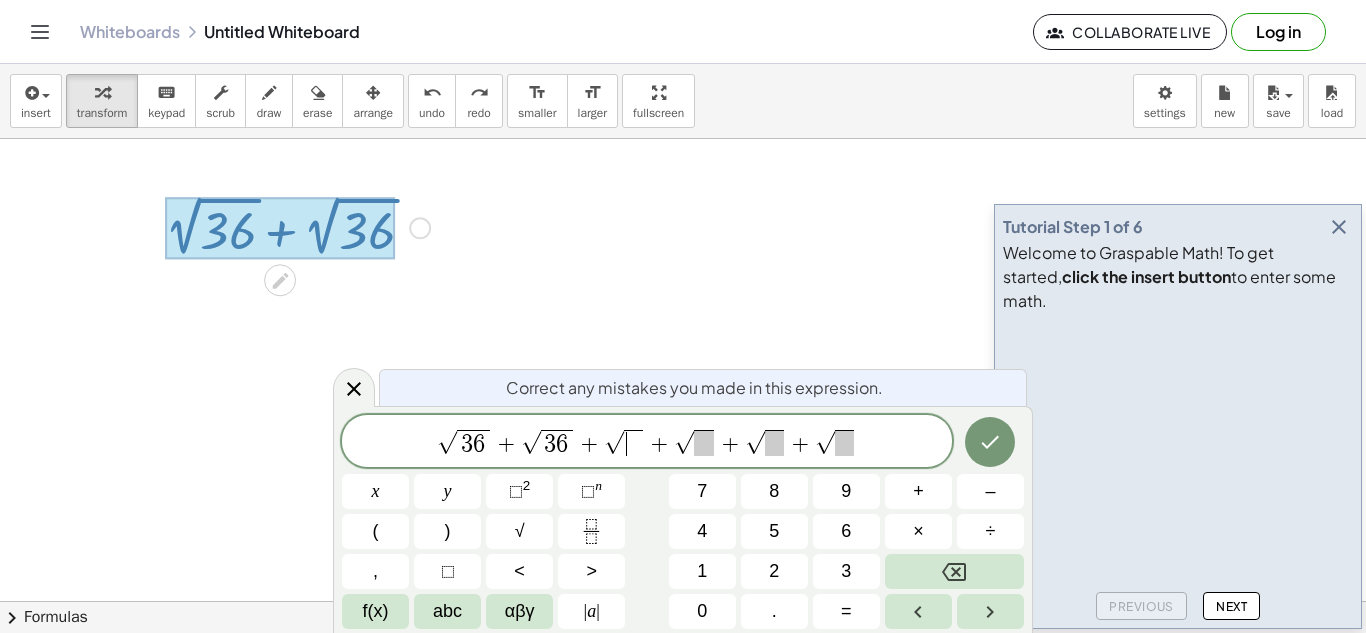 click on "√ 3 6 + √ 3 6 + √ ​ + √ + √ + √" at bounding box center (647, 442) 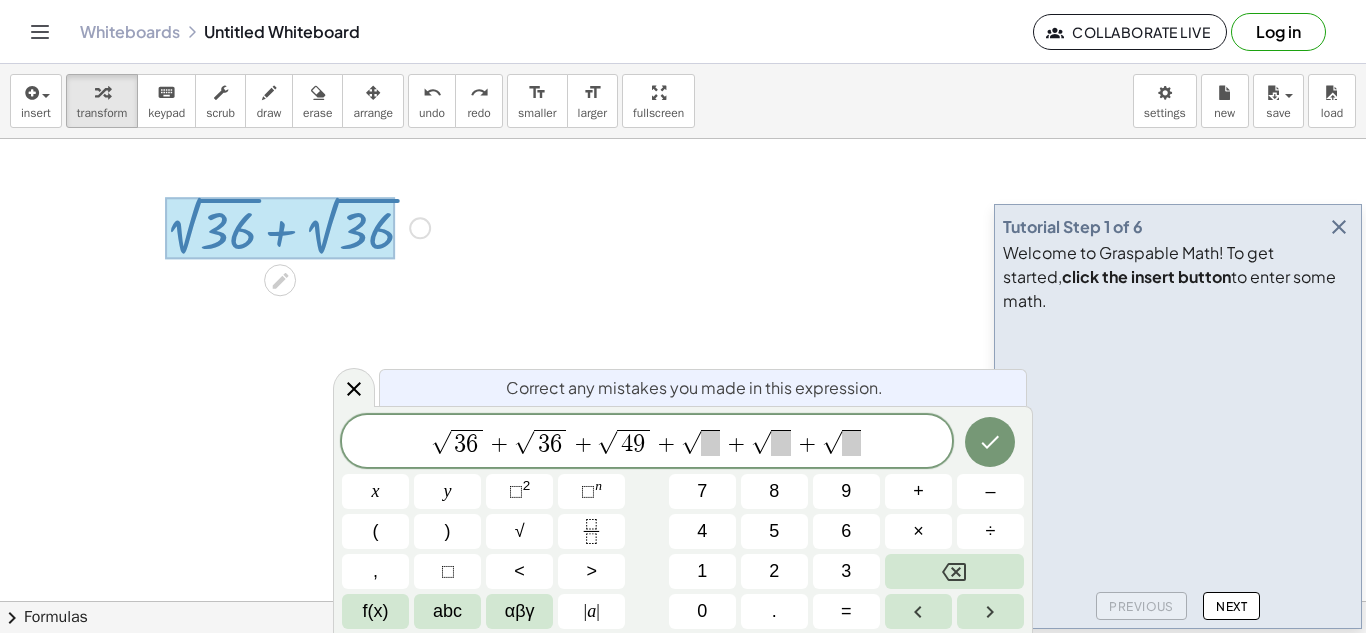 click at bounding box center (710, 443) 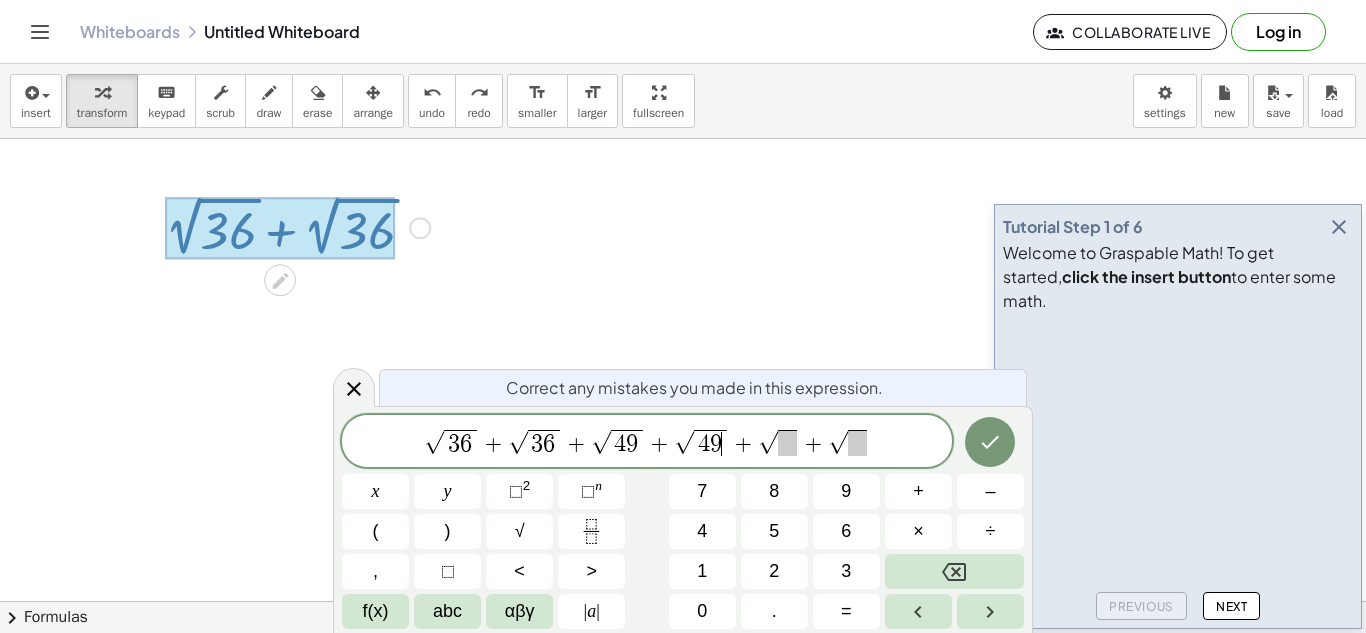 click at bounding box center (787, 443) 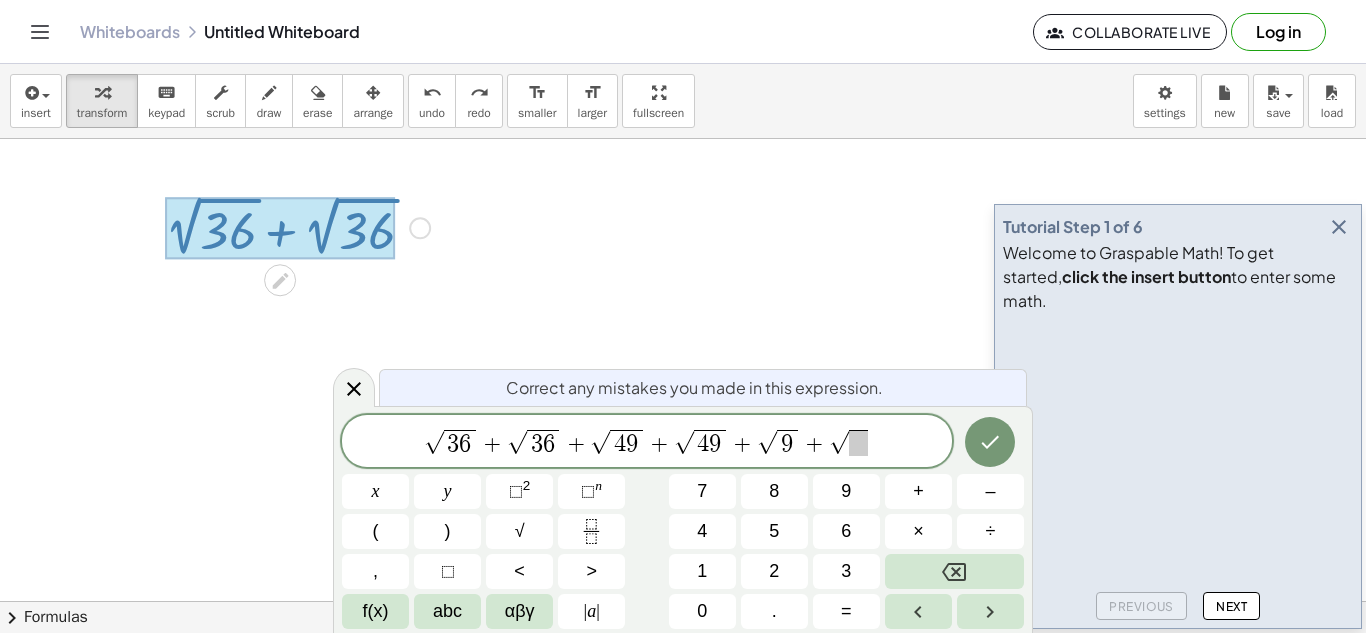 click at bounding box center (858, 443) 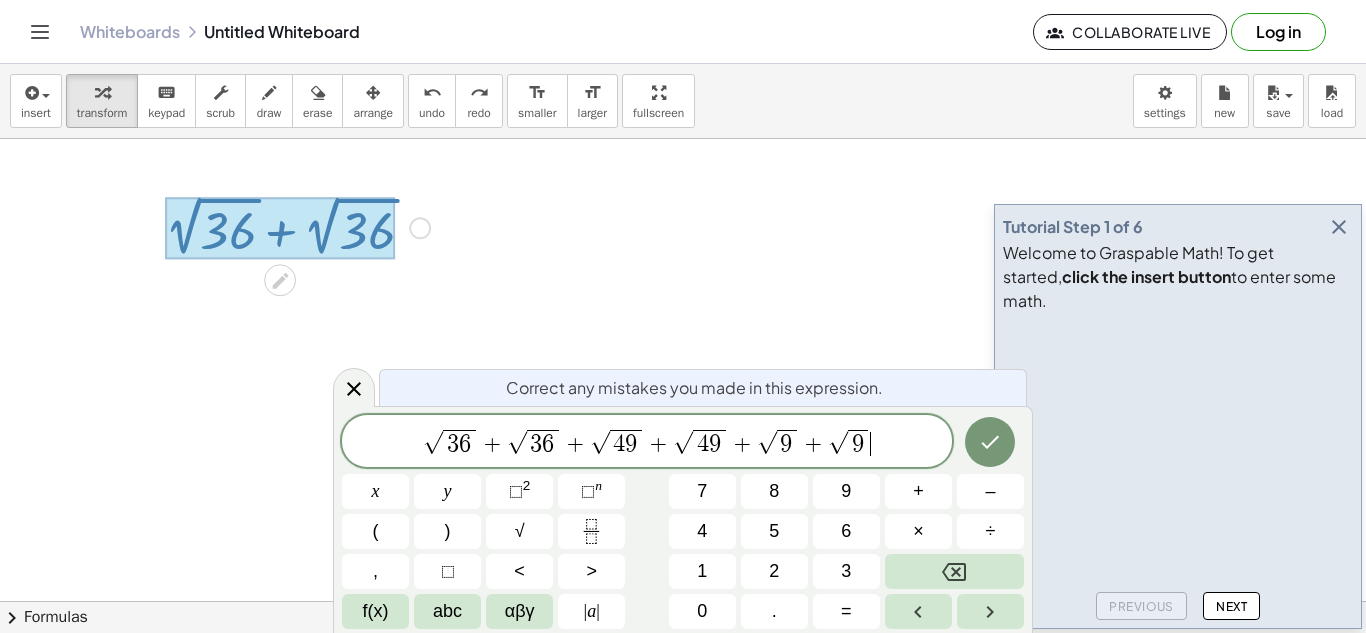 click on "√ 3 6 + √ 3 6 + √ 4 9 + √ 4 9 + √ 9 + √ 9 ​" at bounding box center [647, 442] 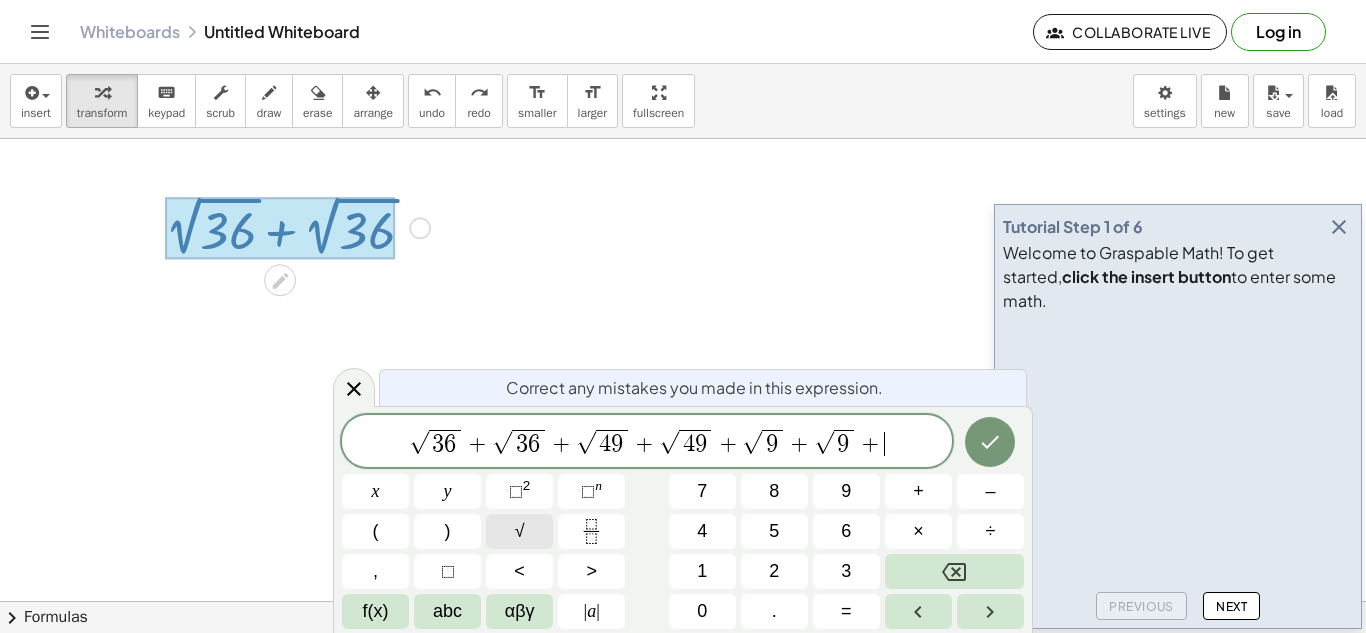 click on "√" at bounding box center (520, 531) 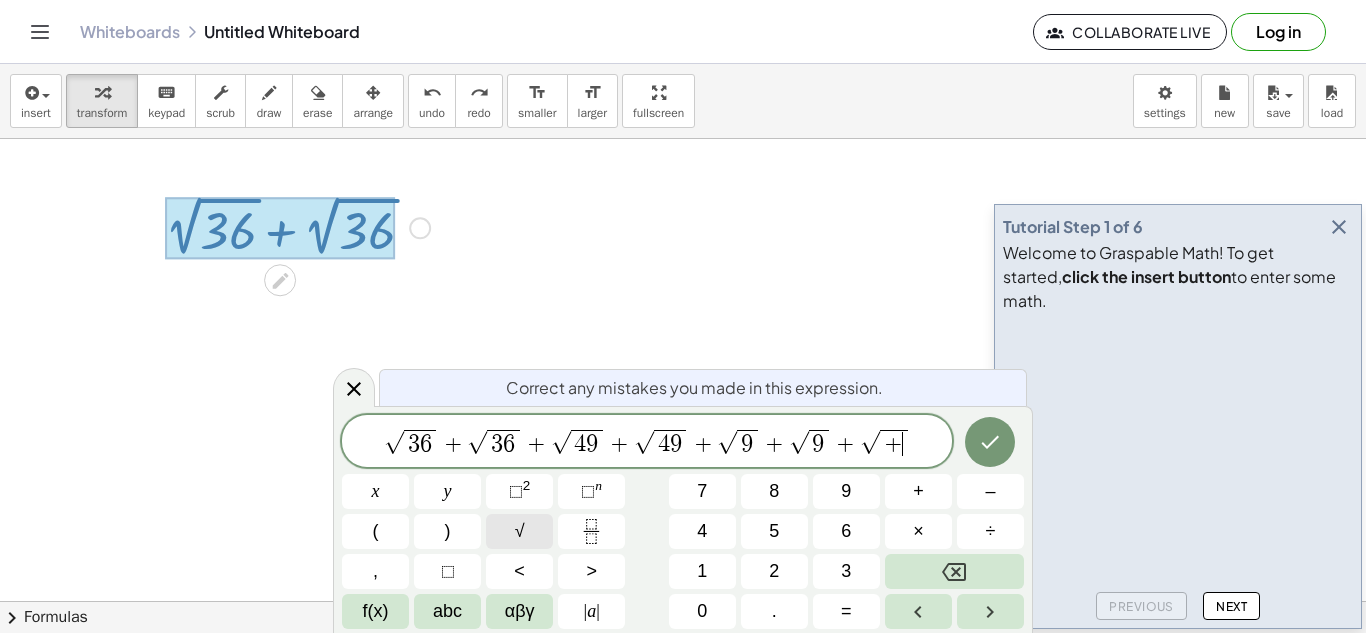 click on "√" at bounding box center [520, 531] 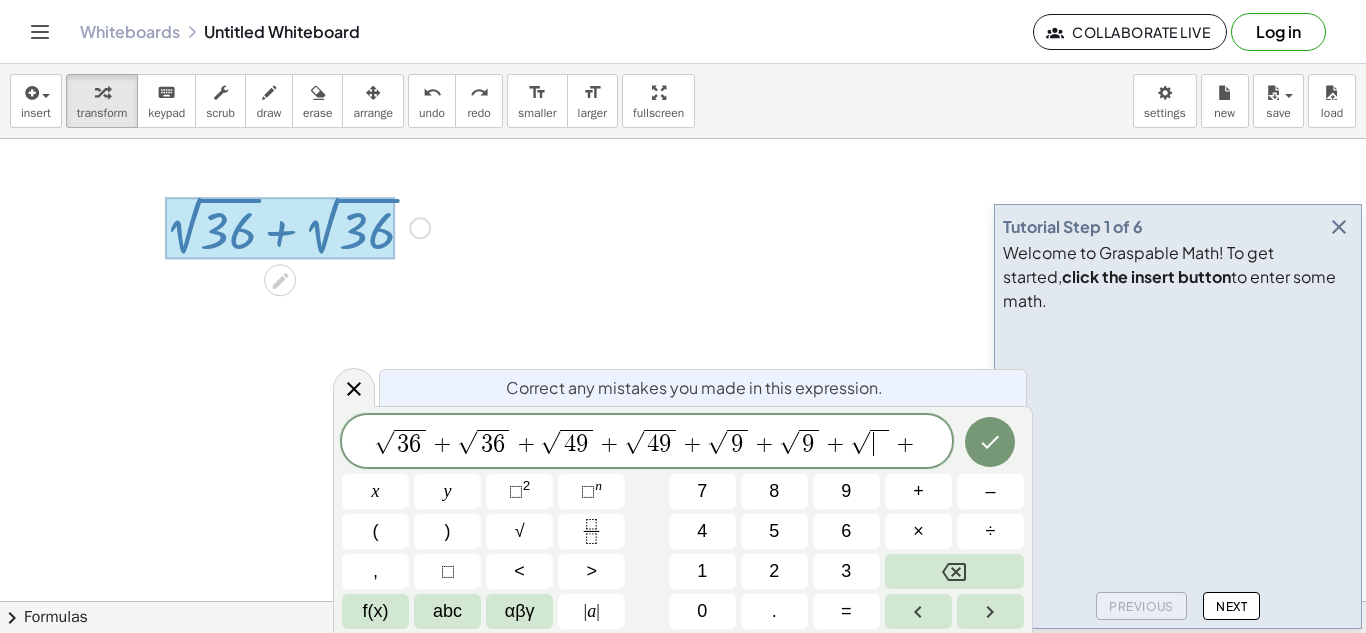 click on "​" at bounding box center (879, 443) 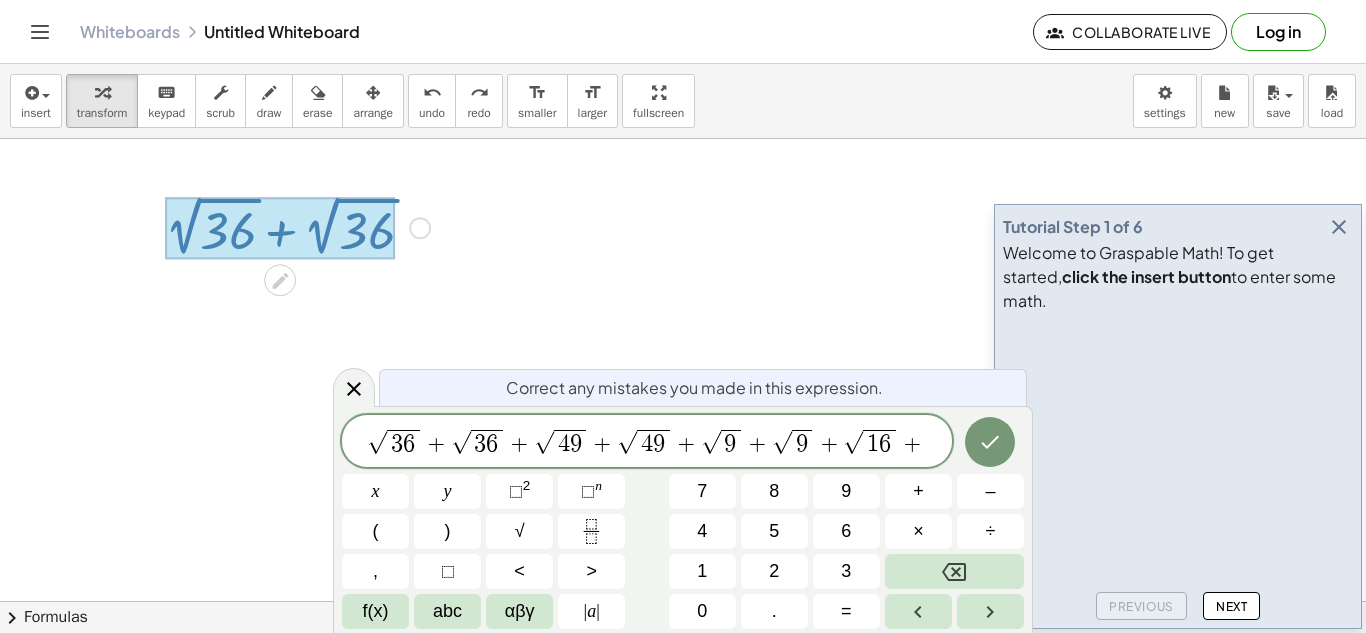 click on "+" at bounding box center (912, 444) 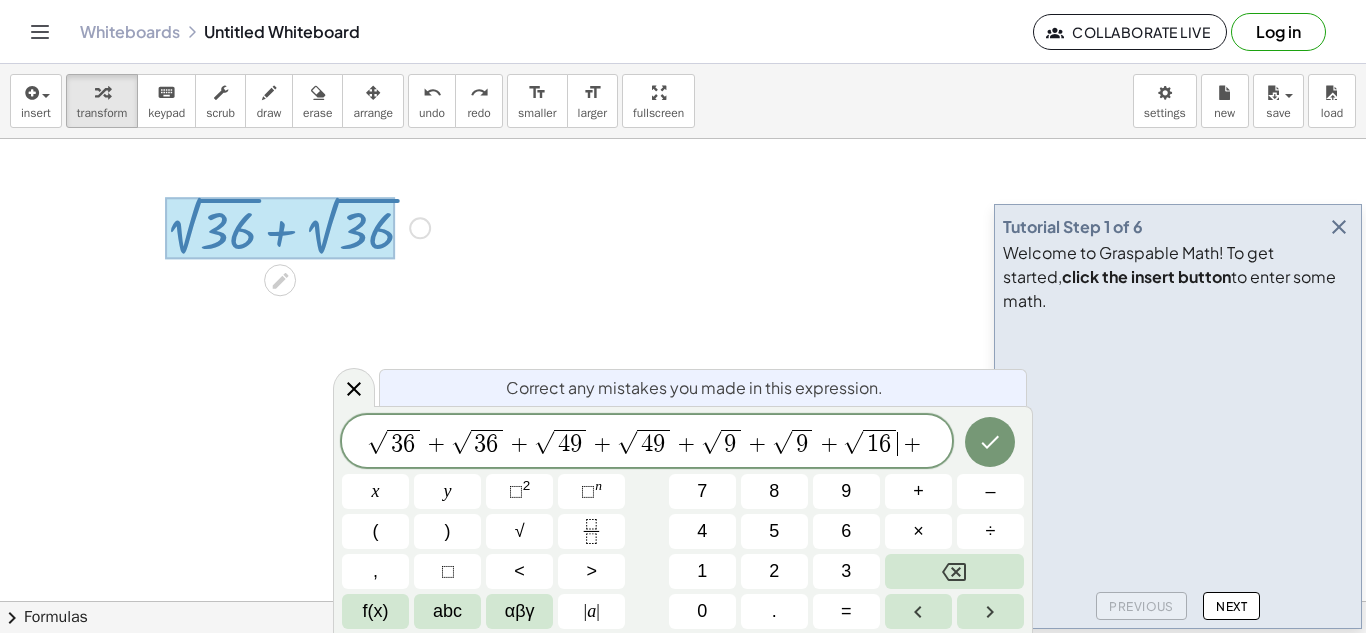 click on "√ 3 6 + √ 3 6 + √ 4 9 + √ 4 9 + √ 9 + √ 9 + √ 1 6 ​ +" at bounding box center (647, 442) 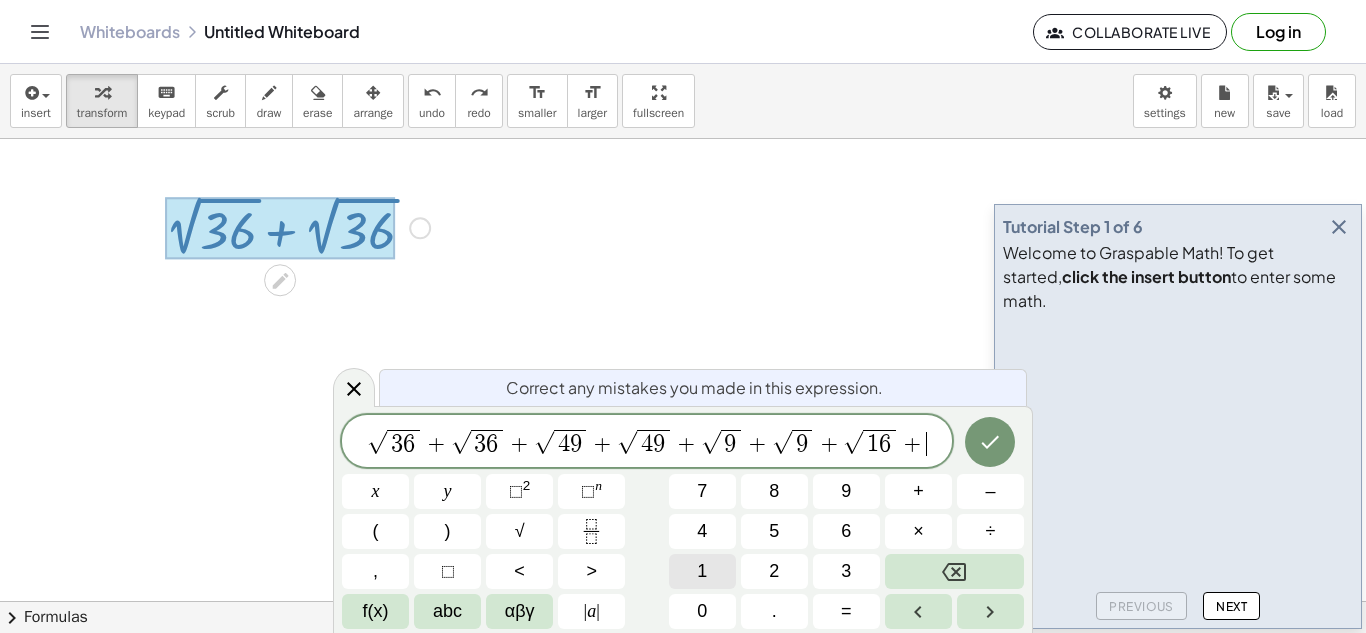 click on "1" at bounding box center [702, 571] 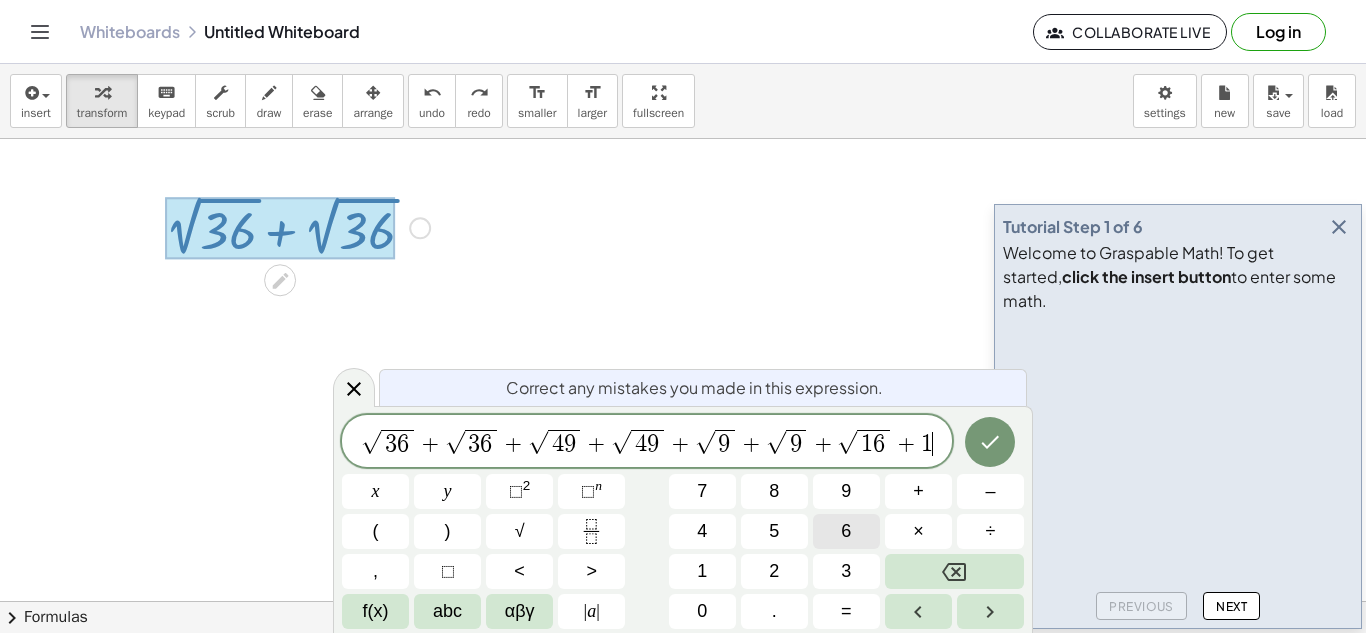 click on "6" at bounding box center [846, 531] 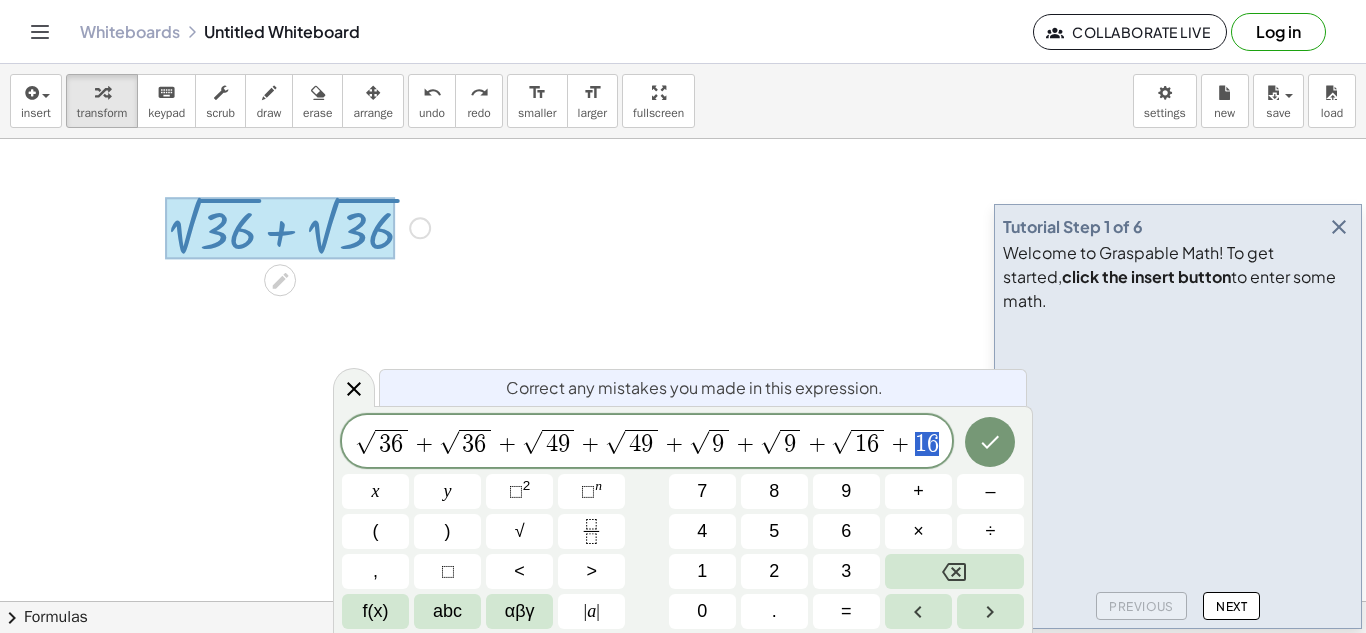 drag, startPoint x: 932, startPoint y: 442, endPoint x: 909, endPoint y: 439, distance: 23.194826 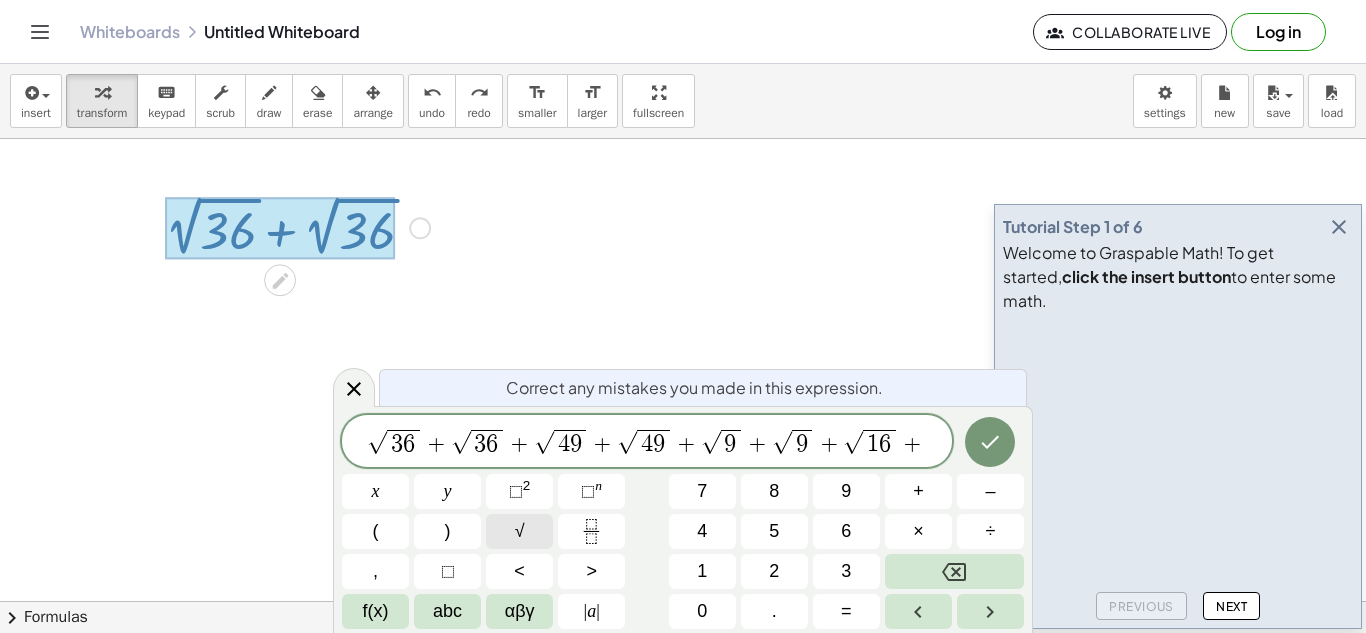 click on "√" at bounding box center [519, 531] 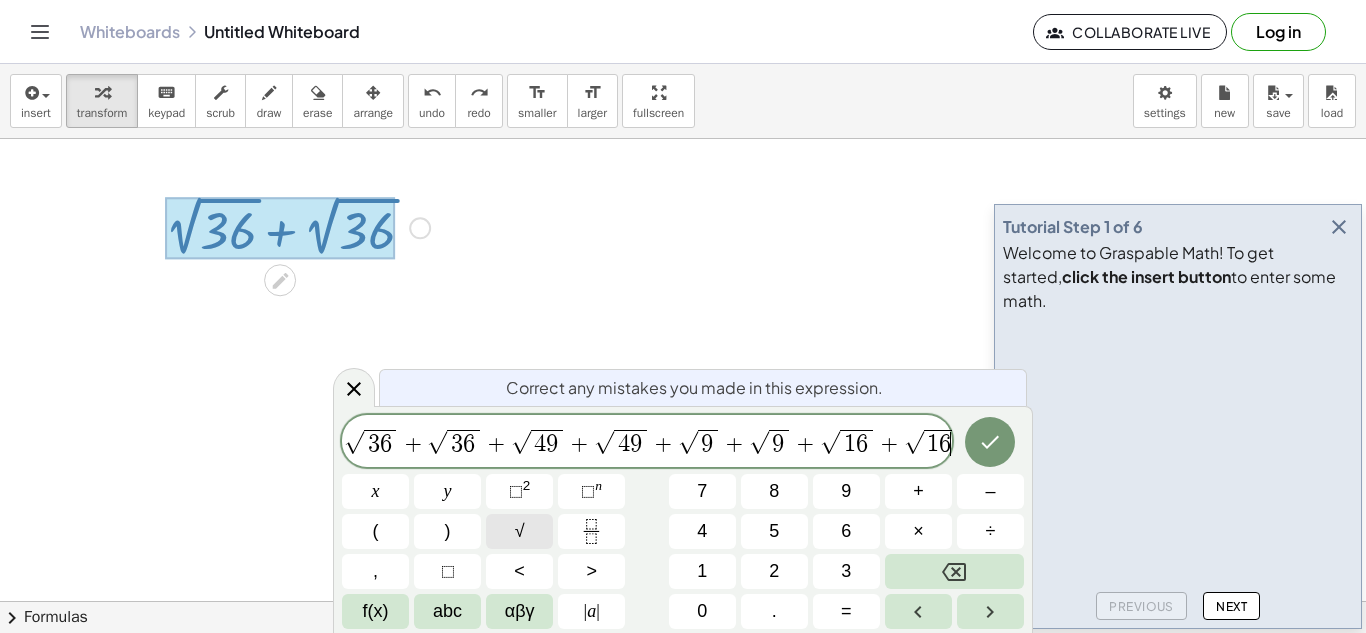 scroll, scrollTop: 0, scrollLeft: 9, axis: horizontal 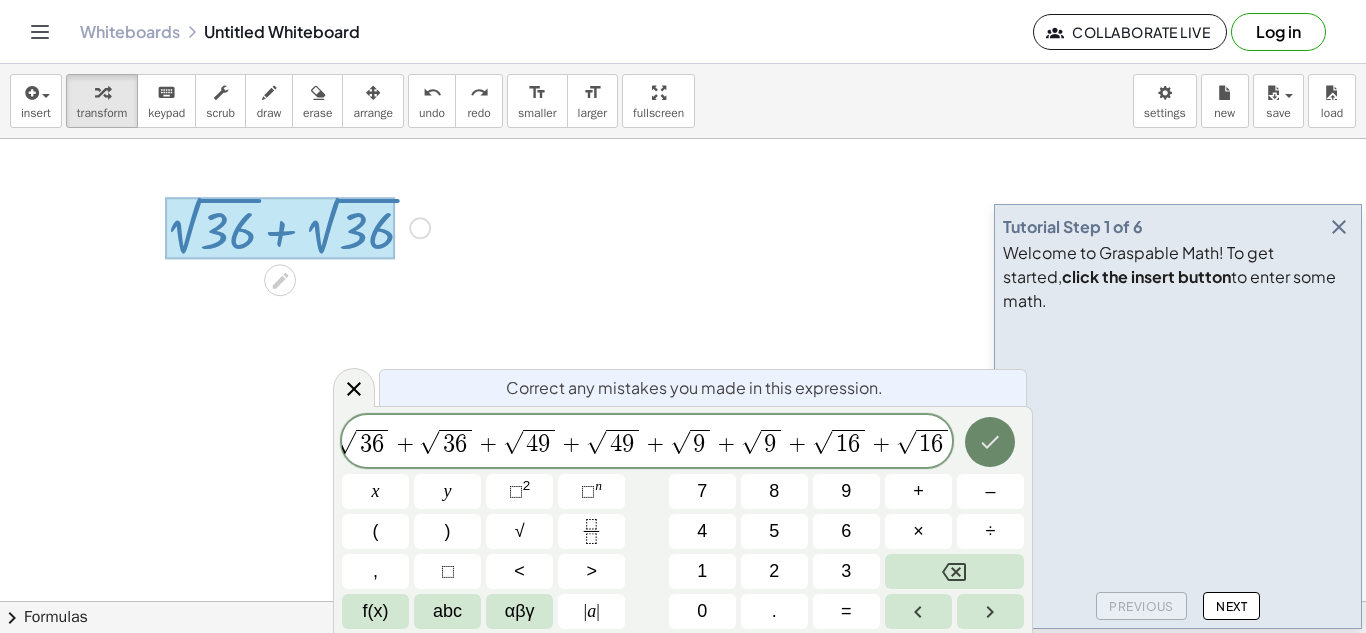 click at bounding box center [990, 442] 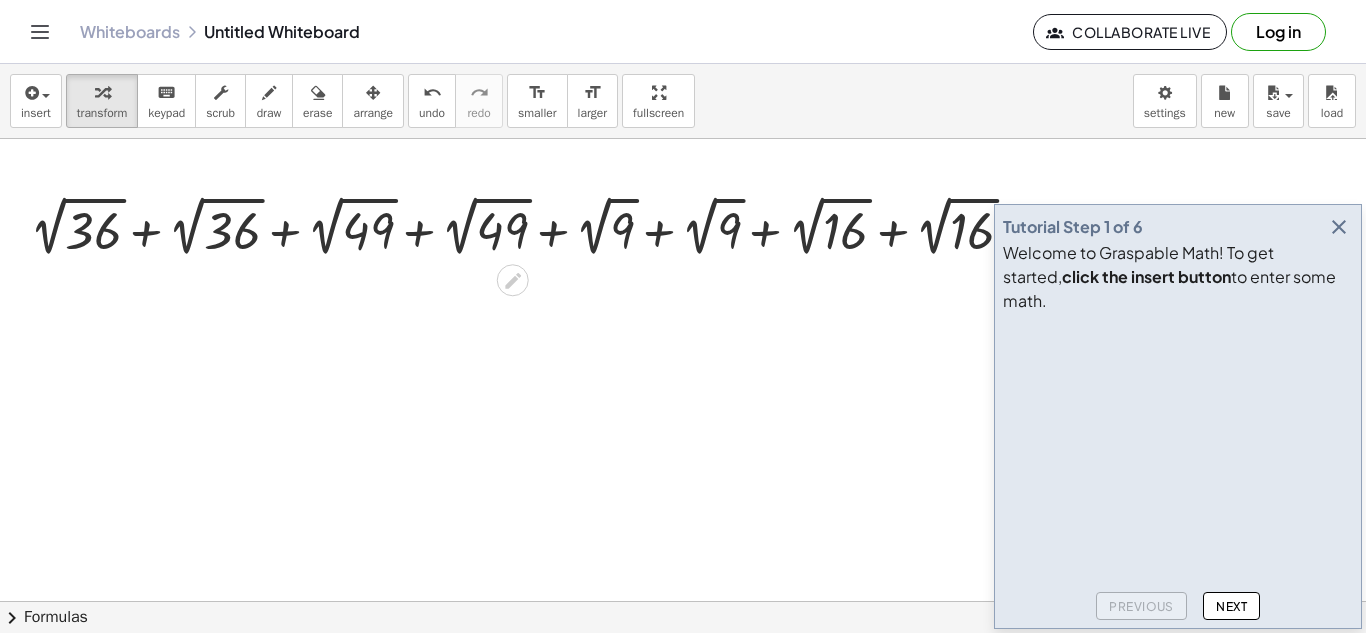 click at bounding box center (530, 226) 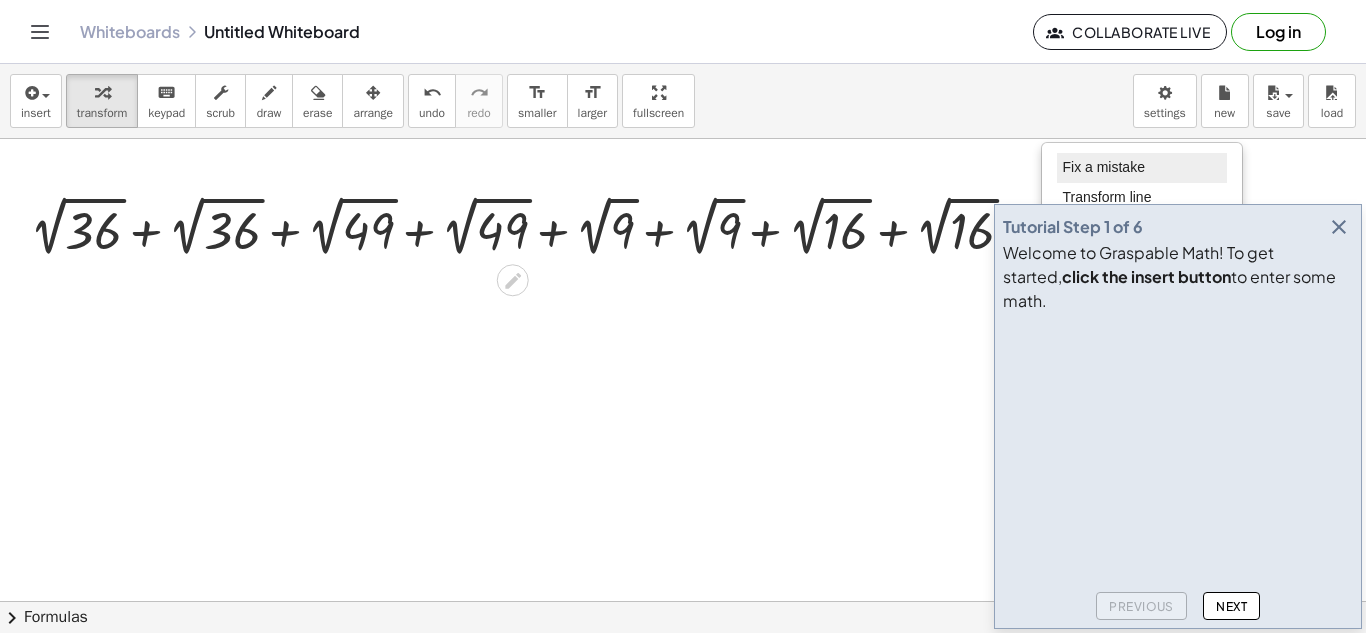 click on "Fix a mistake" at bounding box center (1103, 167) 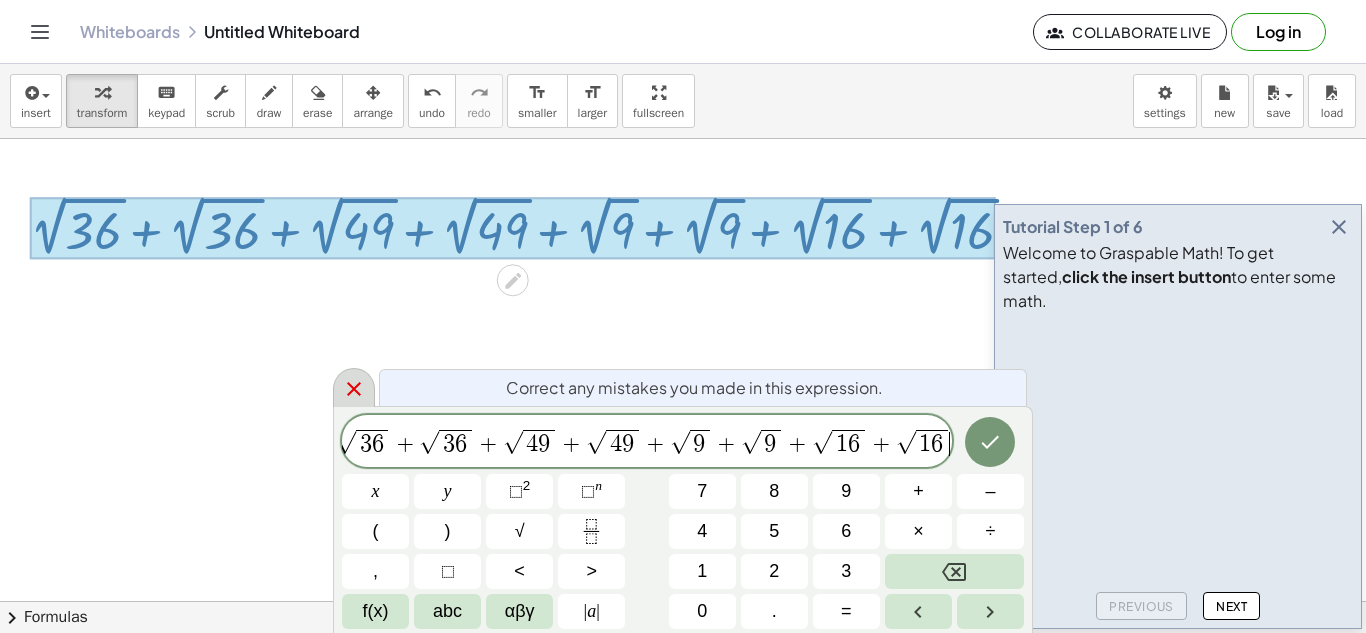 click at bounding box center (354, 387) 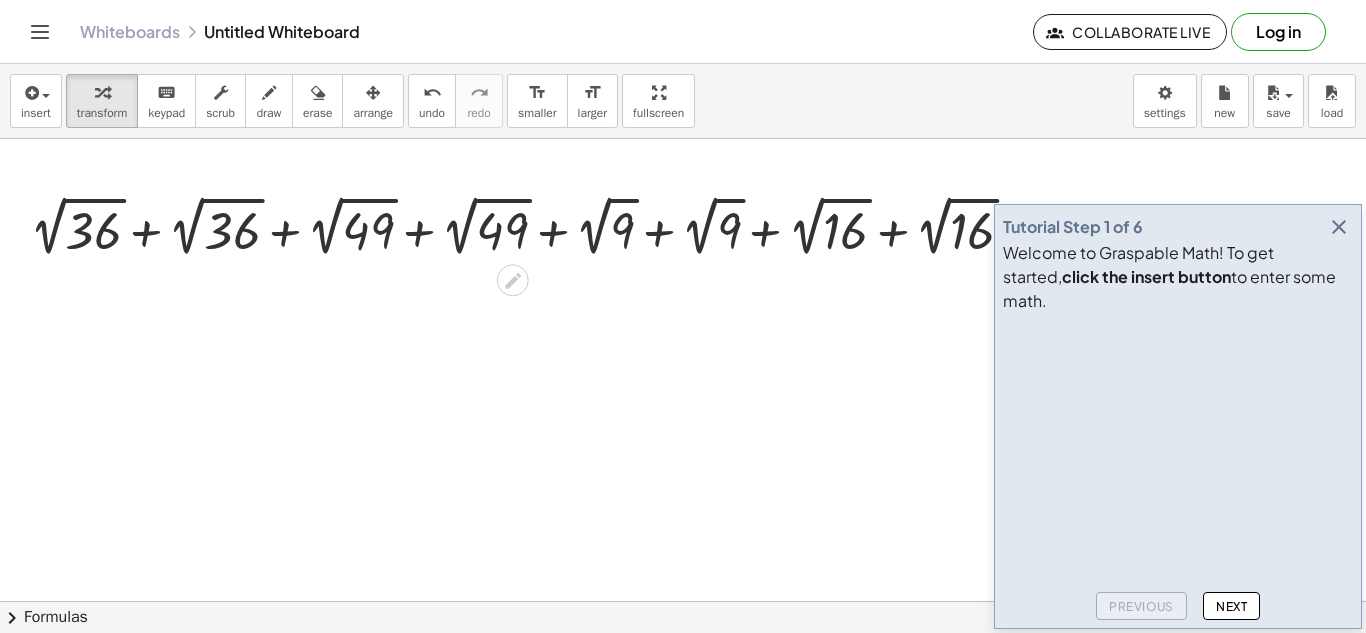 click on "Fix a mistake Transform line Copy line as LaTeX Copy derivation as LaTeX Expand new lines: On" at bounding box center [1020, 228] 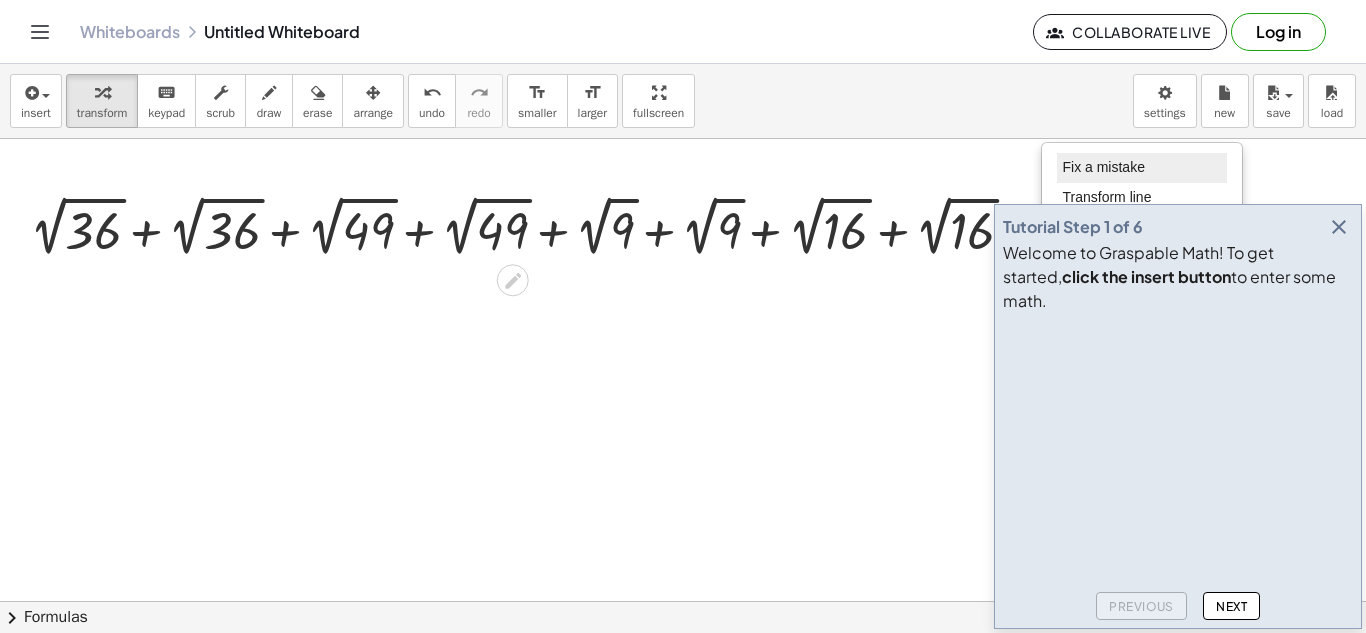 click on "Fix a mistake" at bounding box center [1103, 167] 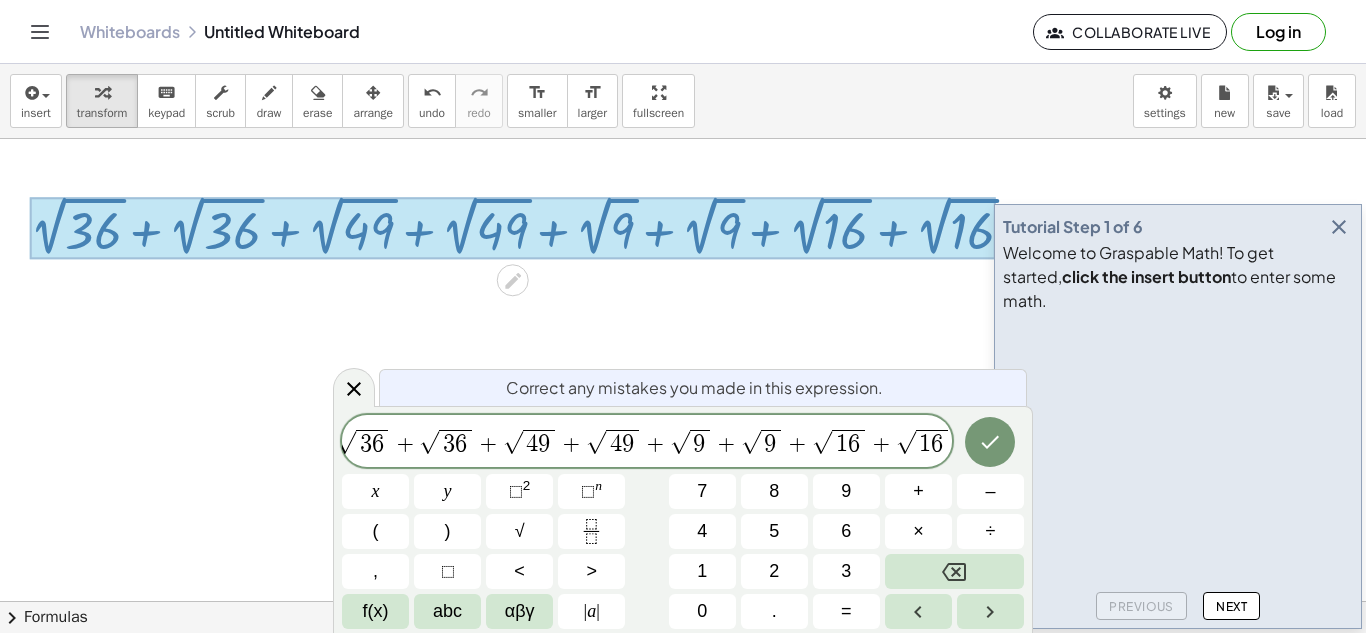 click on "1" at bounding box center (925, 444) 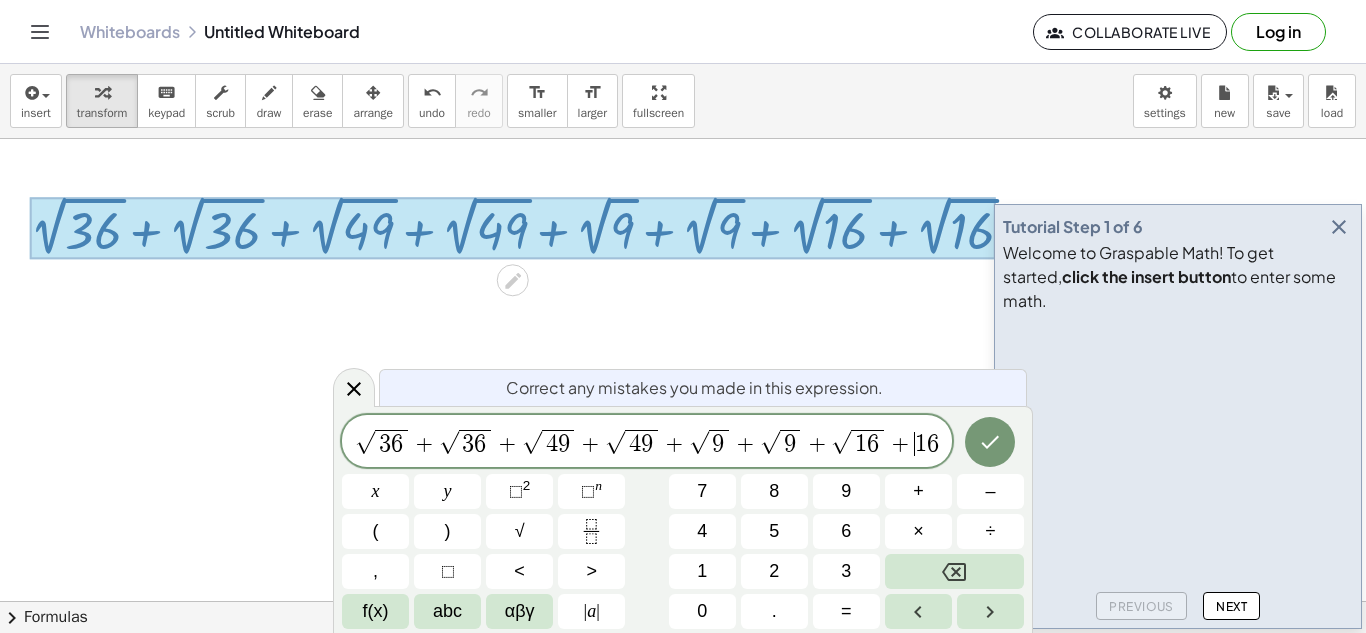 scroll, scrollTop: 0, scrollLeft: 0, axis: both 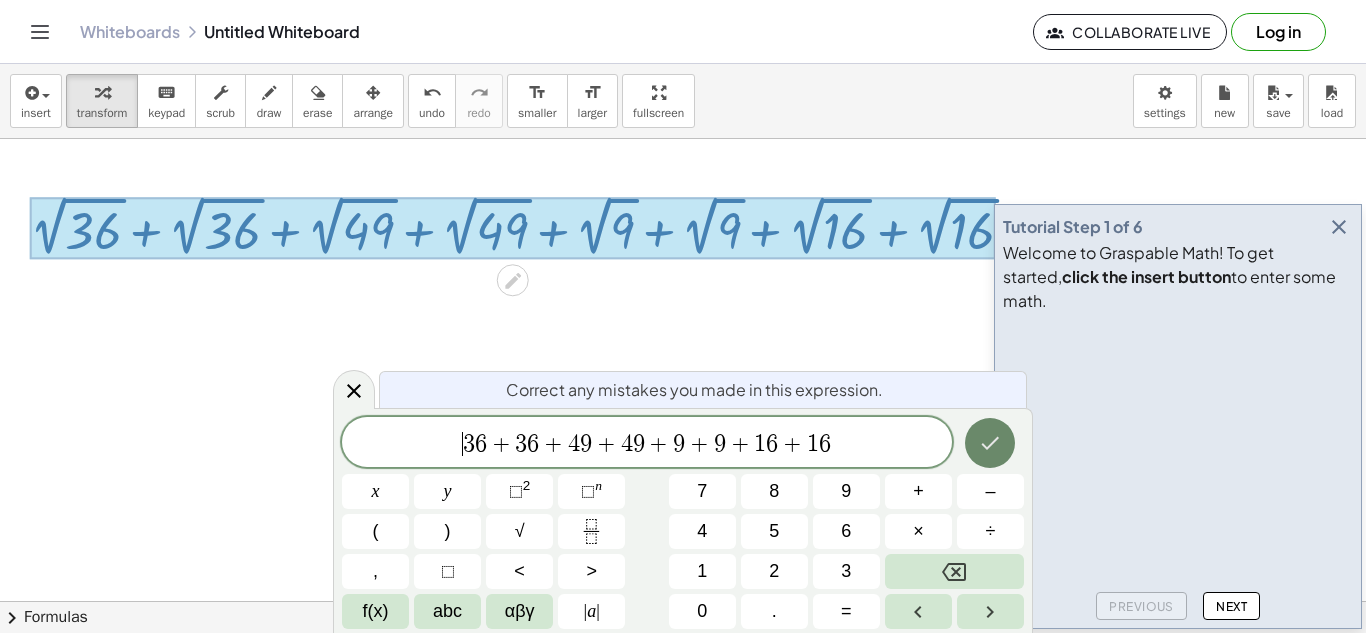 click at bounding box center [990, 443] 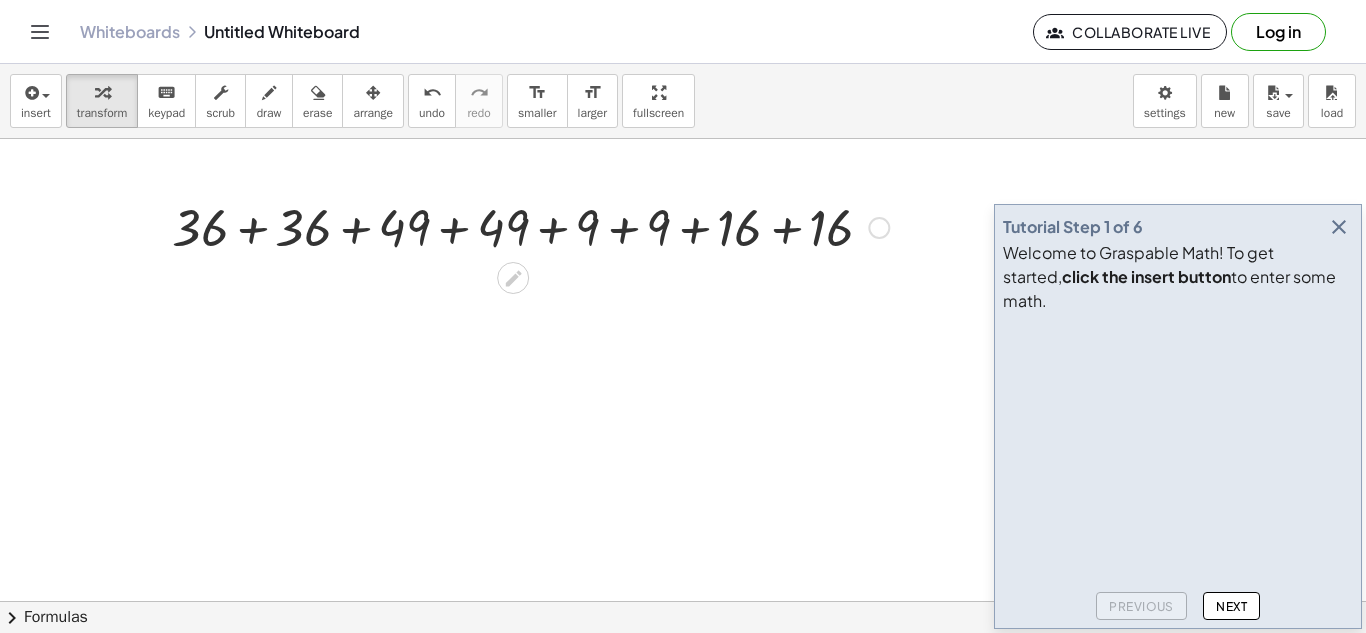 click at bounding box center (530, 226) 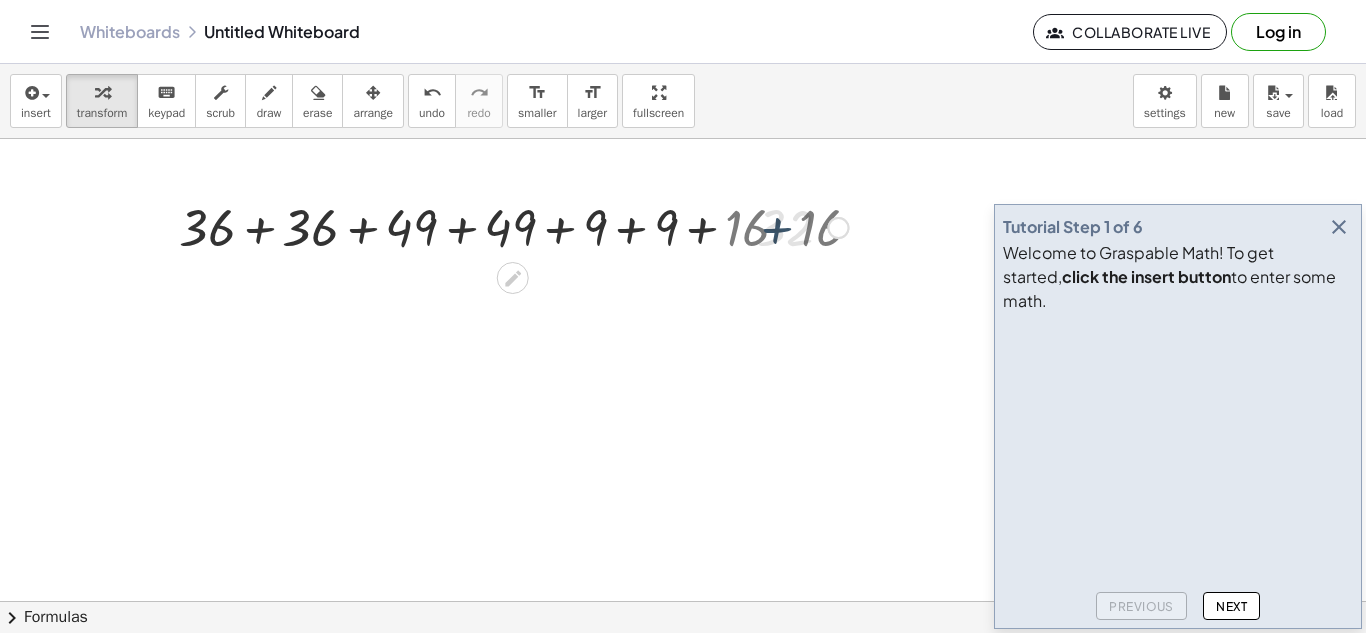 click at bounding box center (530, 226) 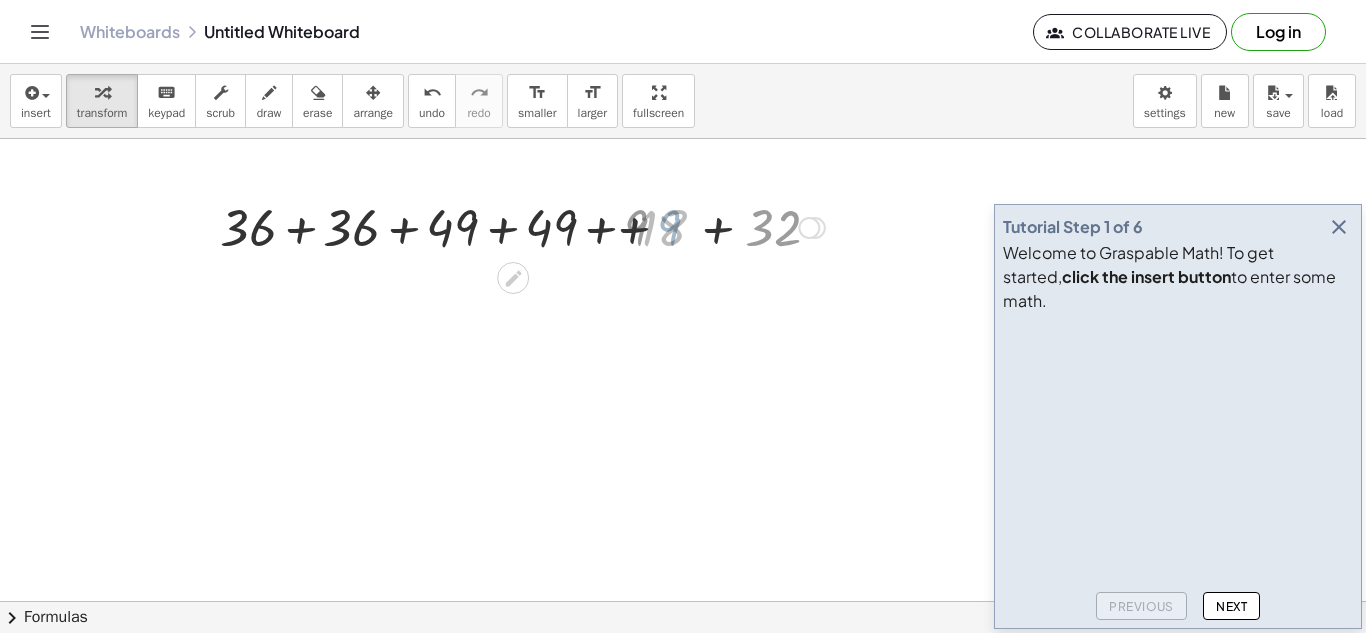 click at bounding box center (530, 226) 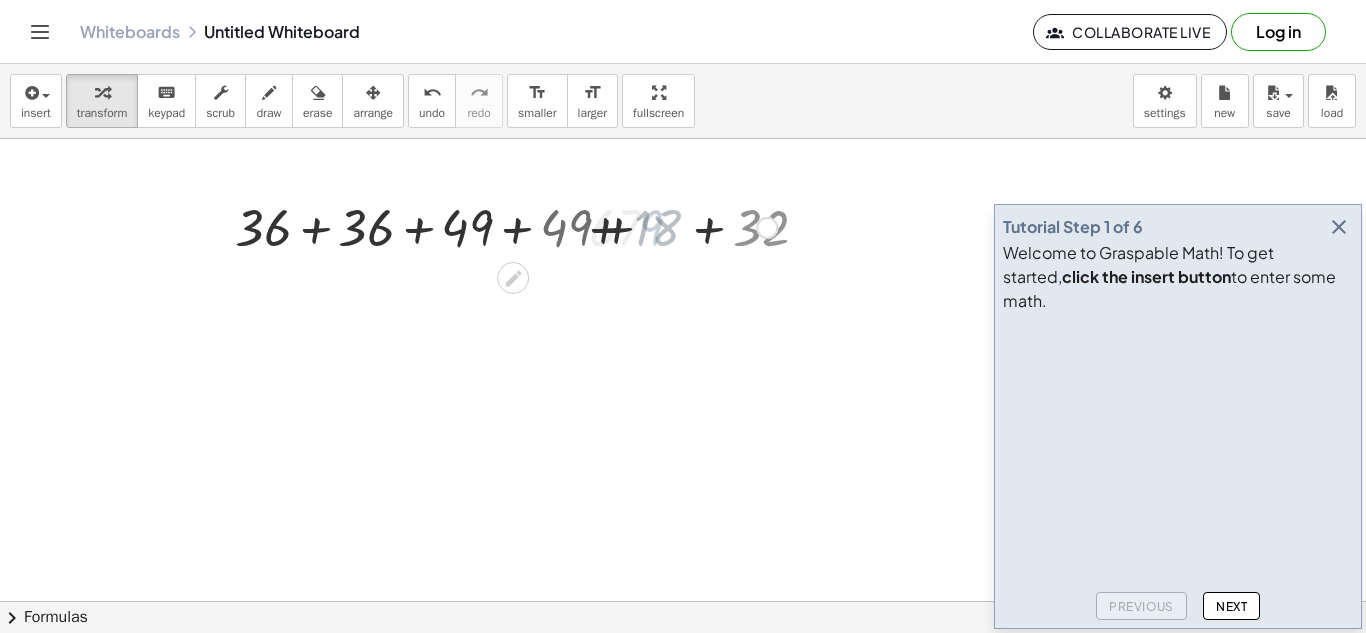 click at bounding box center (530, 226) 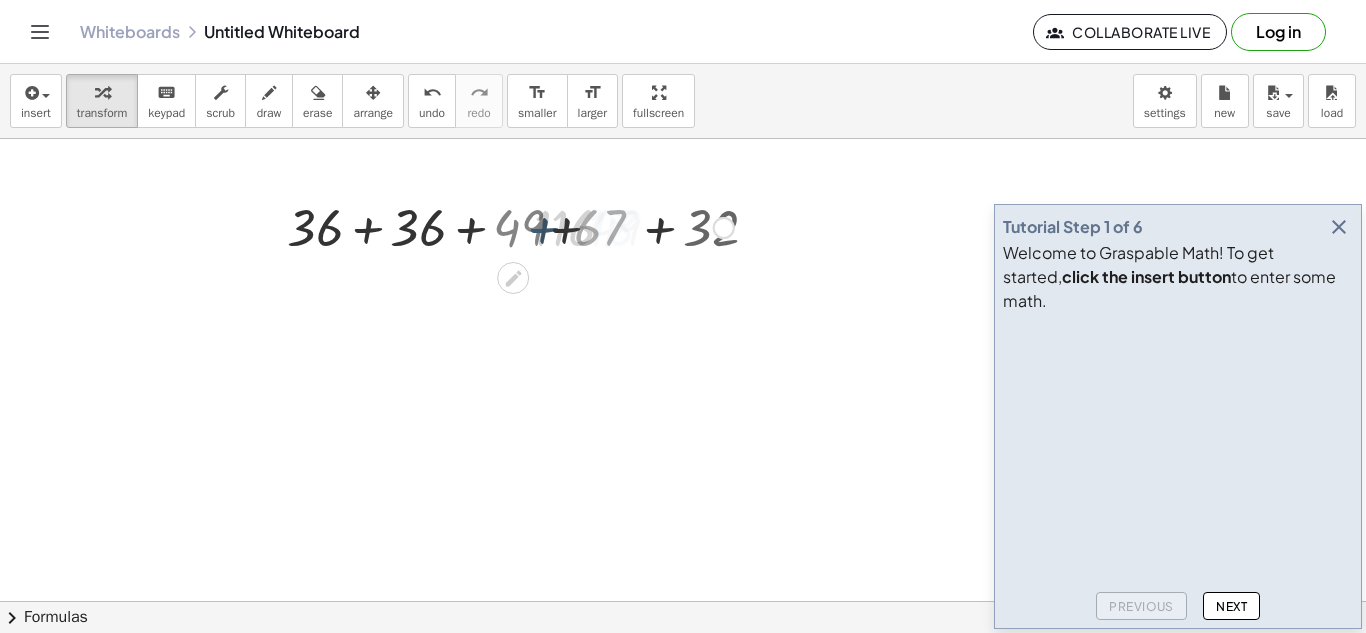 click at bounding box center (530, 226) 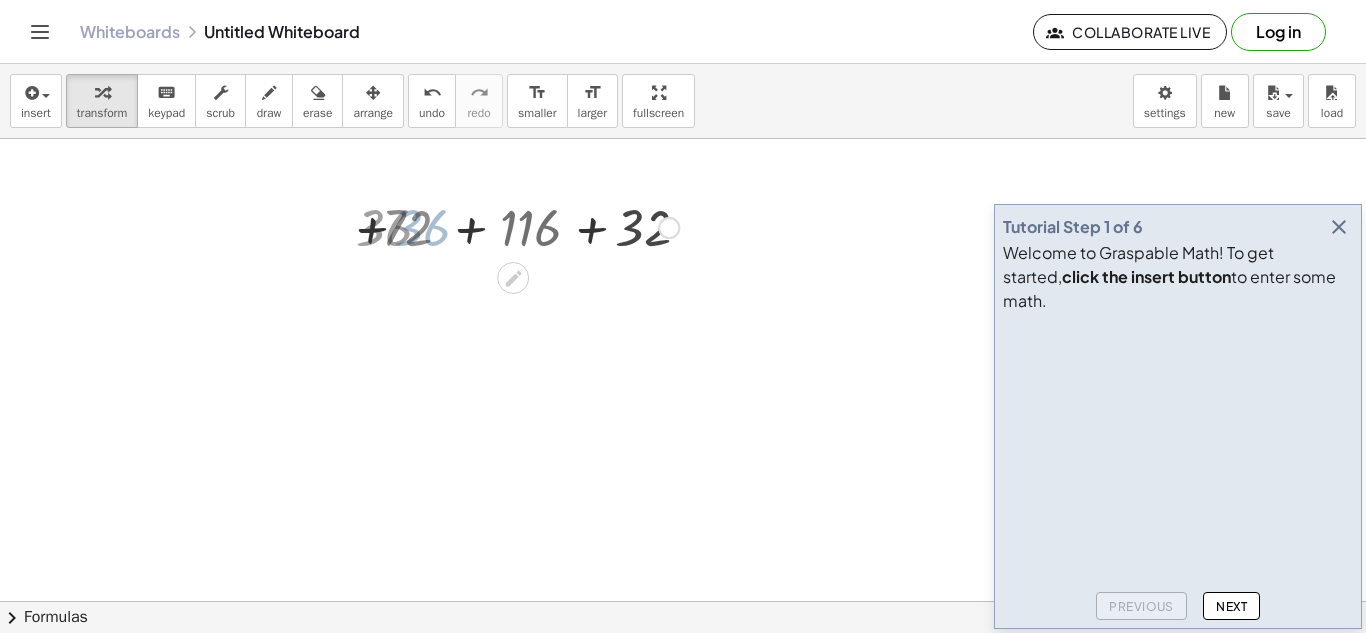 click at bounding box center [530, 226] 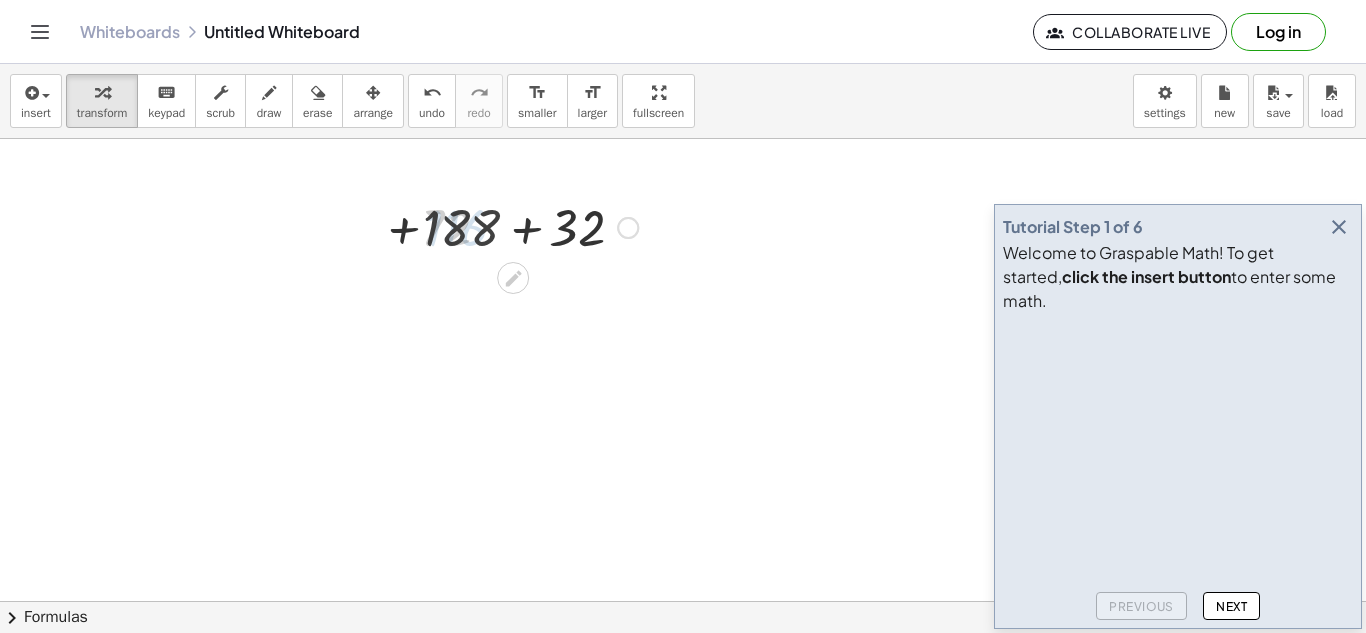 click at bounding box center [530, 226] 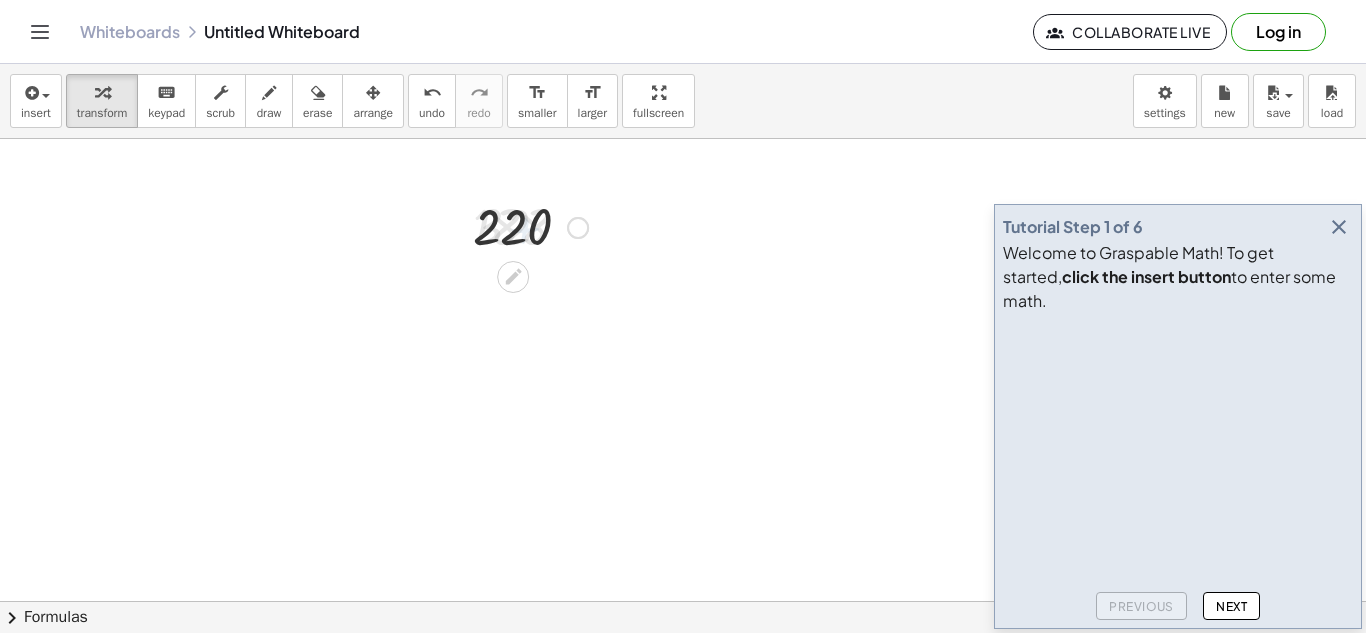 click at bounding box center [578, 228] 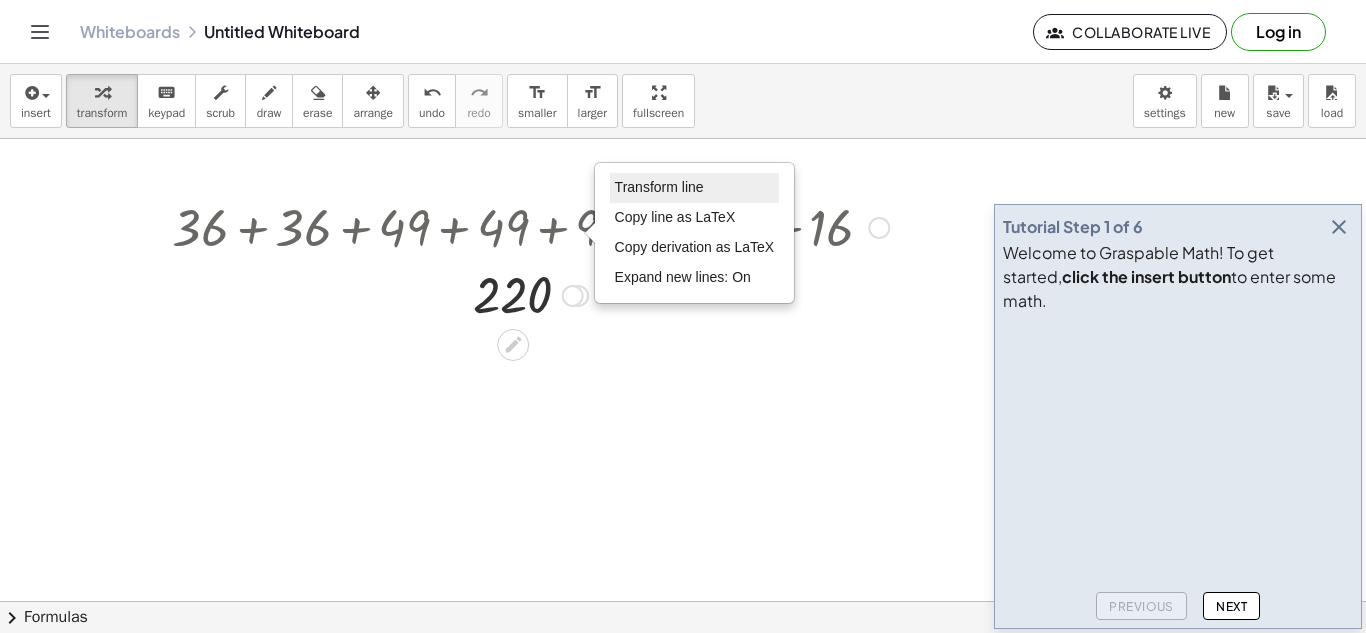 click on "Transform line" at bounding box center (659, 187) 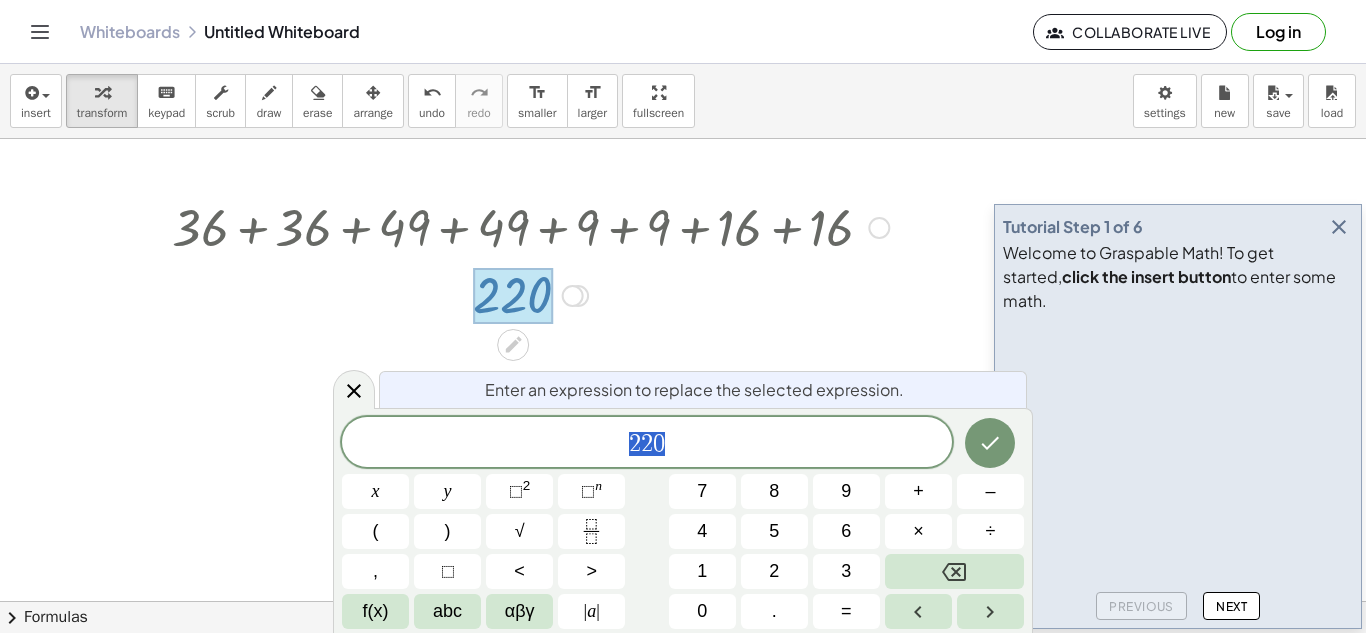 click on "2 2 0" at bounding box center [647, 444] 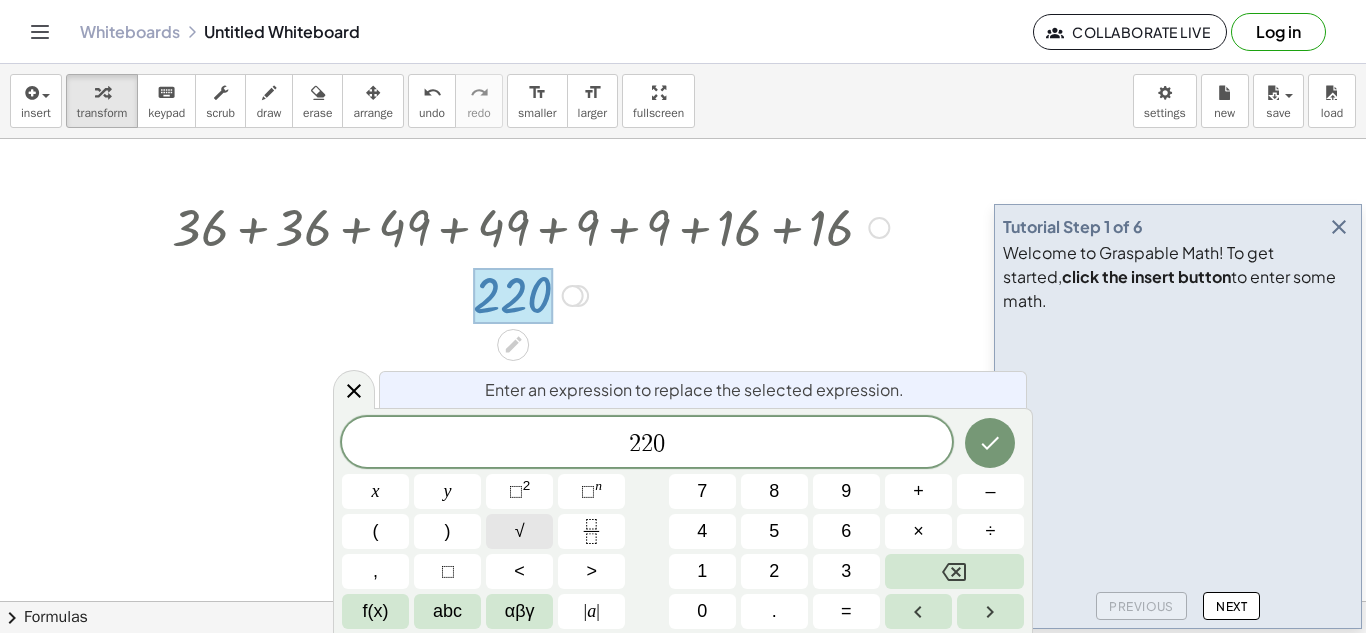 click on "√" at bounding box center [519, 531] 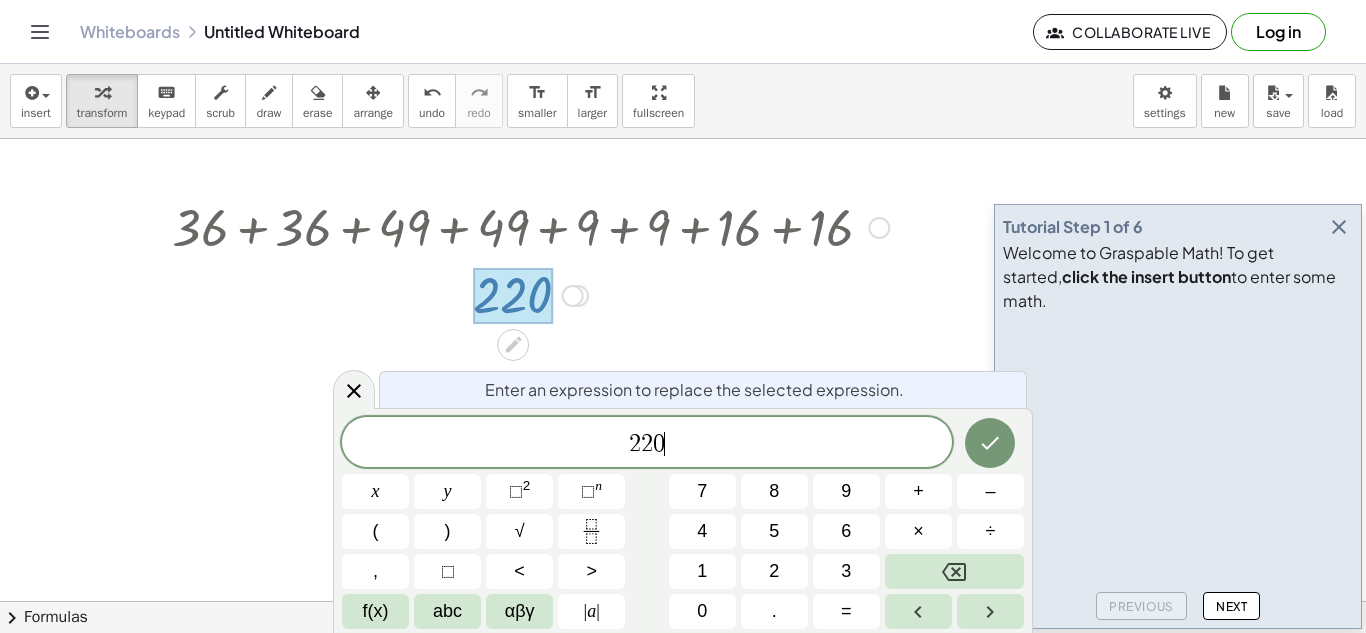 drag, startPoint x: 683, startPoint y: 458, endPoint x: 589, endPoint y: 463, distance: 94.13288 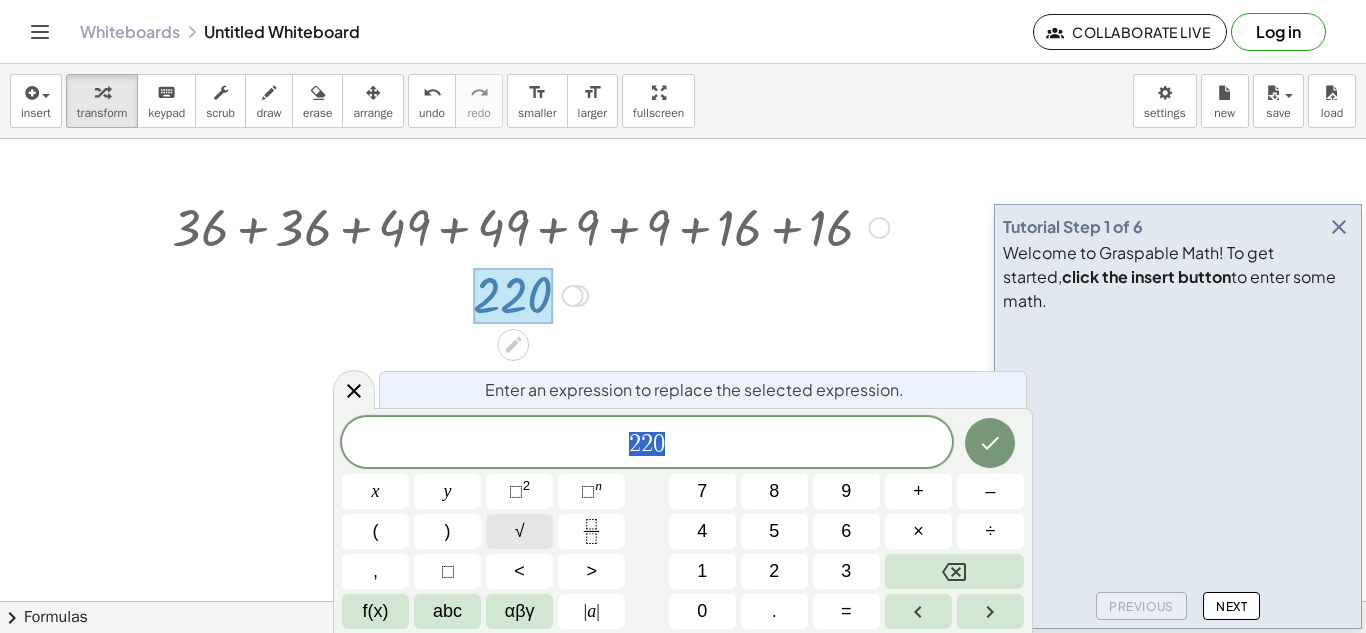 click on "√" at bounding box center (519, 531) 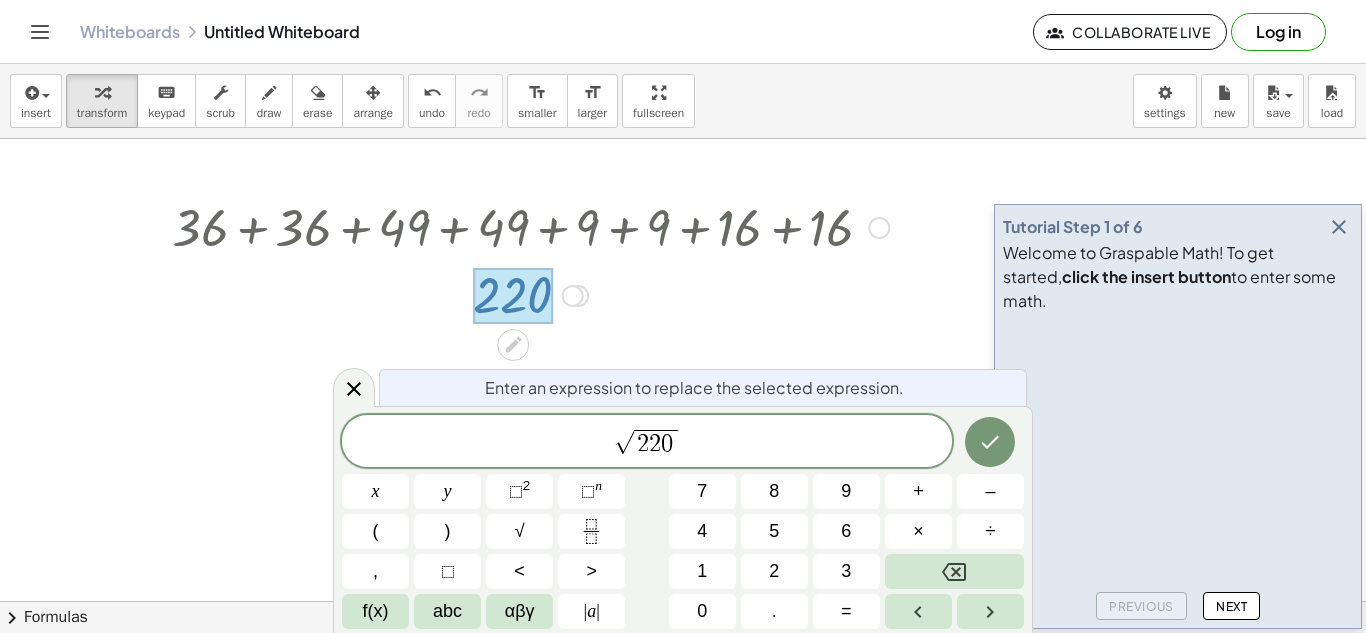 click at bounding box center (990, 442) 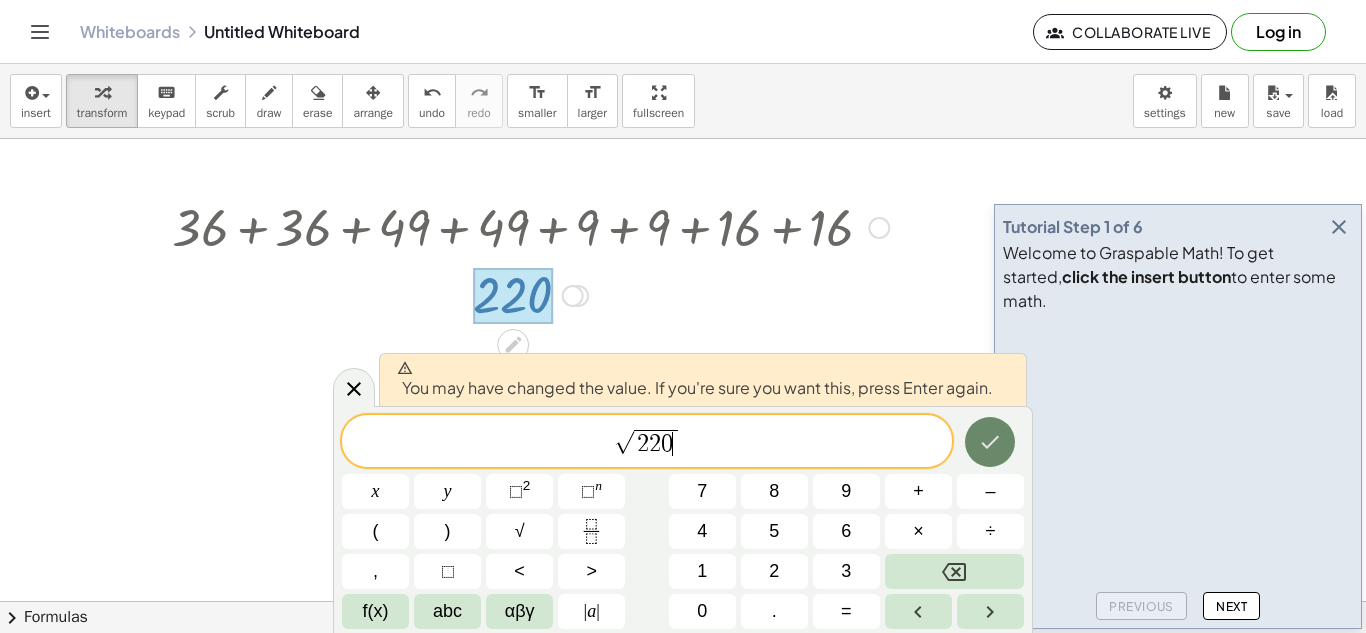 click at bounding box center (990, 442) 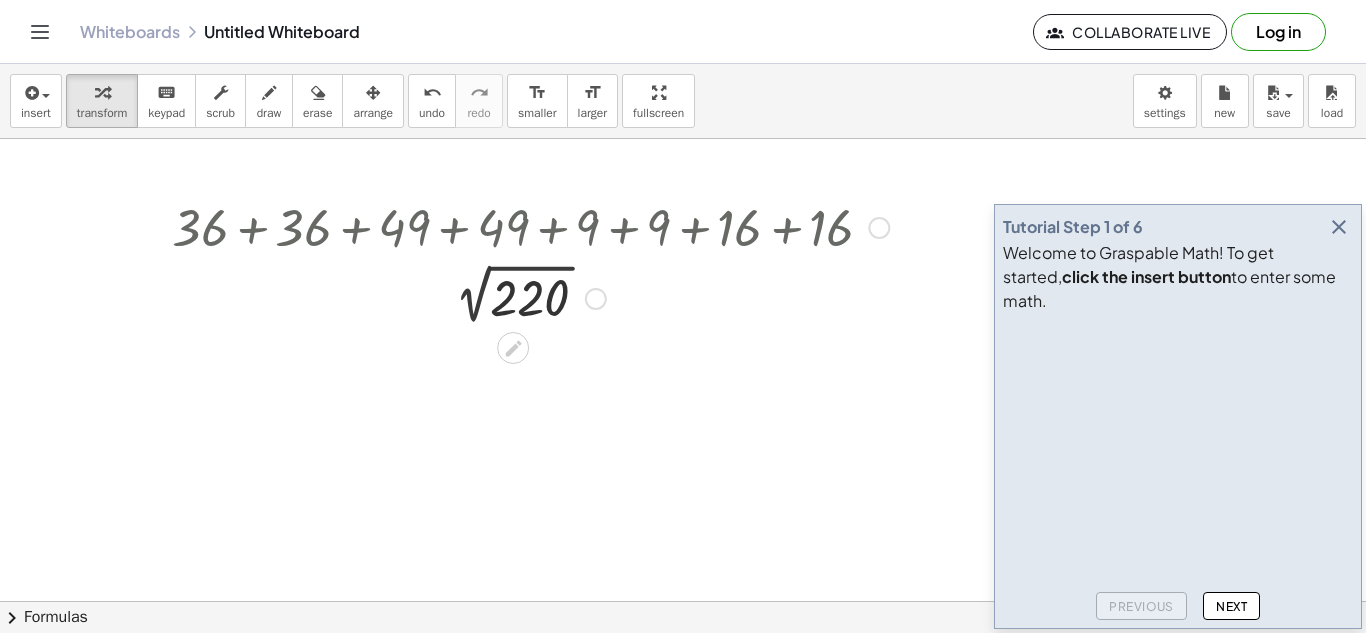 click at bounding box center (530, 297) 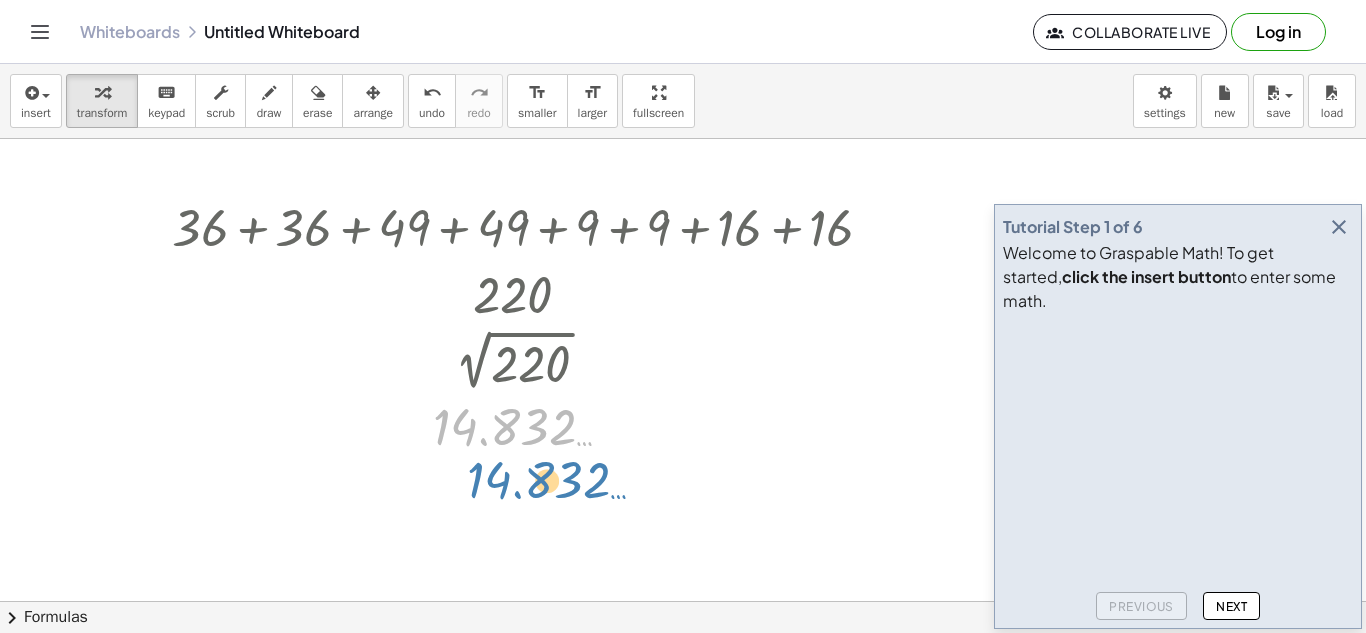 drag, startPoint x: 527, startPoint y: 297, endPoint x: 548, endPoint y: 318, distance: 29.698484 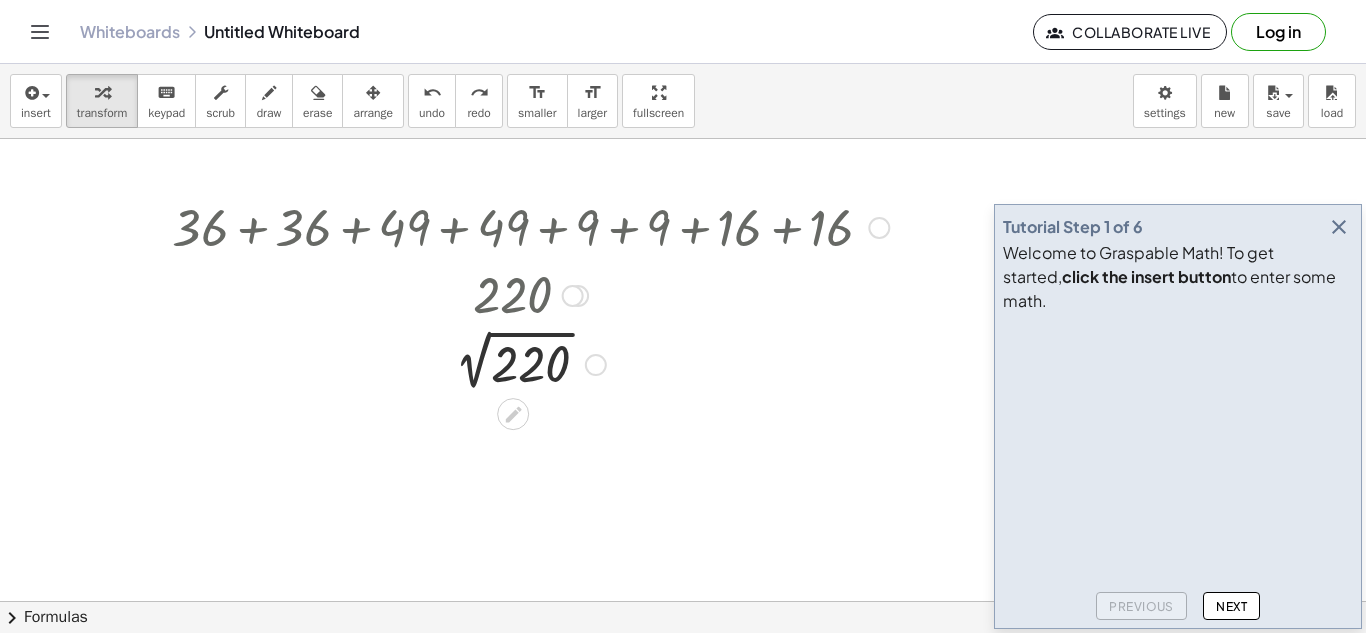 click at bounding box center [596, 365] 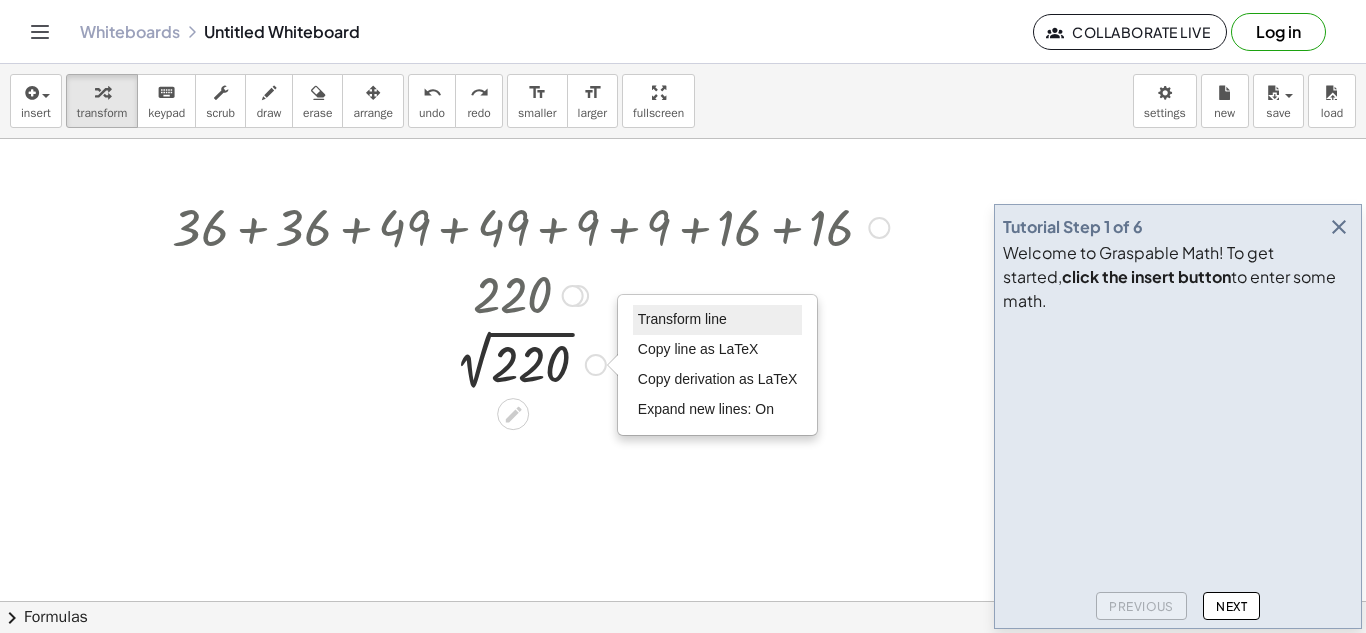 click on "Transform line" at bounding box center [682, 319] 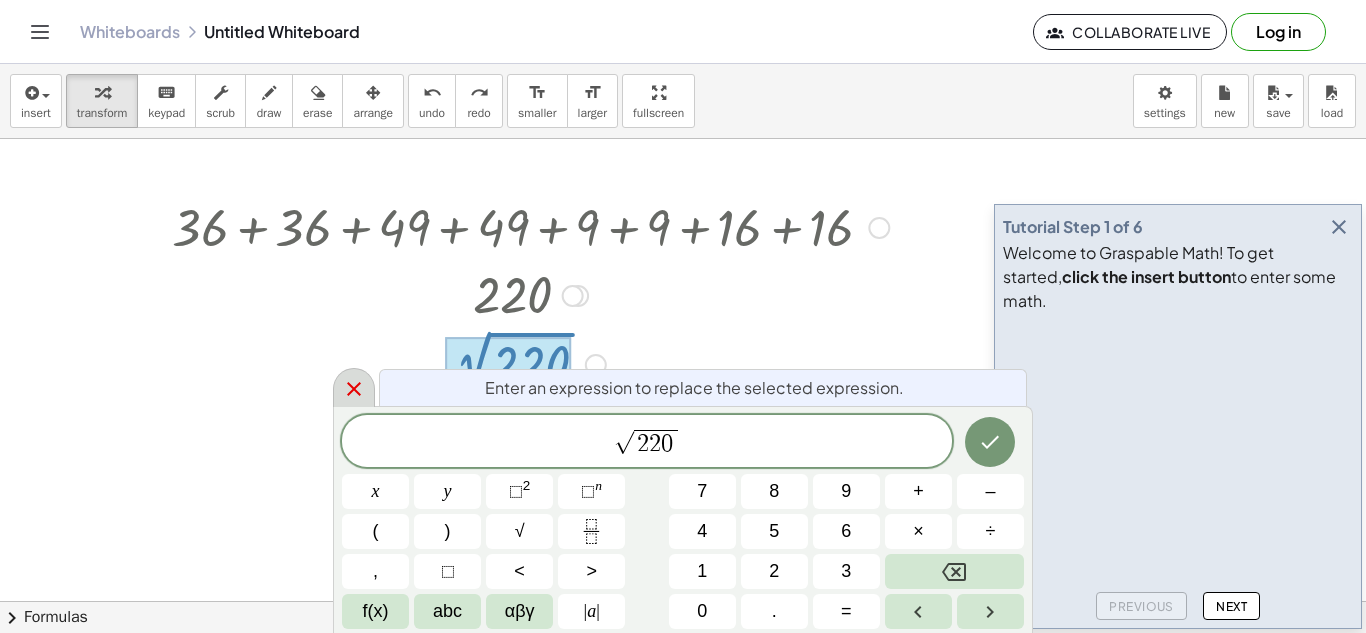 click at bounding box center [354, 387] 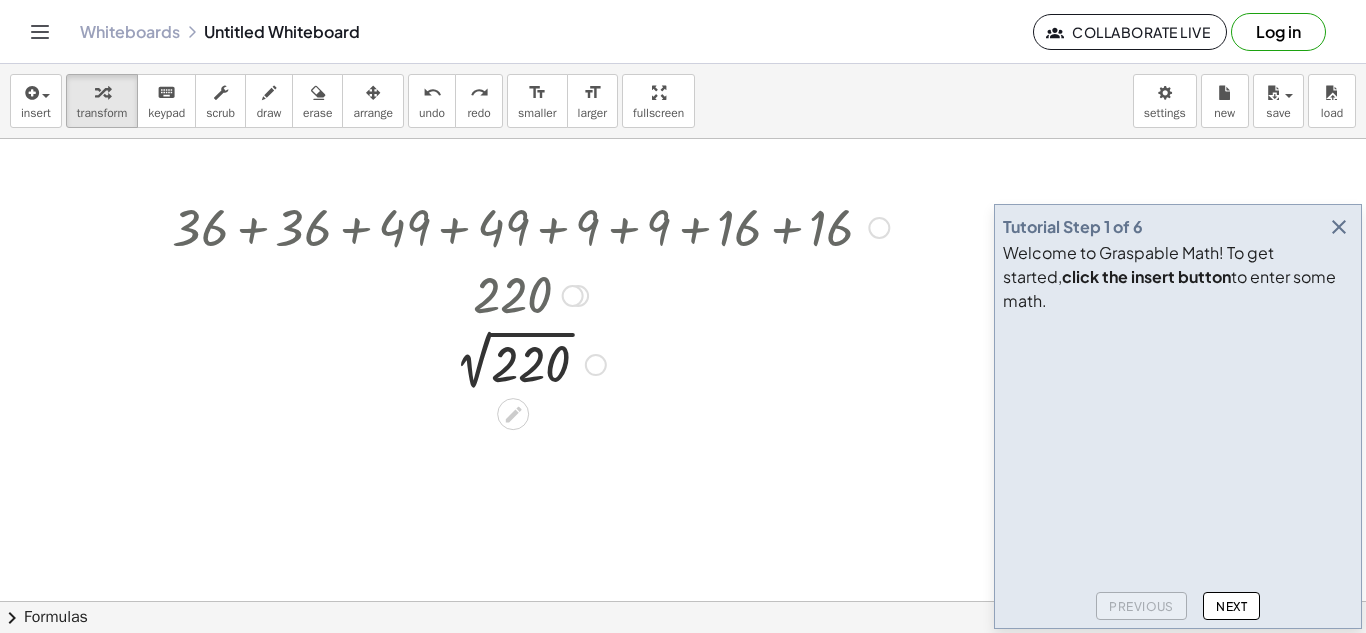 click at bounding box center (879, 228) 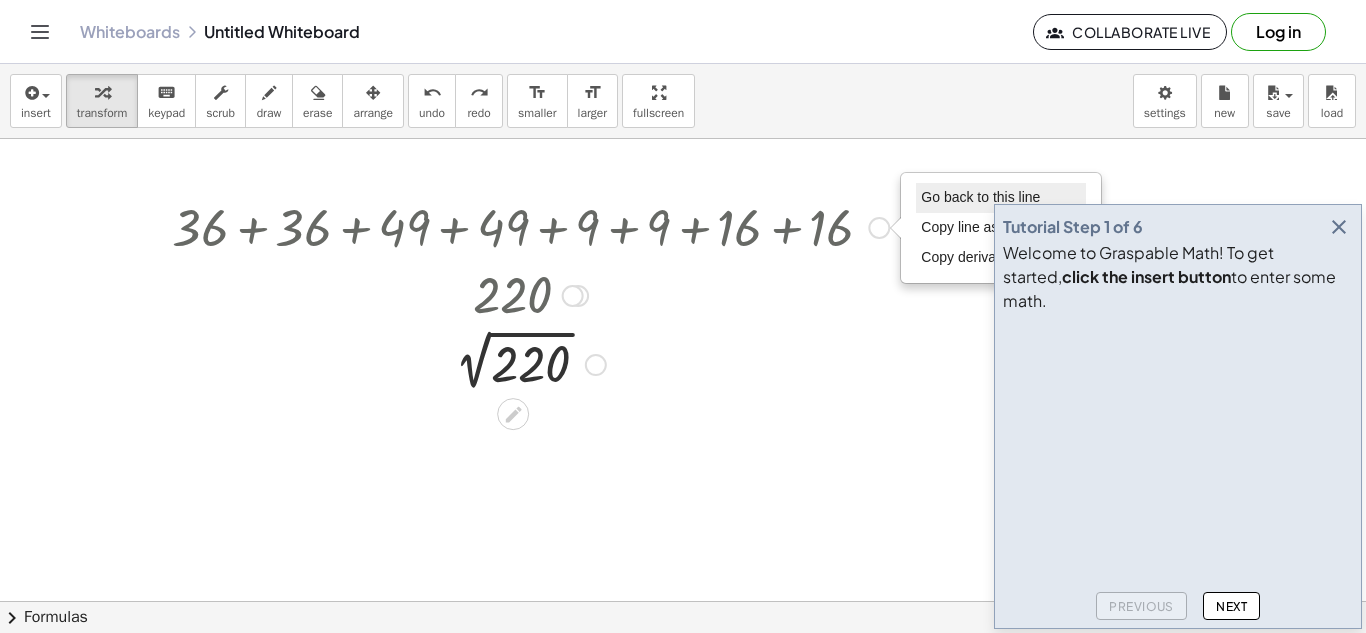 click on "Go back to this line" at bounding box center [980, 197] 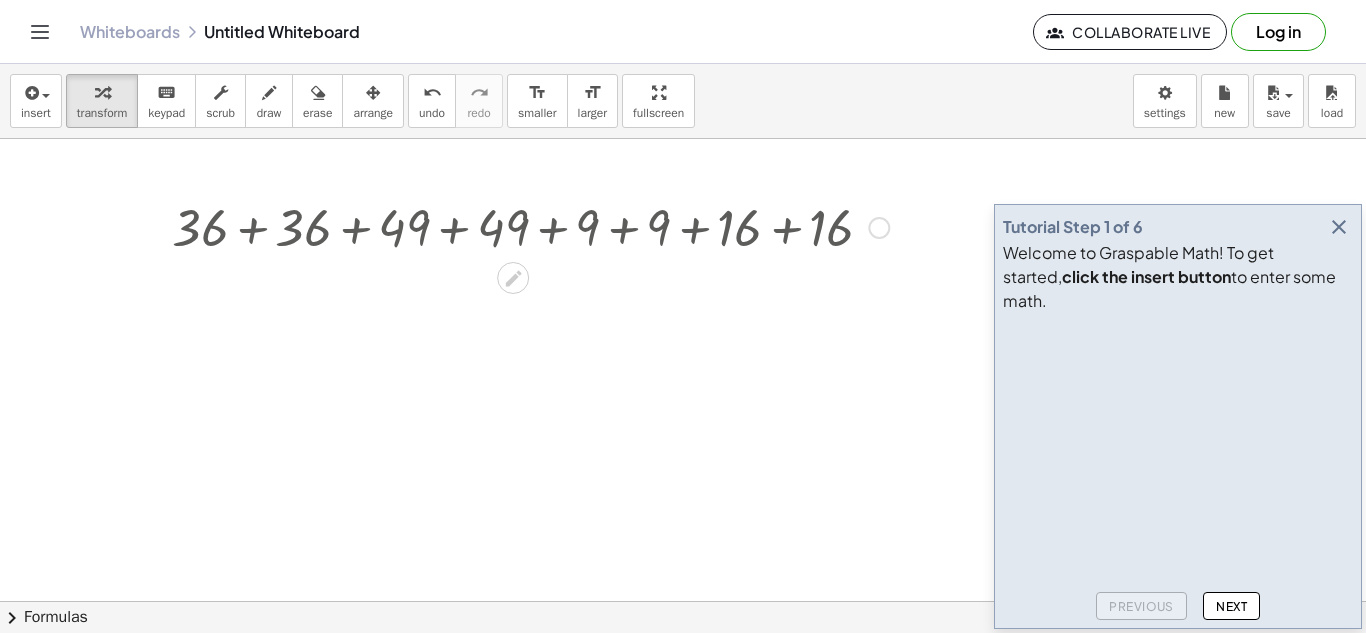 click at bounding box center [530, 226] 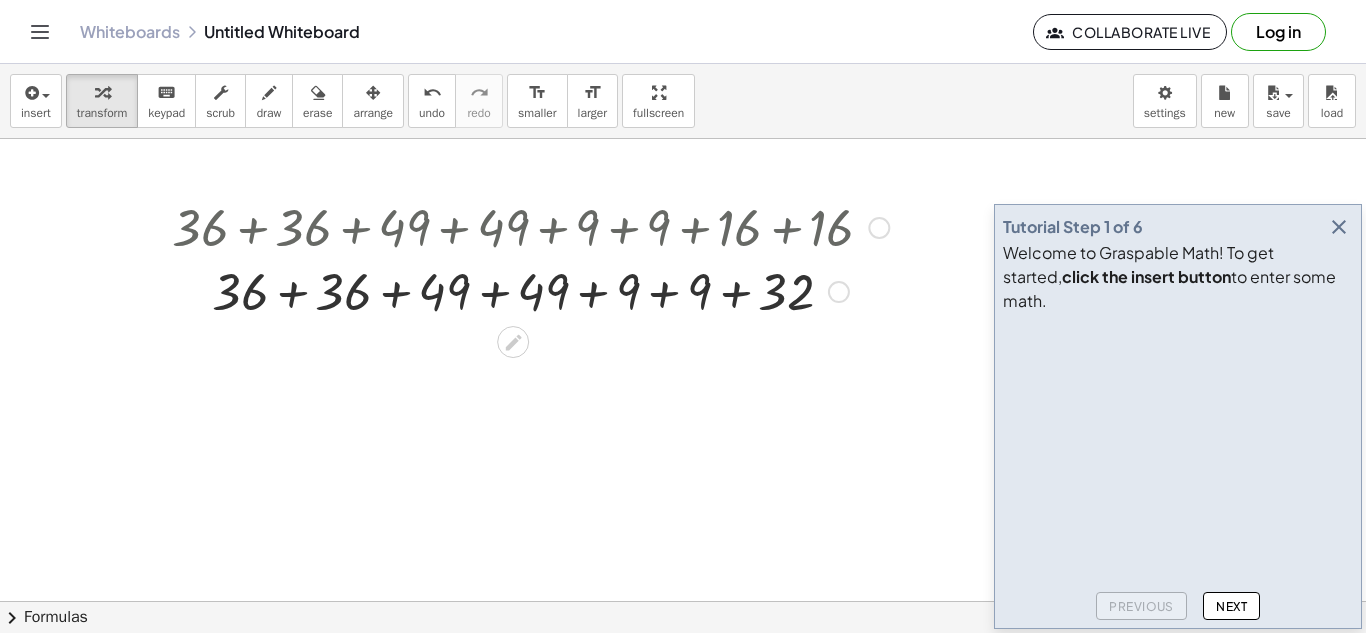 click at bounding box center (530, 226) 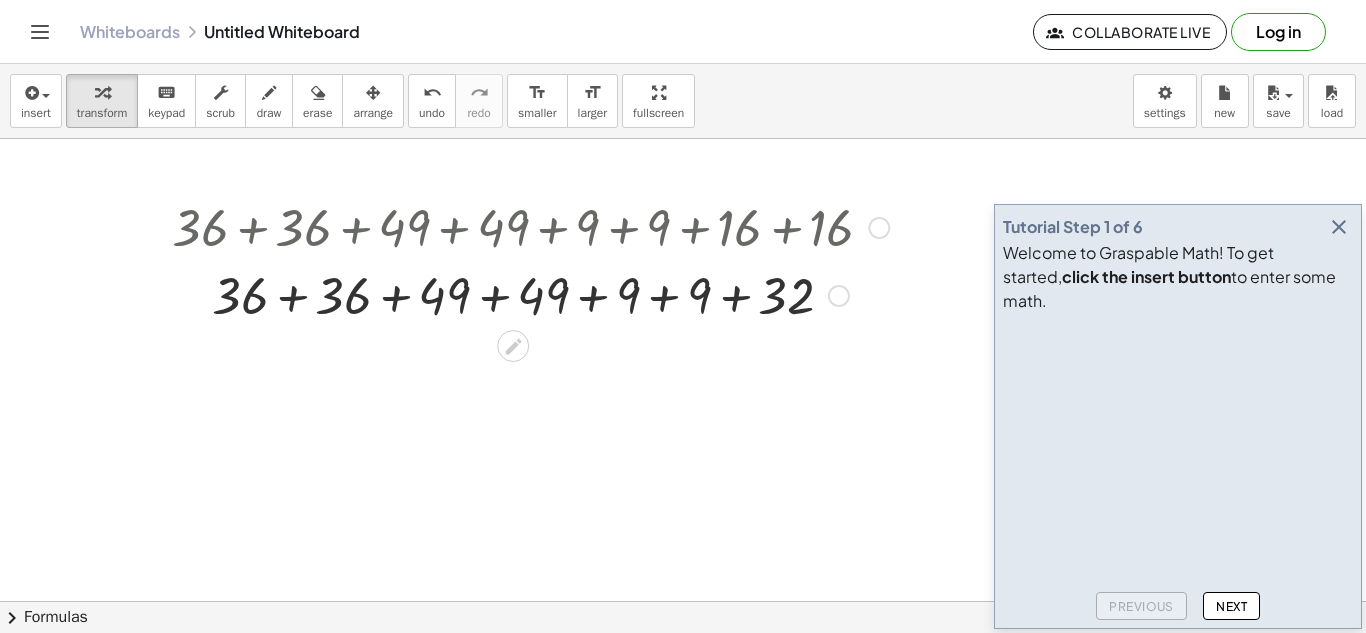 click at bounding box center (879, 228) 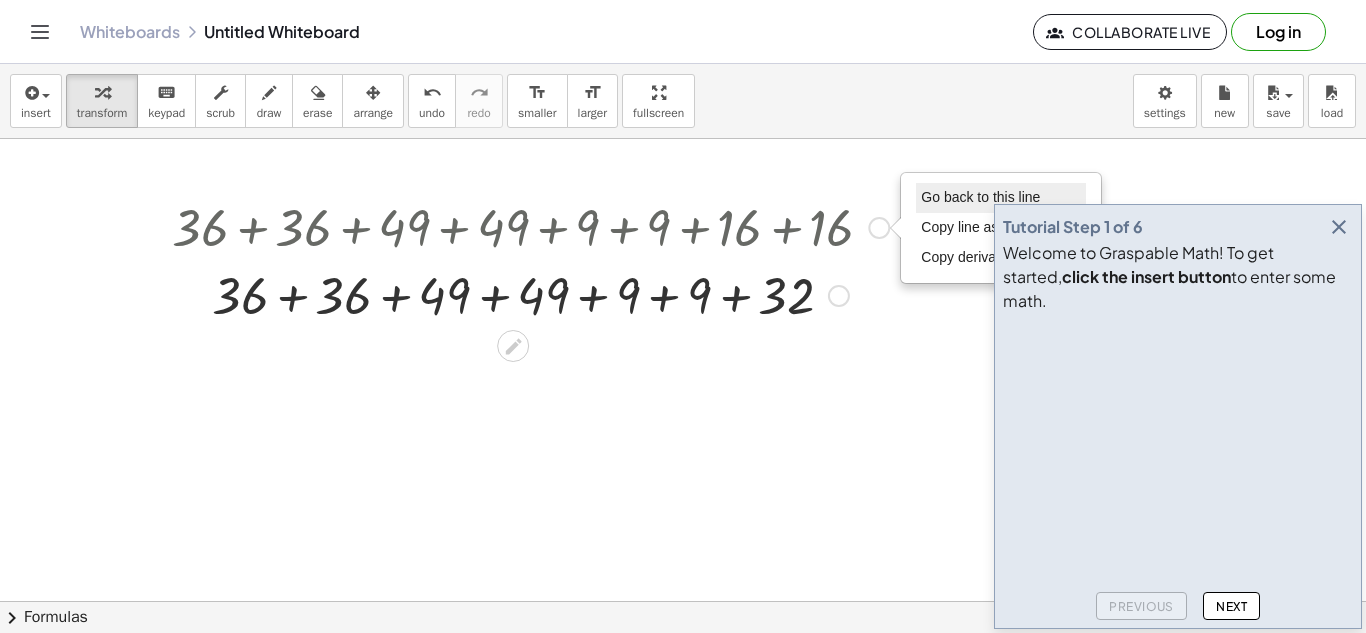 click on "Go back to this line" at bounding box center [980, 197] 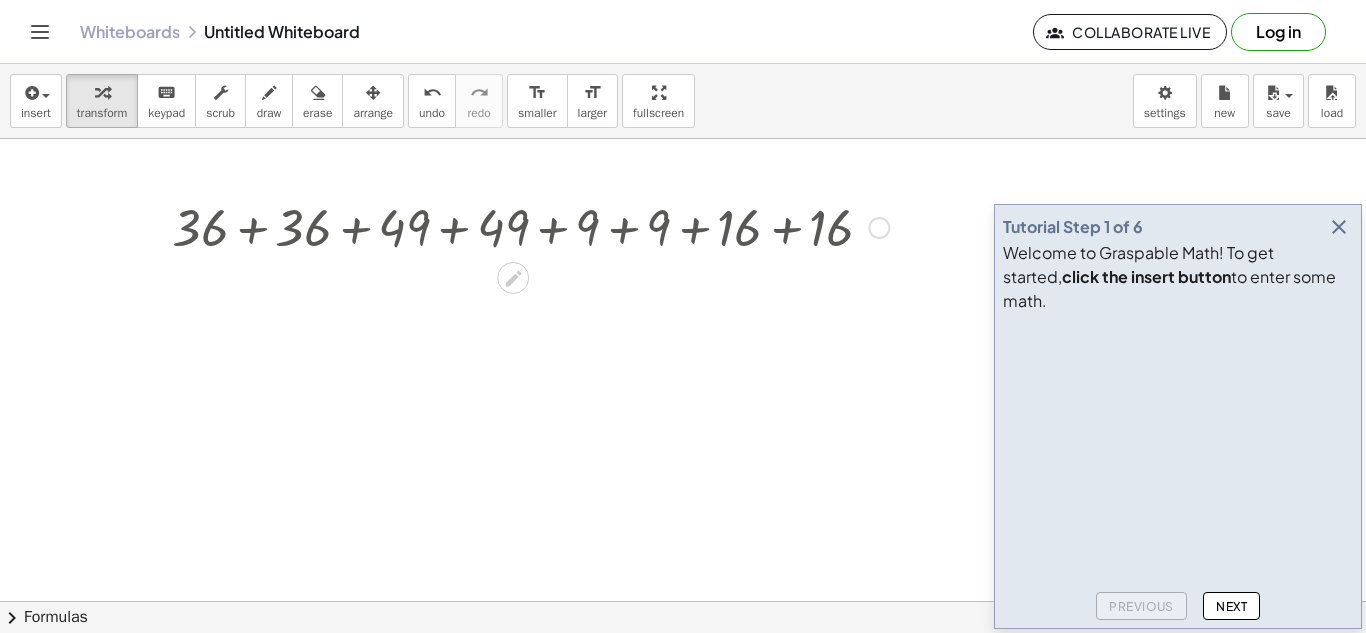 click on "Go back to this line Copy line as LaTeX Copy derivation as LaTeX" at bounding box center [879, 228] 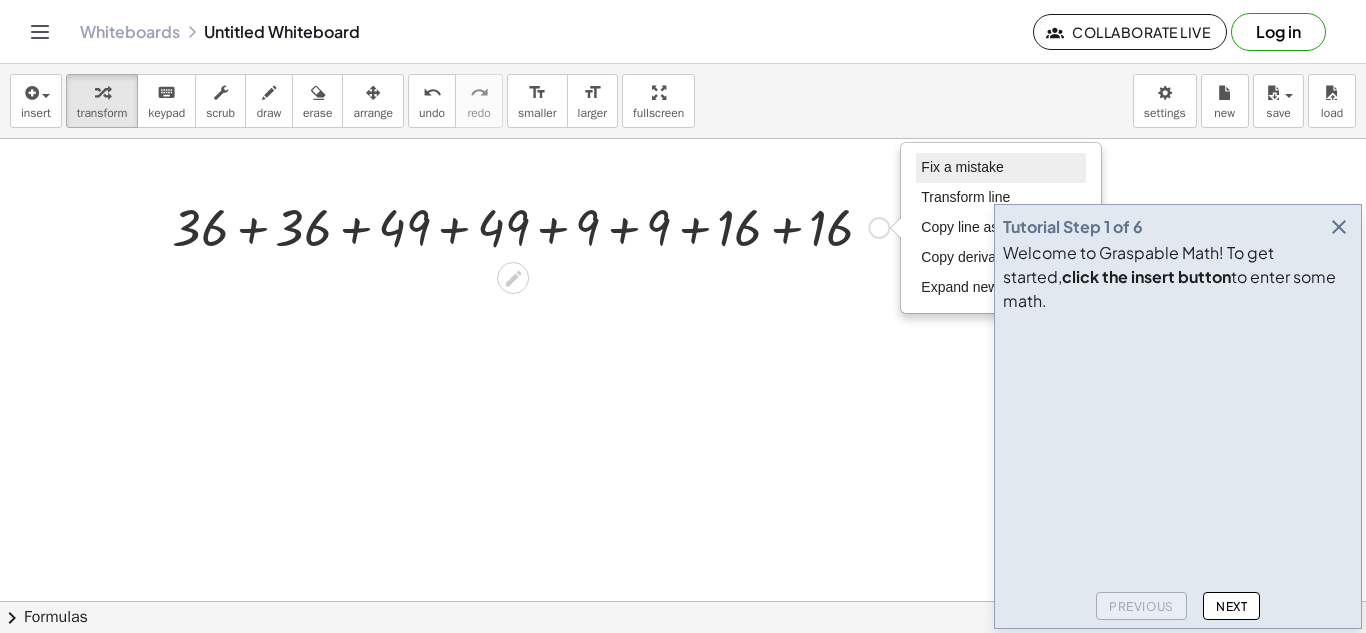 click on "Fix a mistake" at bounding box center [962, 167] 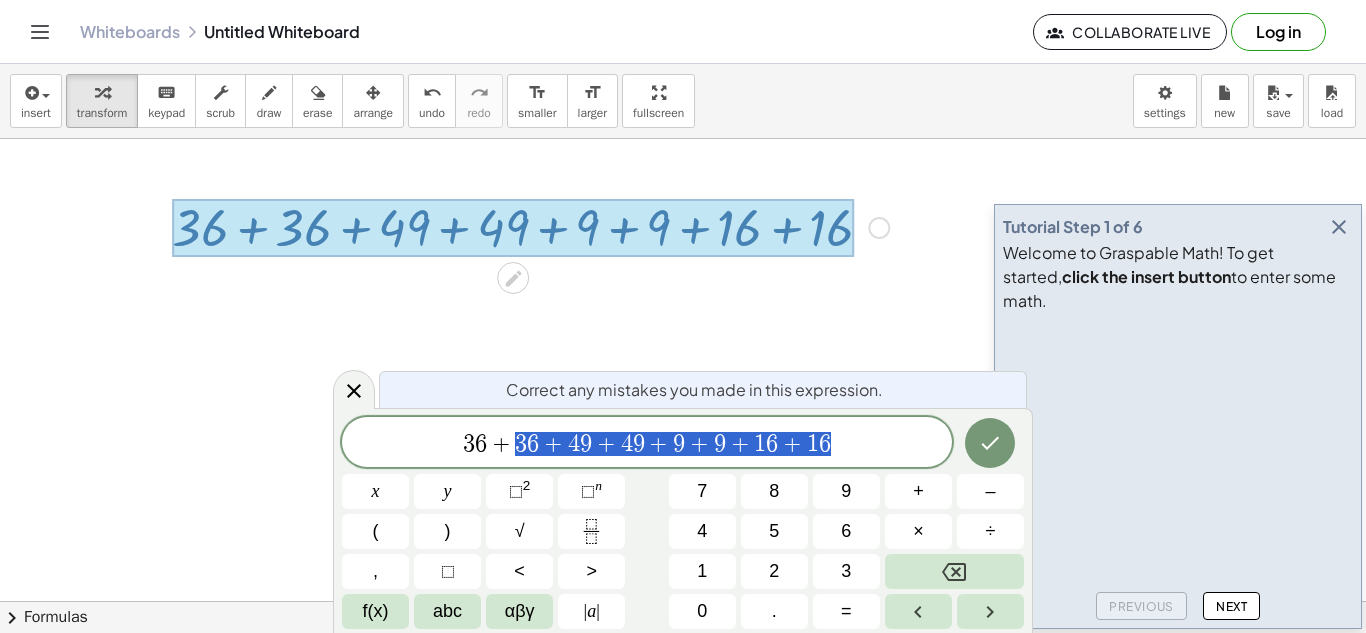 drag, startPoint x: 872, startPoint y: 427, endPoint x: 505, endPoint y: 456, distance: 368.14398 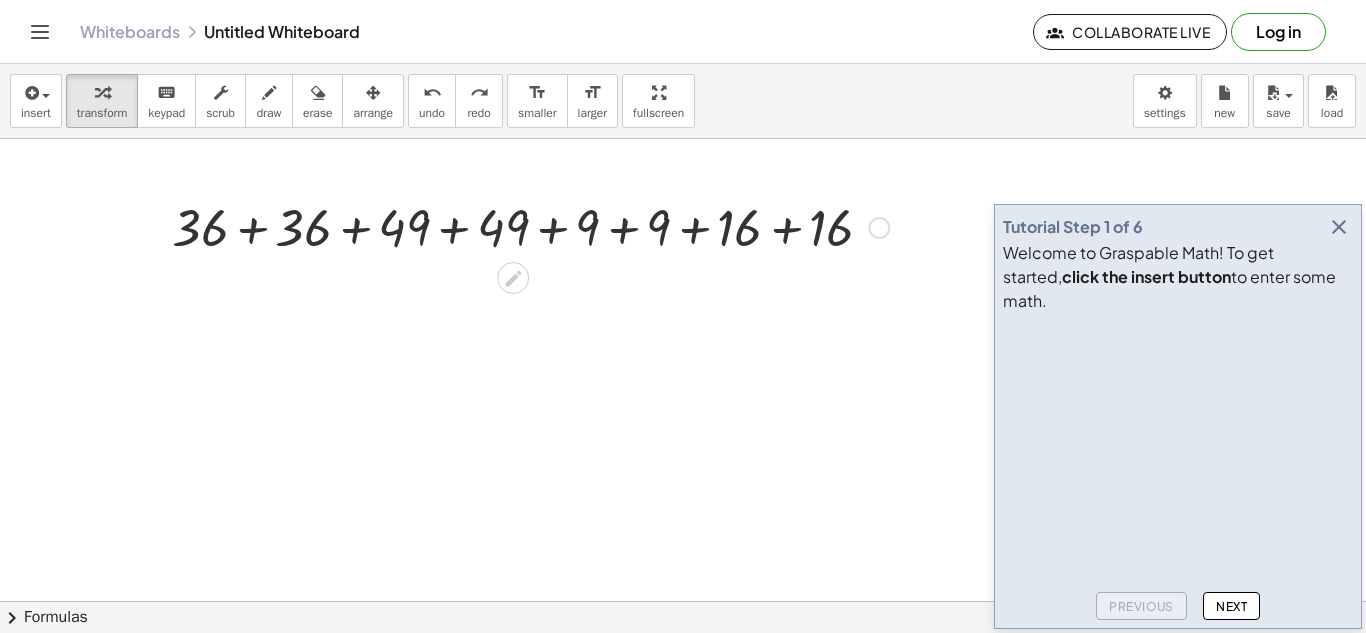 click at bounding box center [530, 226] 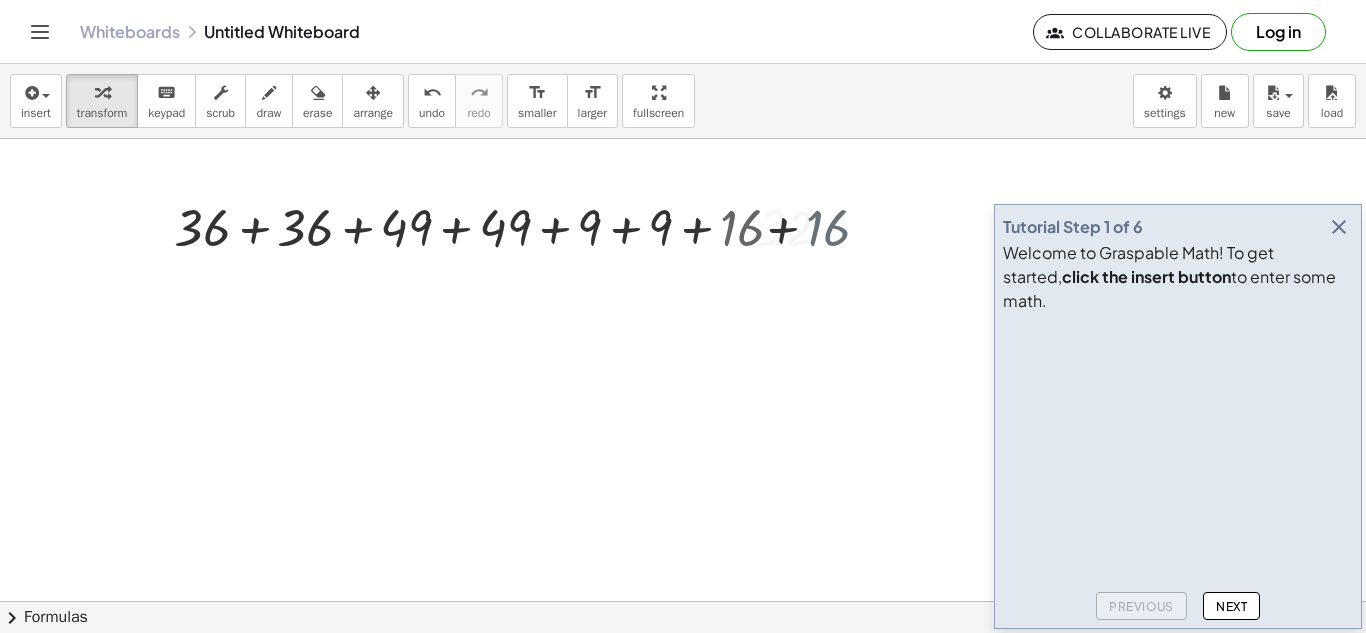 click at bounding box center (683, 601) 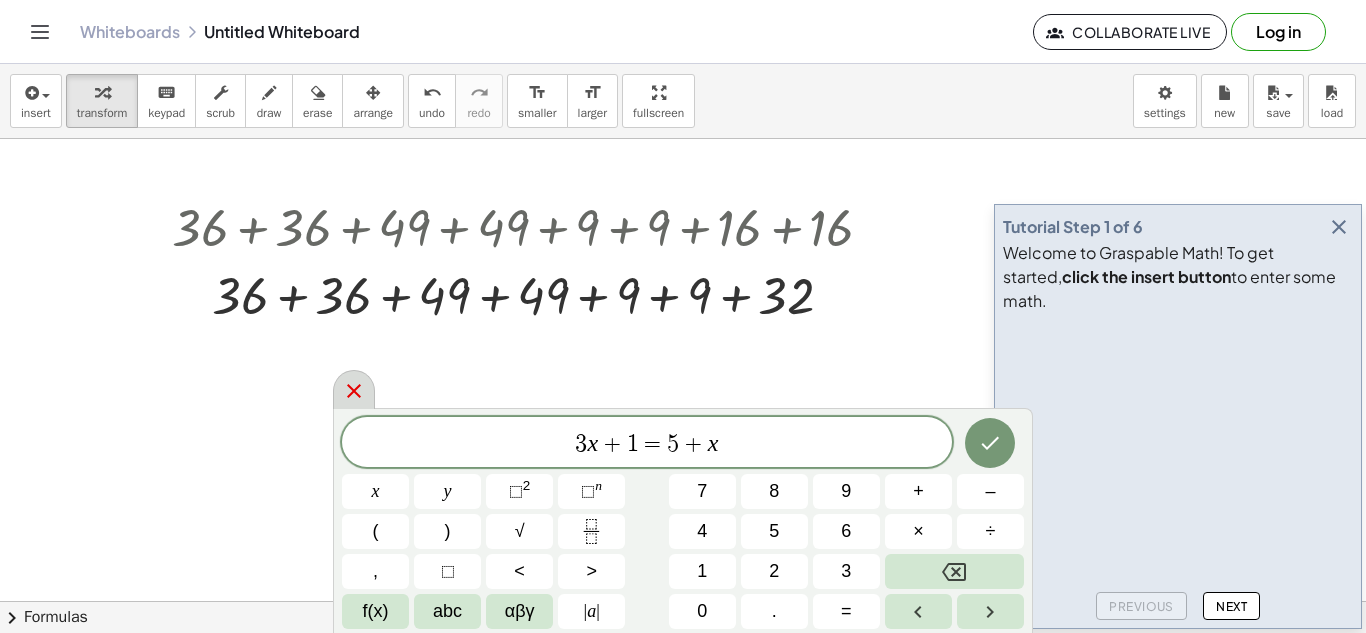 click 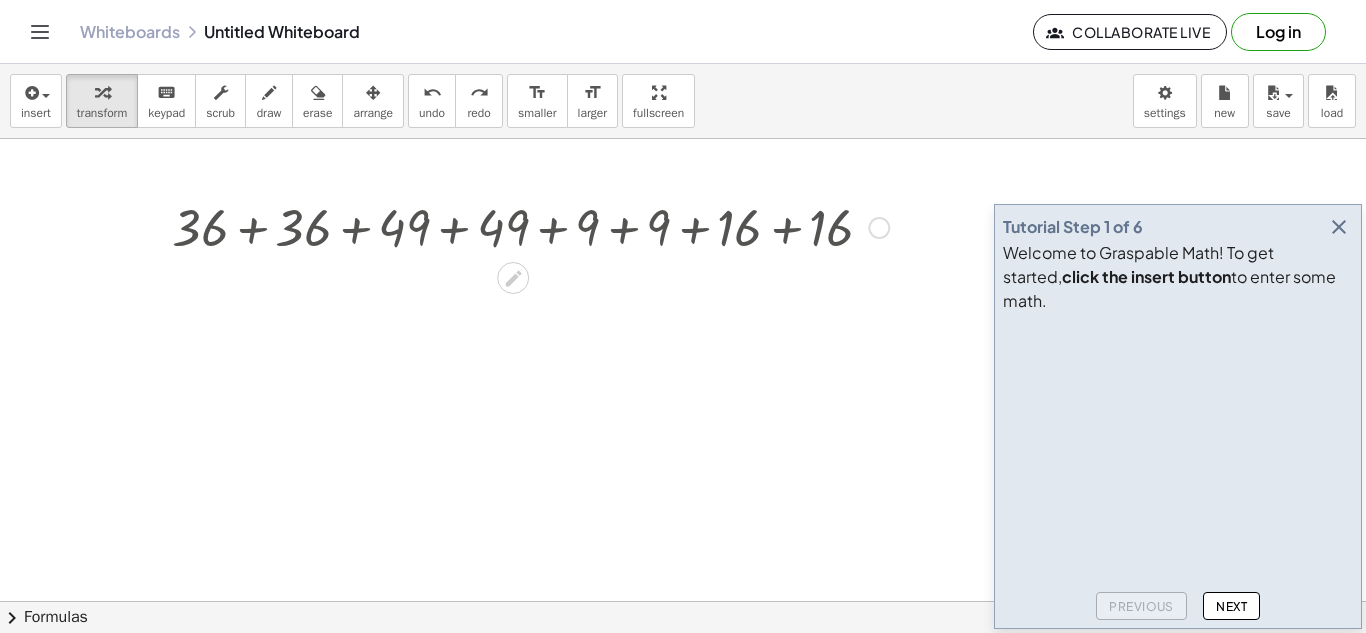click at bounding box center [879, 228] 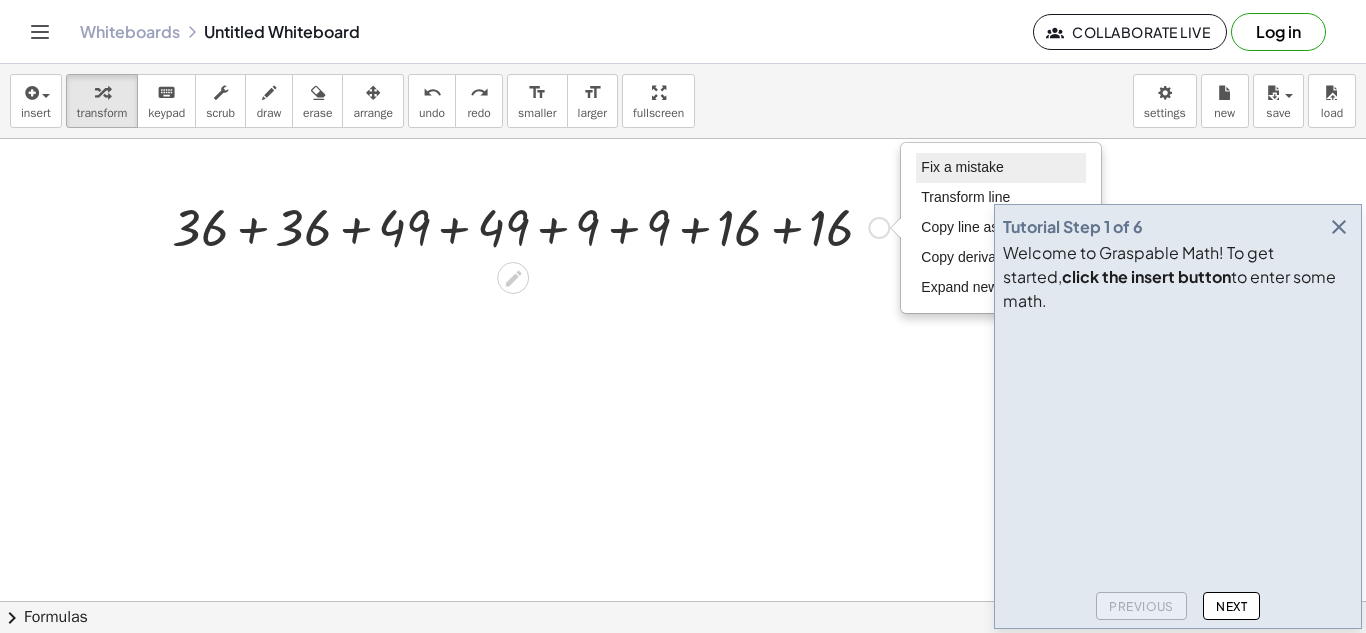 click on "Fix a mistake" at bounding box center (962, 167) 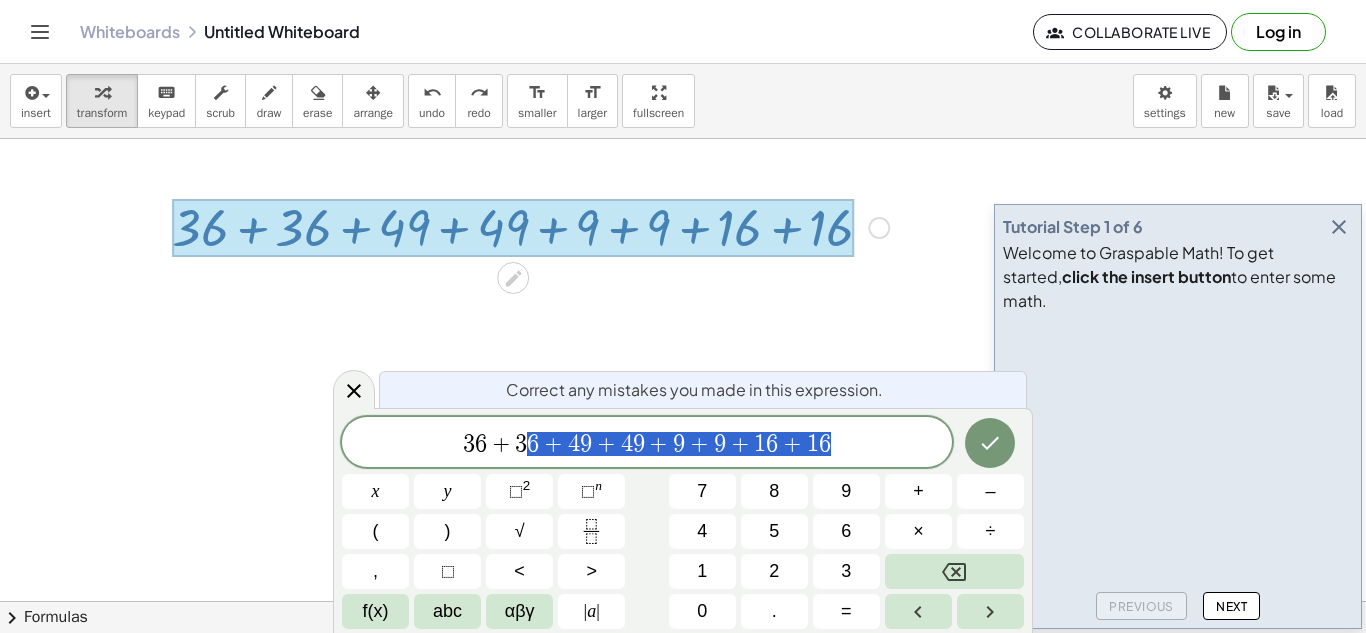 drag, startPoint x: 856, startPoint y: 433, endPoint x: 524, endPoint y: 428, distance: 332.03766 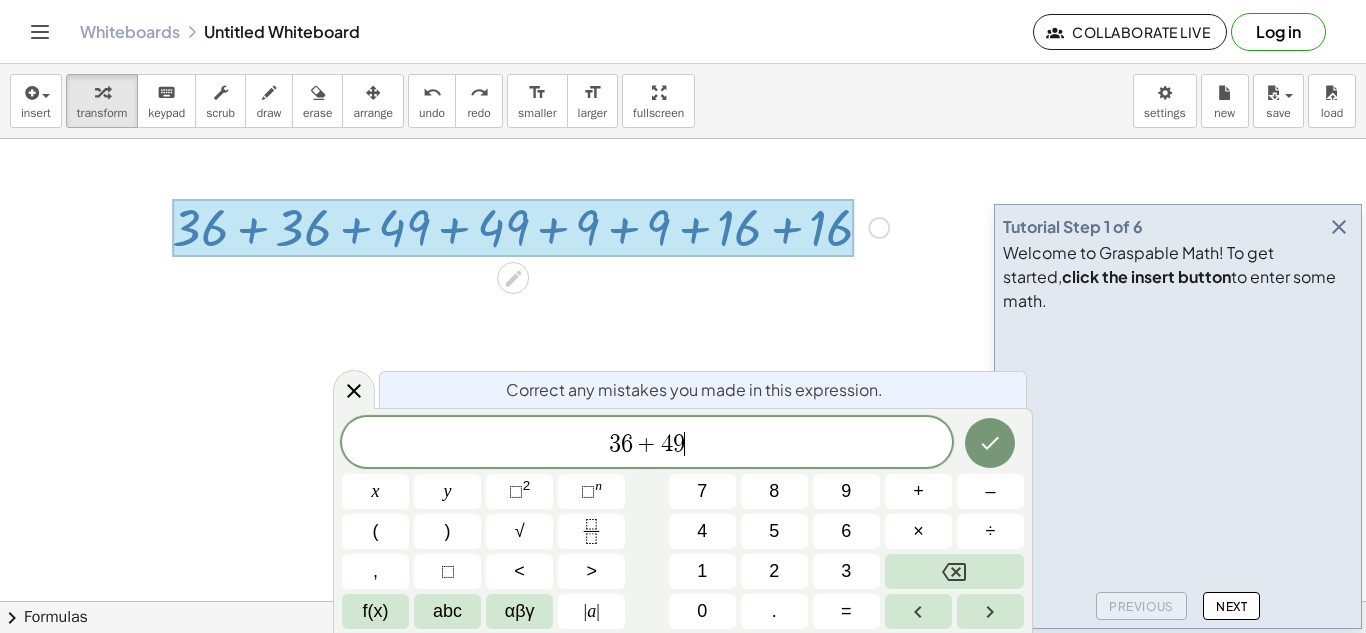 drag, startPoint x: 728, startPoint y: 442, endPoint x: 490, endPoint y: 455, distance: 238.35478 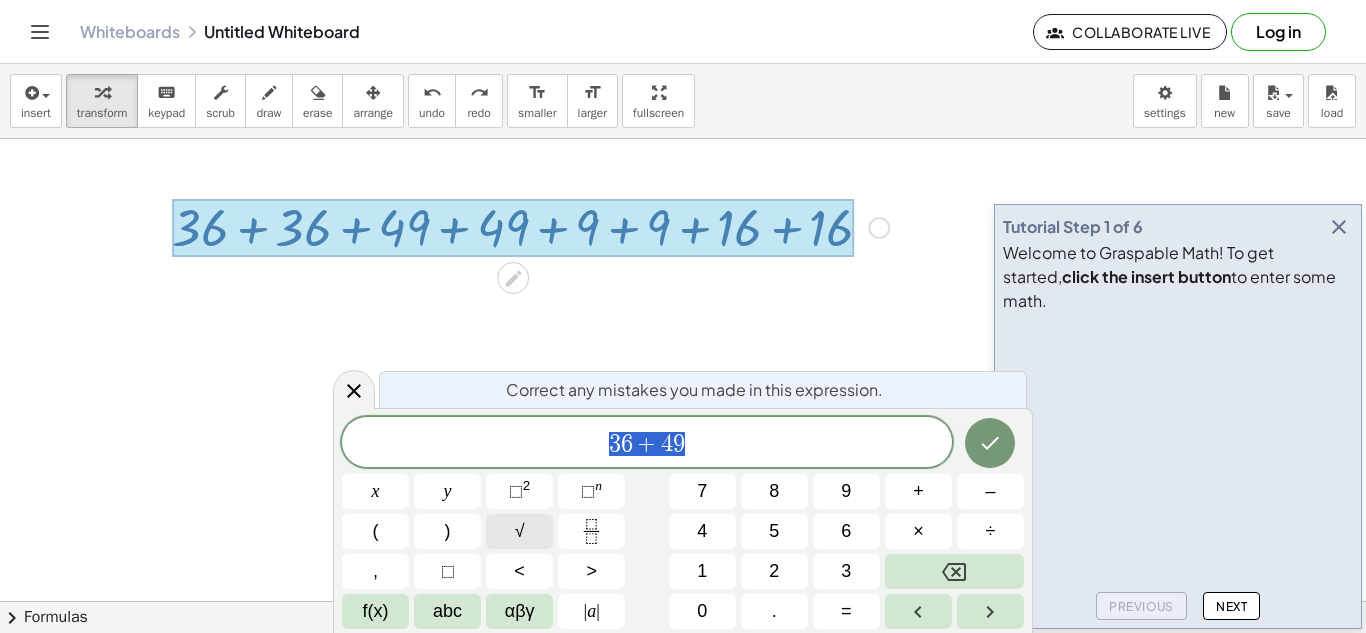 click on "√" at bounding box center [519, 531] 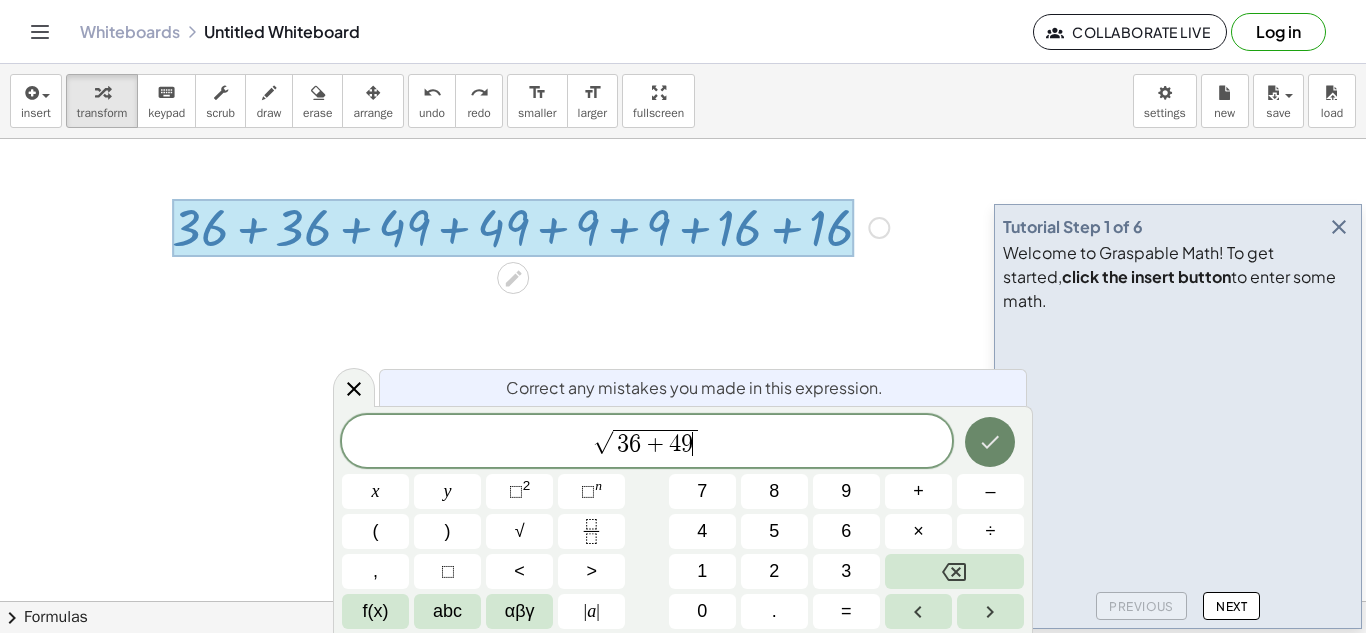 click 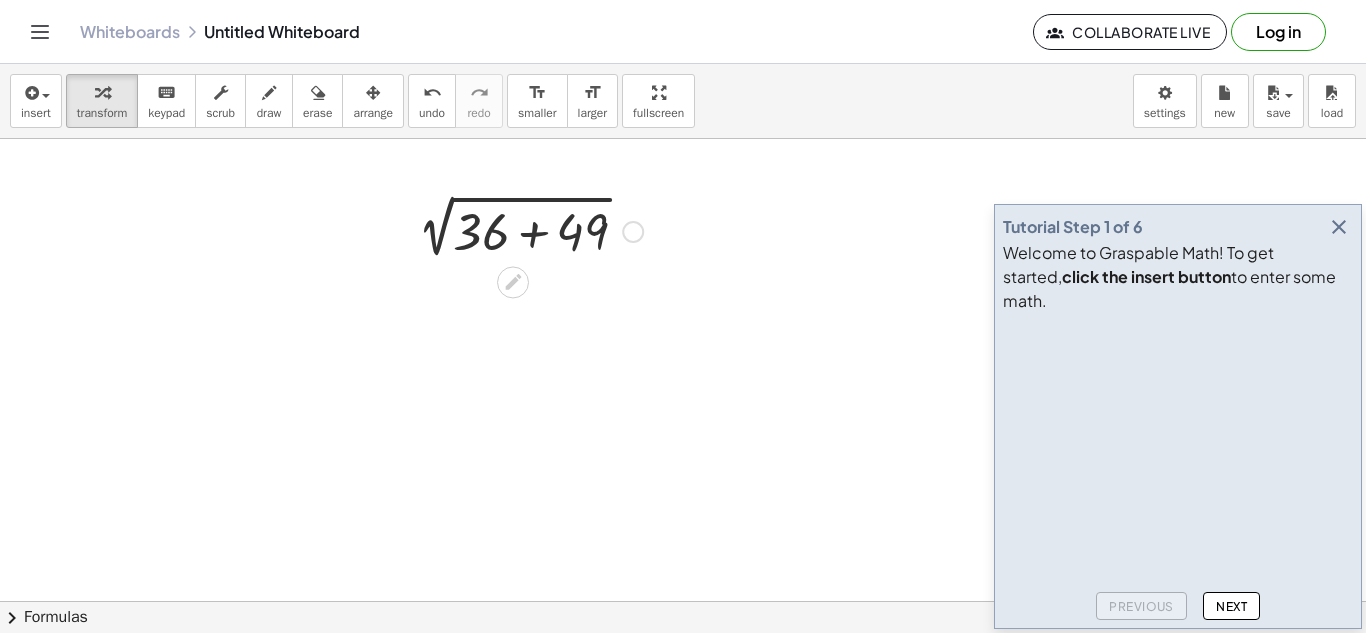 click at bounding box center [525, 230] 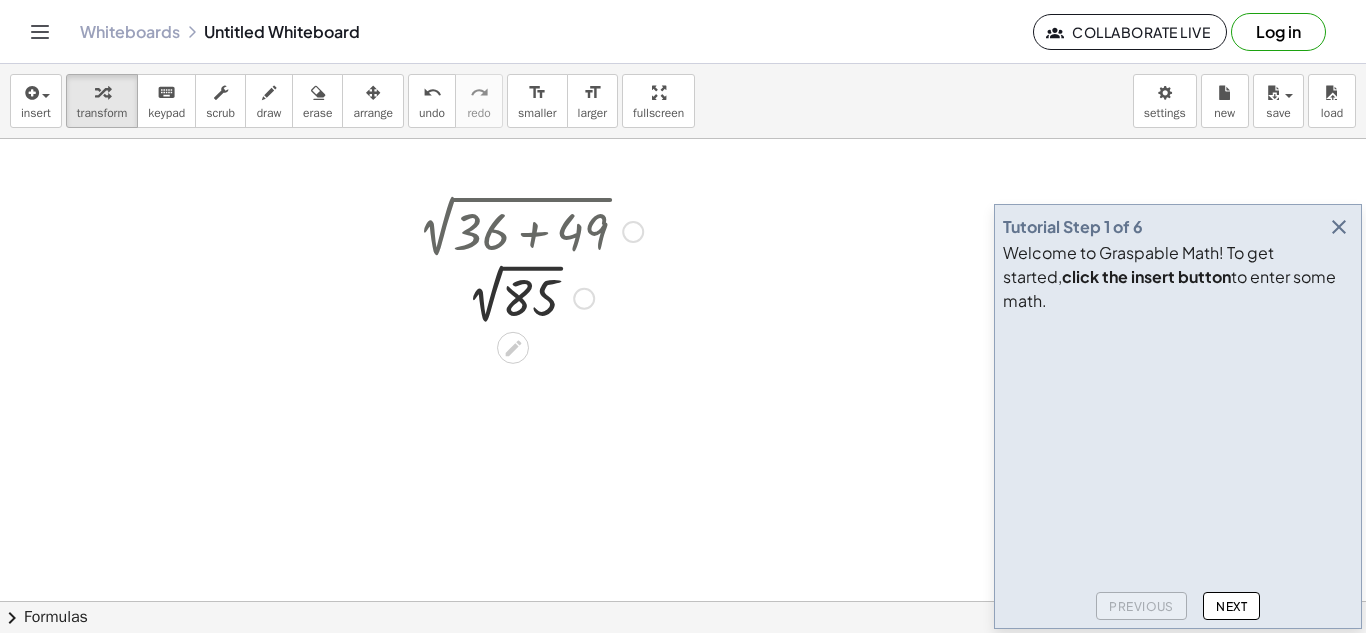 click at bounding box center [633, 232] 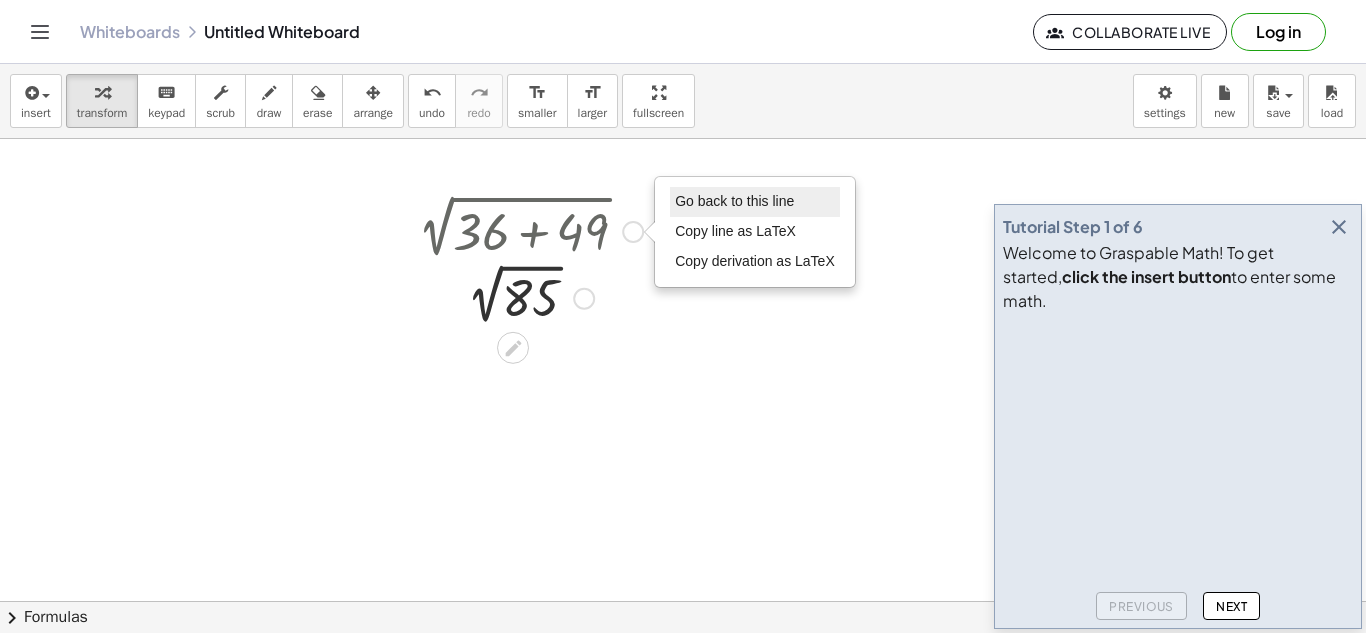 click on "Go back to this line" at bounding box center [755, 202] 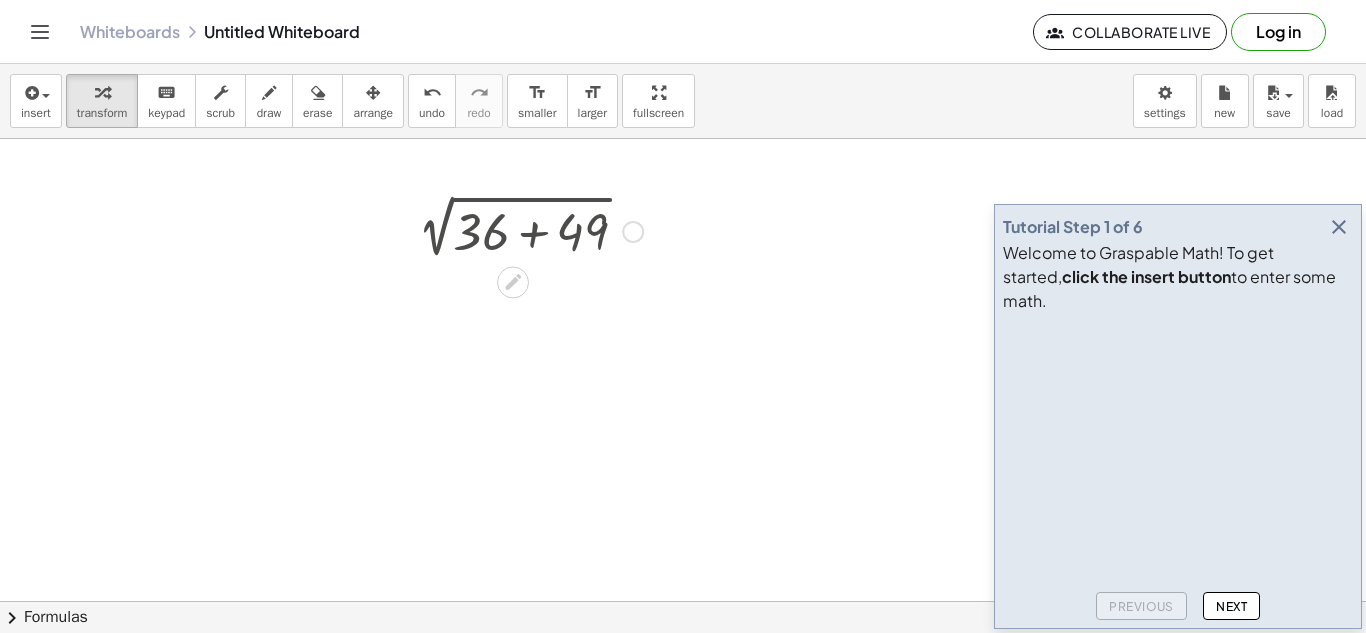 click at bounding box center [525, 230] 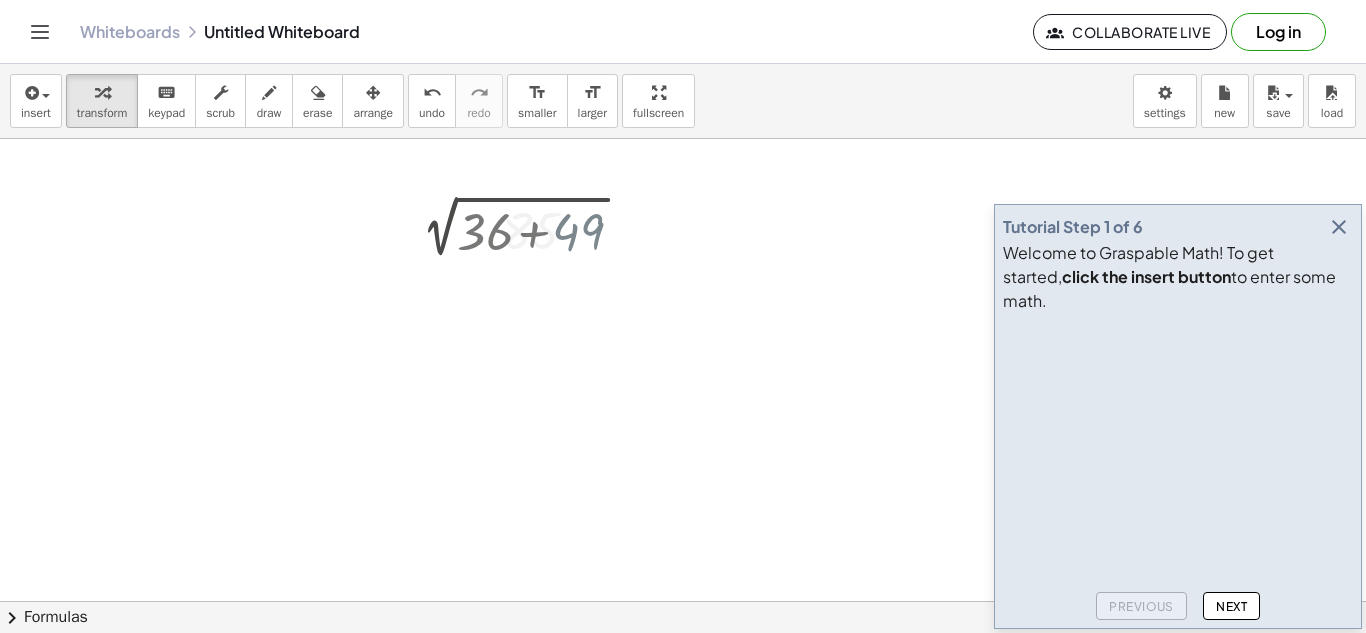 click at bounding box center (683, 601) 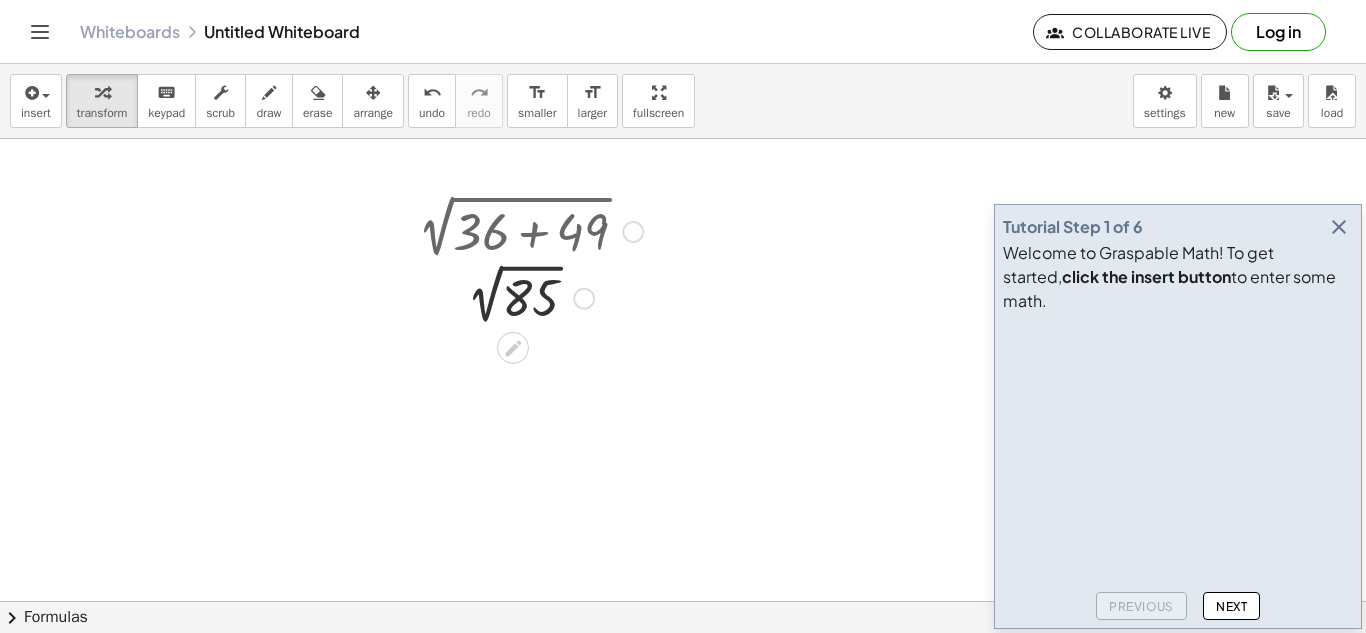 click at bounding box center [633, 232] 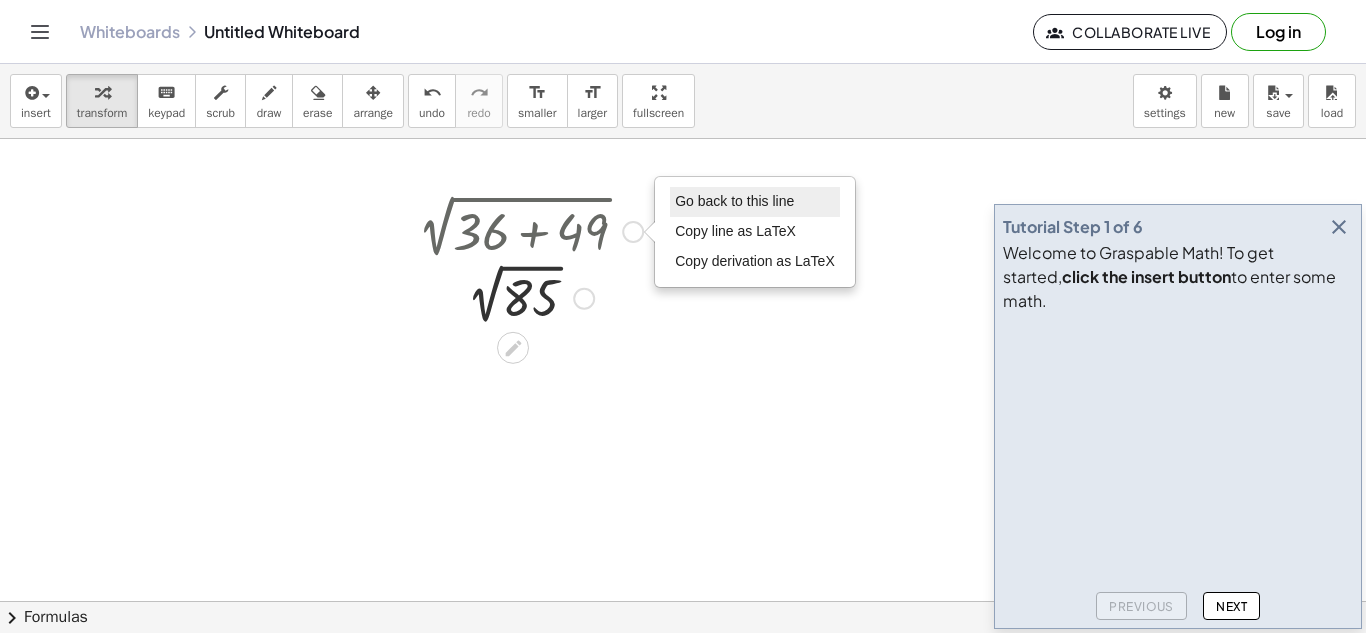 click on "Go back to this line" at bounding box center (734, 201) 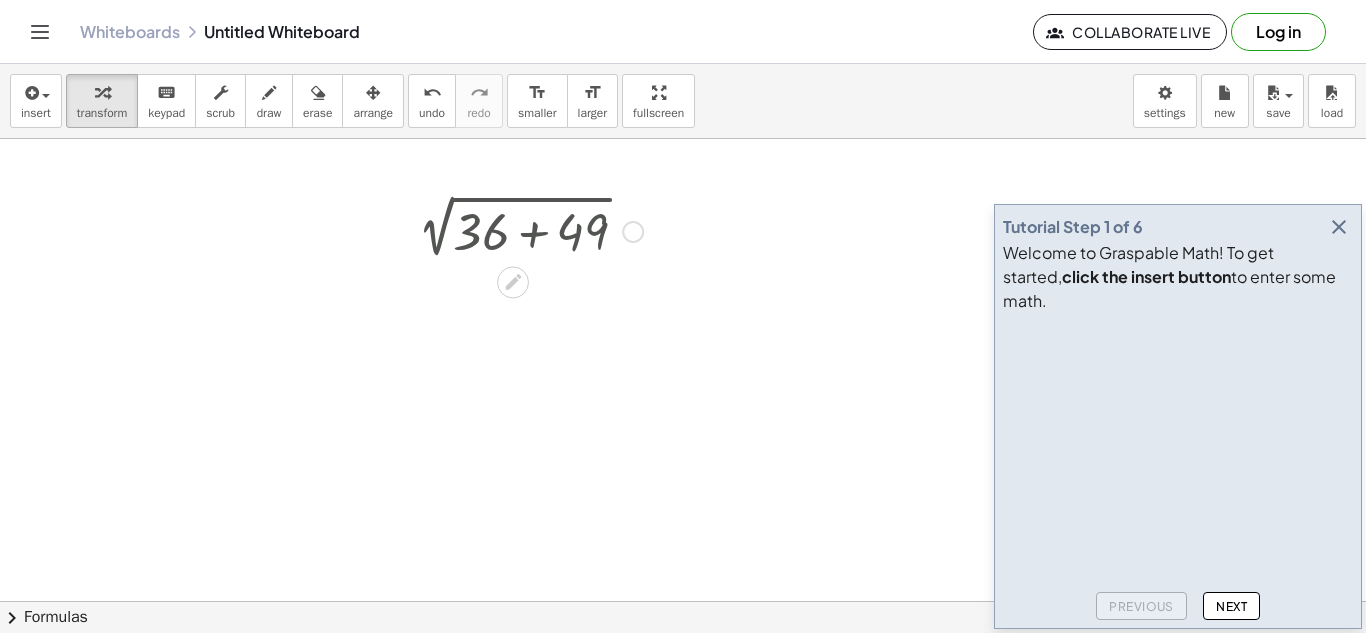 click at bounding box center (525, 230) 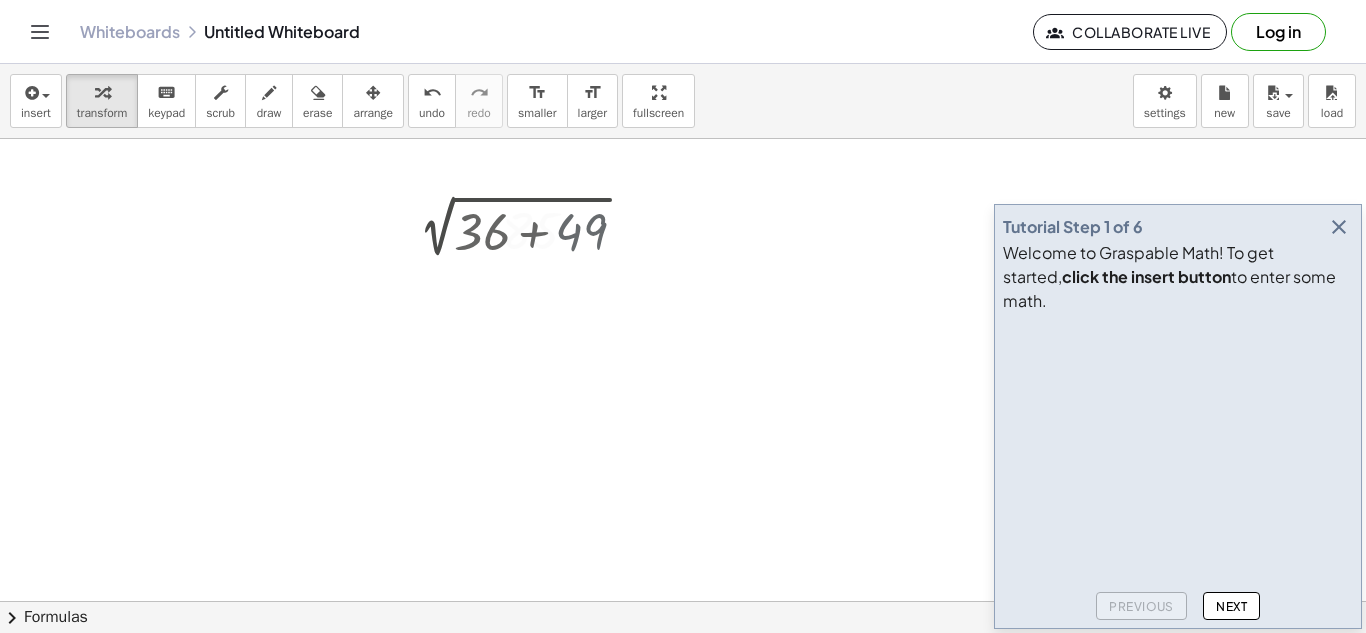 click at bounding box center [683, 601] 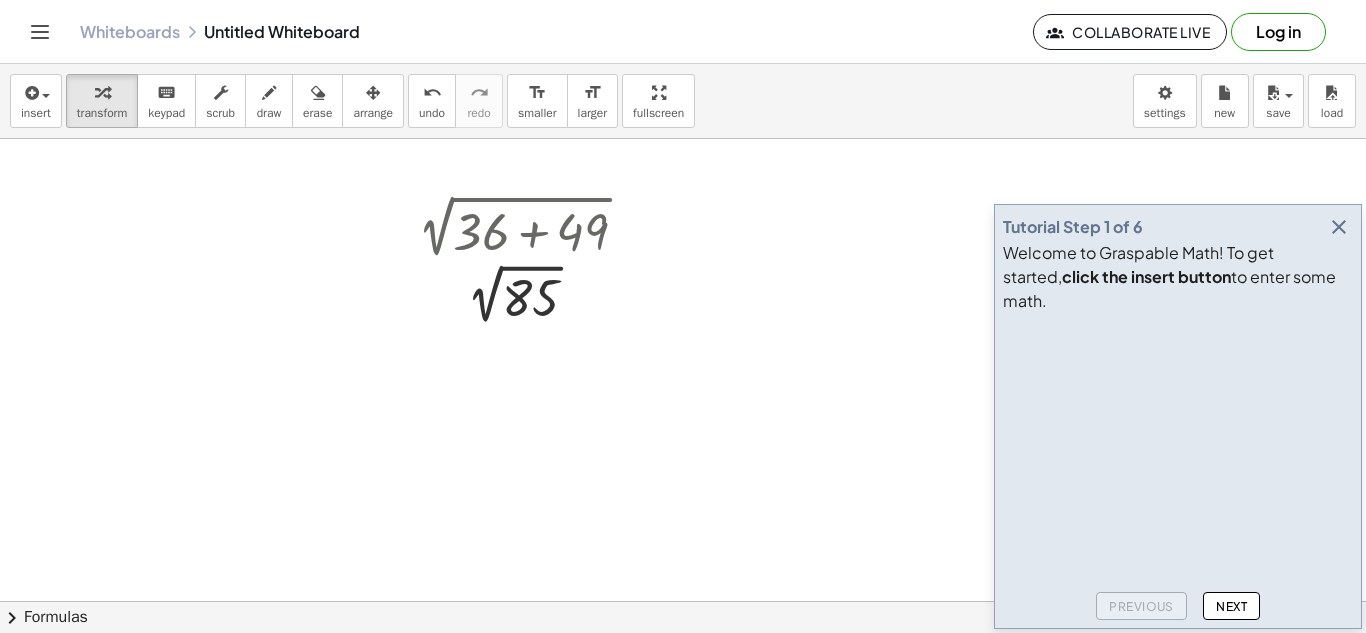 click at bounding box center (525, 230) 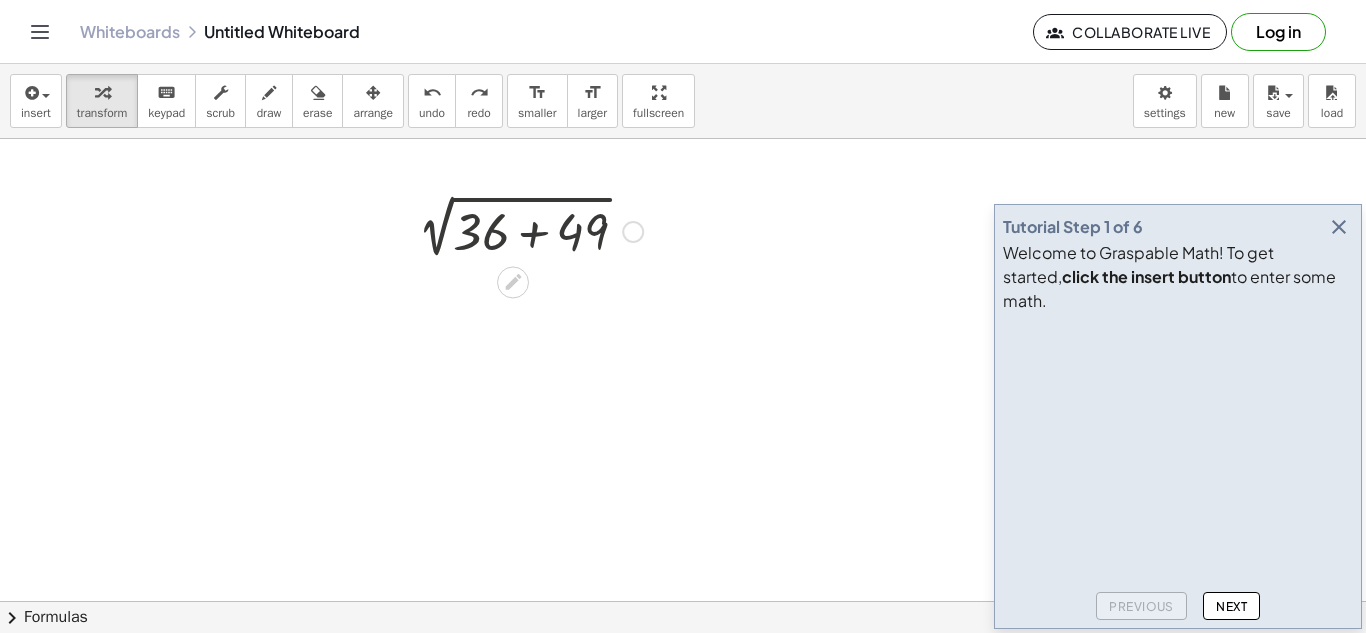 click at bounding box center [633, 232] 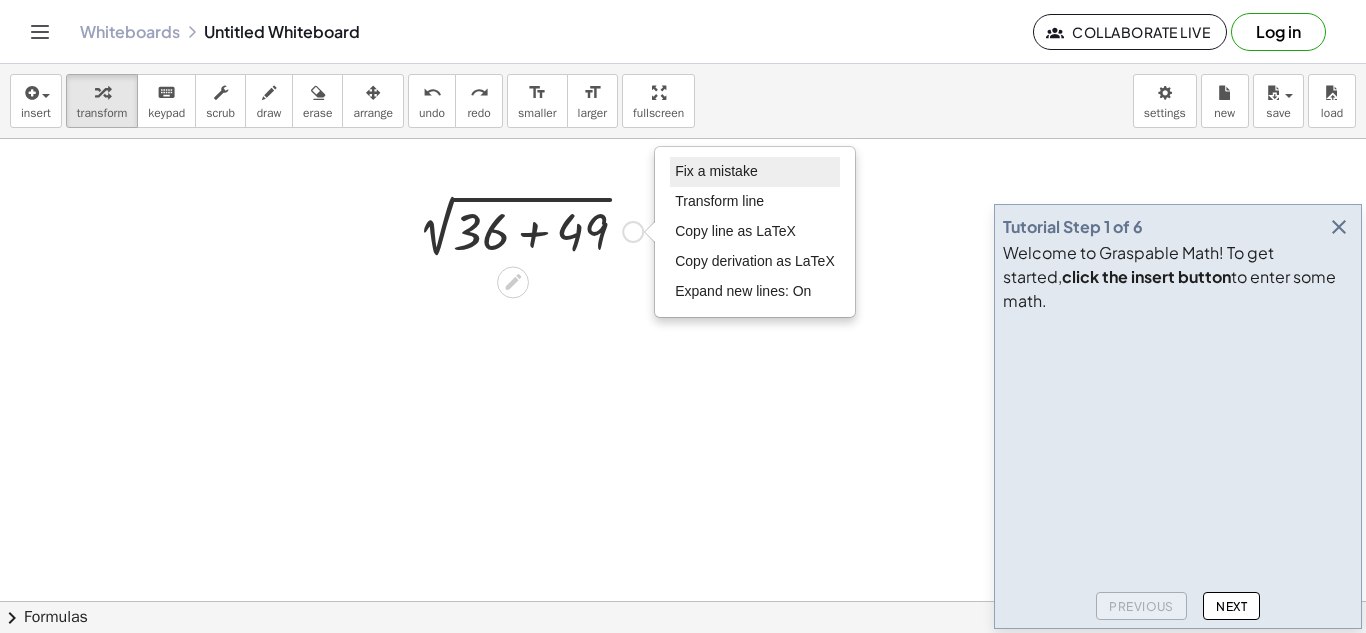 click on "Fix a mistake" at bounding box center [755, 172] 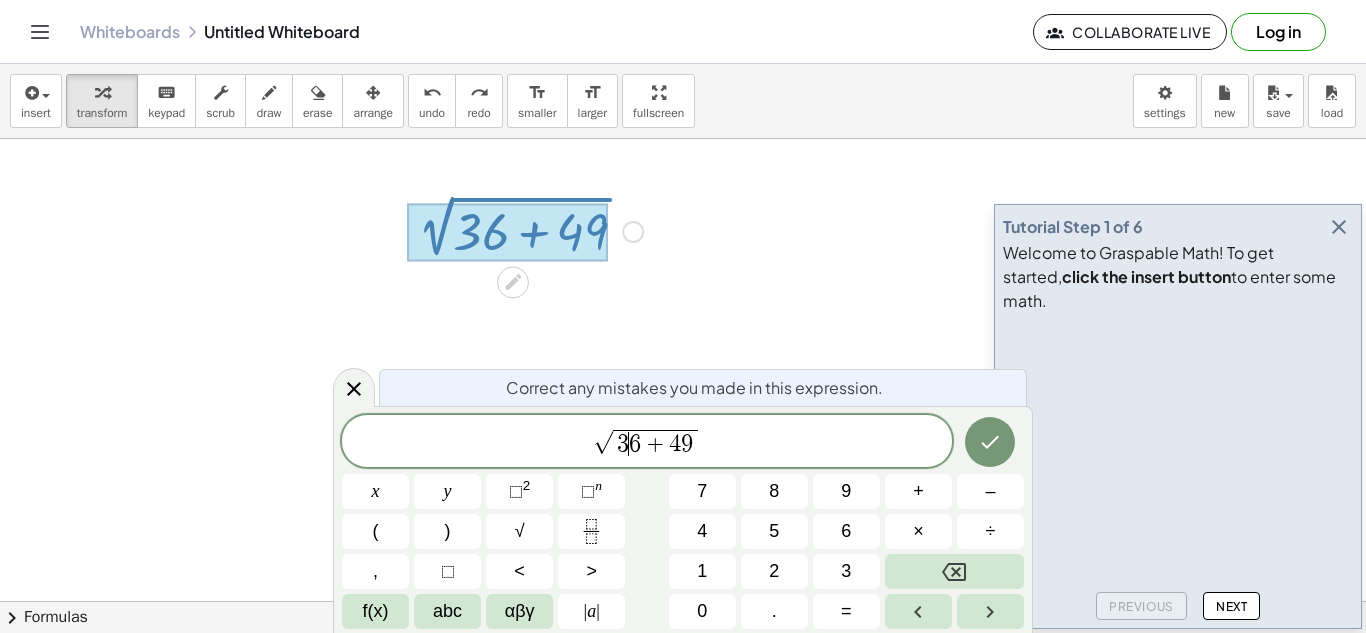 click on "6" at bounding box center [635, 444] 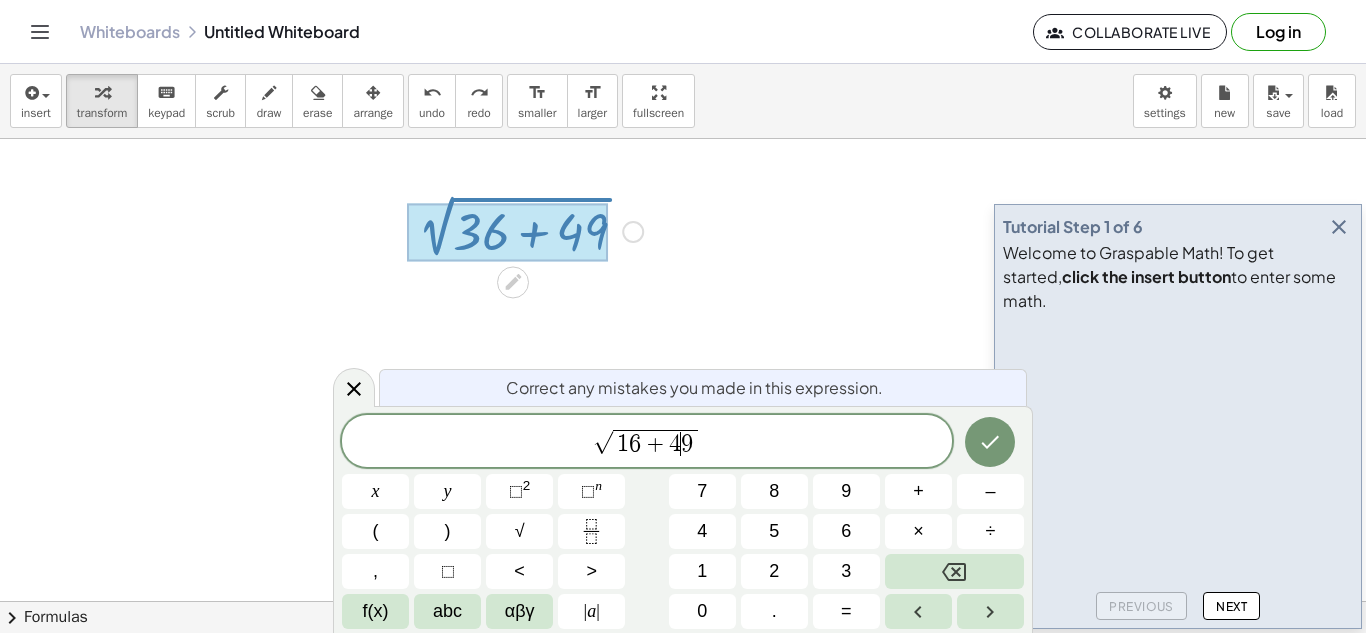 click on "4" at bounding box center [675, 444] 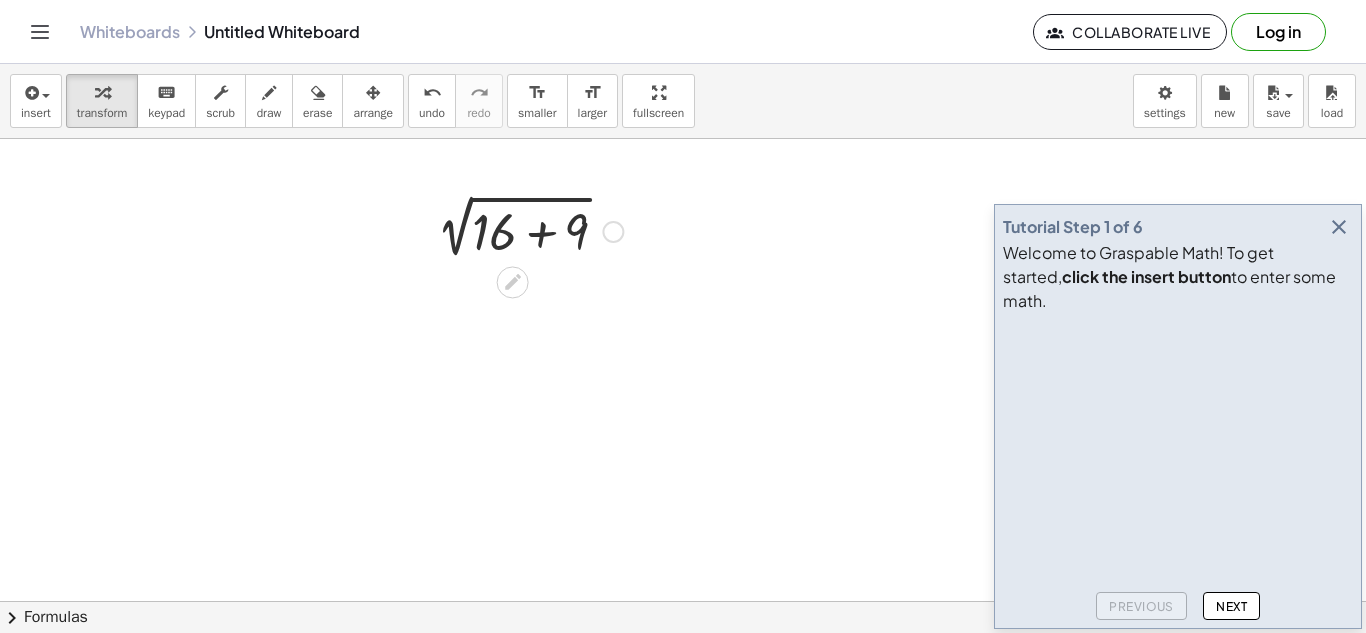 click at bounding box center (524, 230) 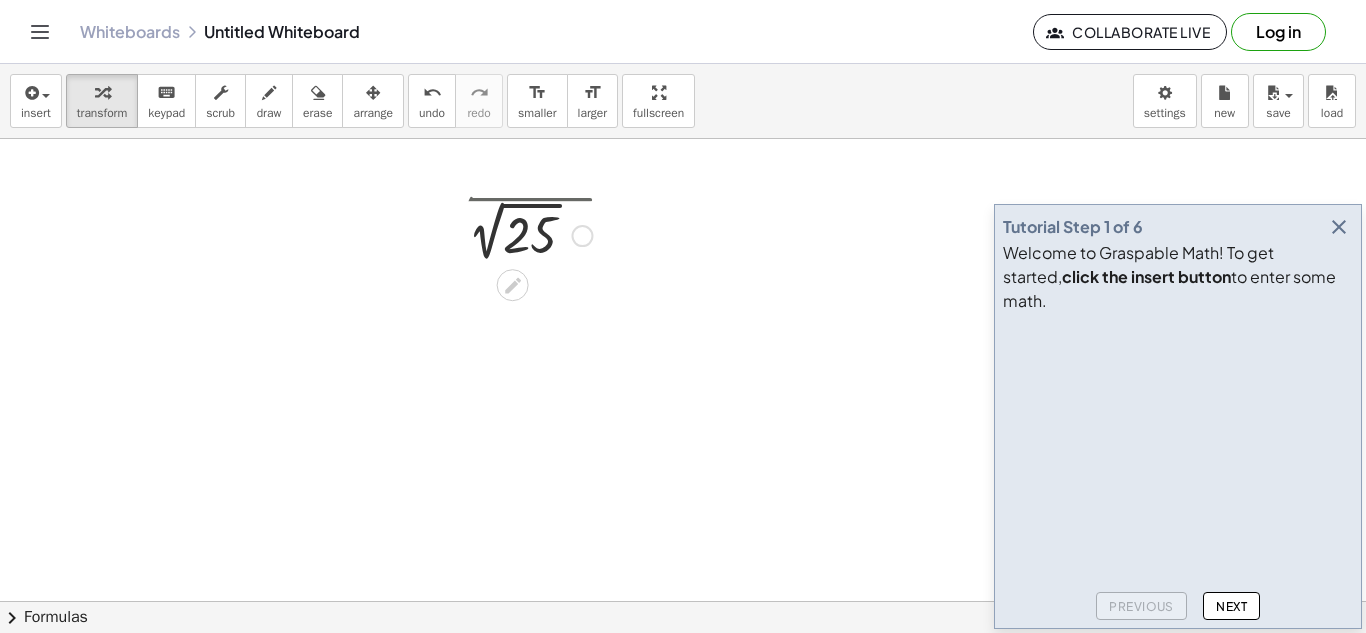 click at bounding box center [524, 234] 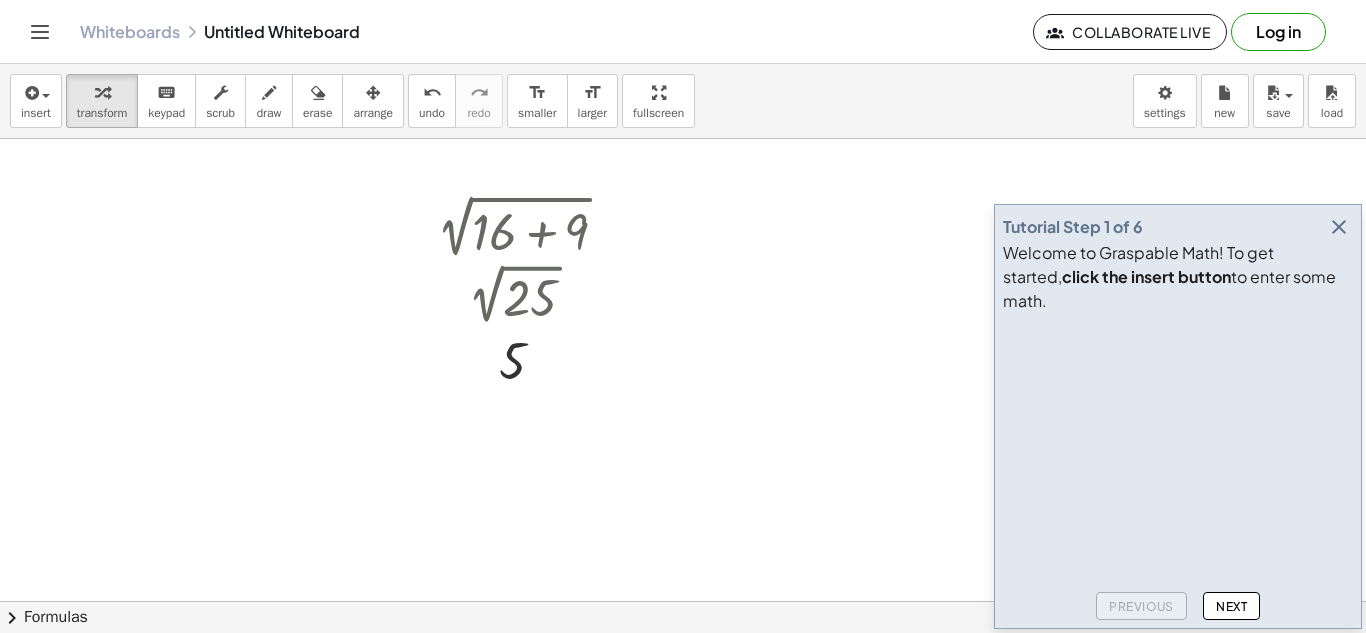 click on "insert select one: Math Expression Function Text Youtube Video Graphing Geometry Geometry 3D transform keyboard keypad scrub draw erase arrange undo undo redo redo format_size smaller format_size larger fullscreen load   save new settings" at bounding box center [683, 101] 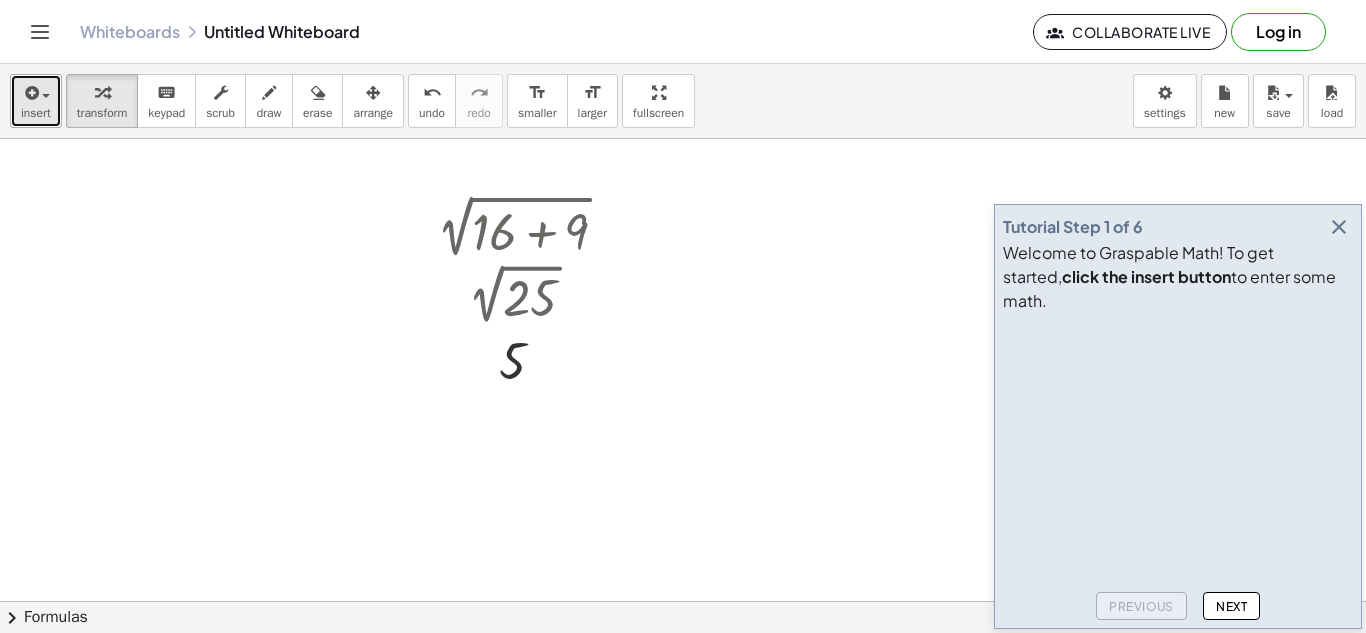 click on "insert" at bounding box center (36, 113) 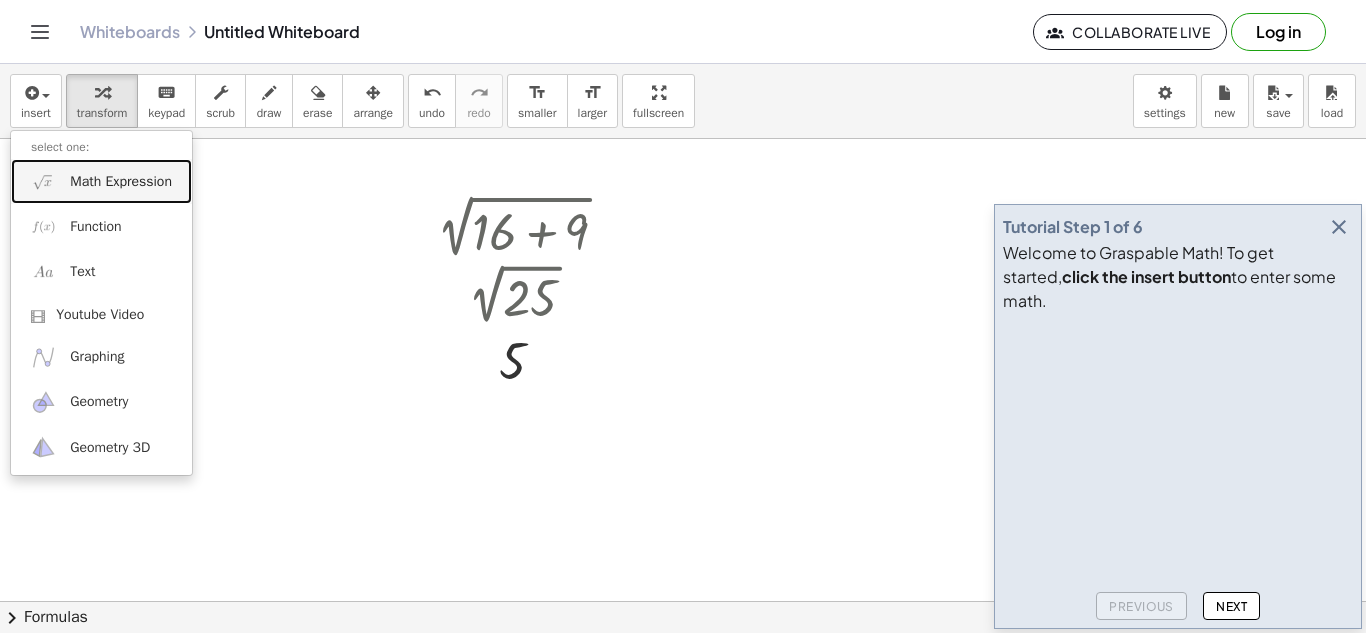 click on "Math Expression" at bounding box center (121, 182) 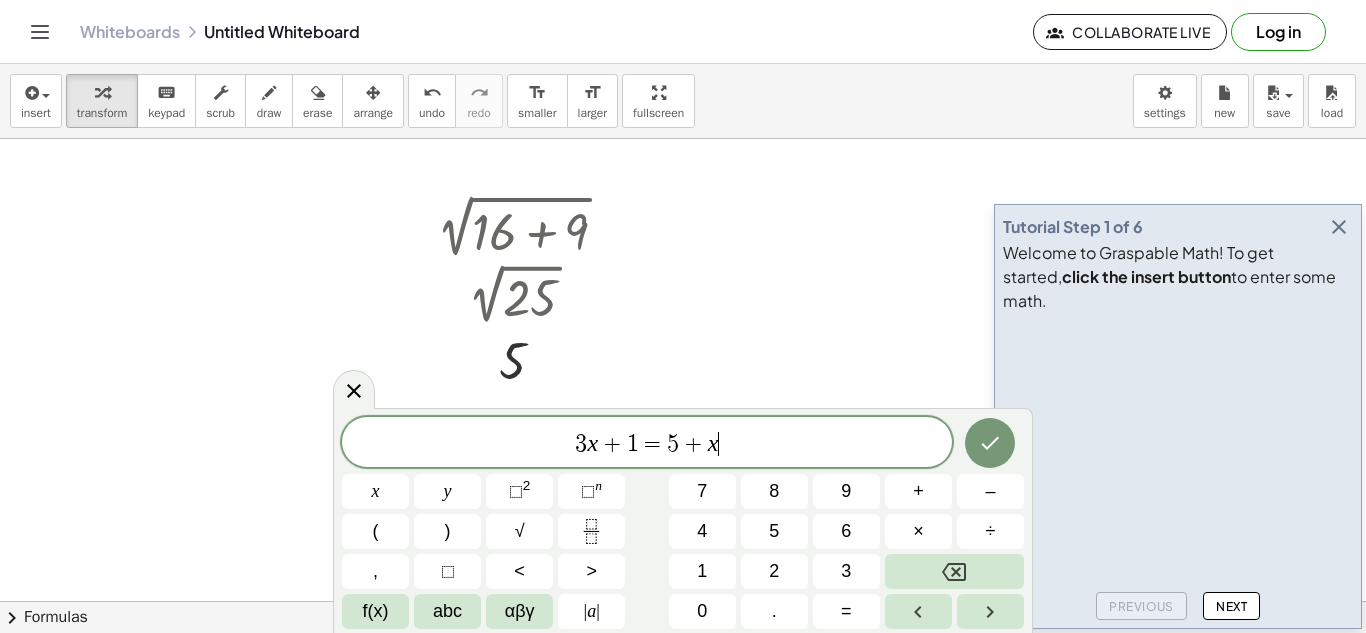 drag, startPoint x: 810, startPoint y: 443, endPoint x: 281, endPoint y: 271, distance: 556.2598 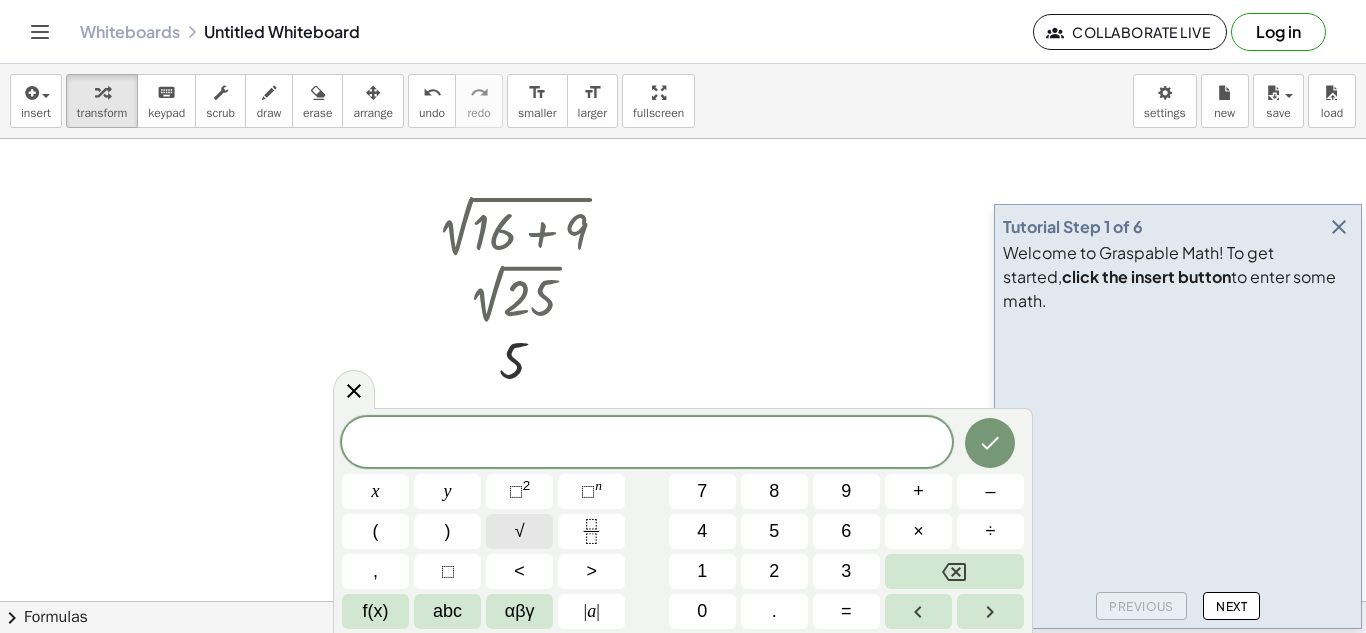 click on "√" at bounding box center [519, 531] 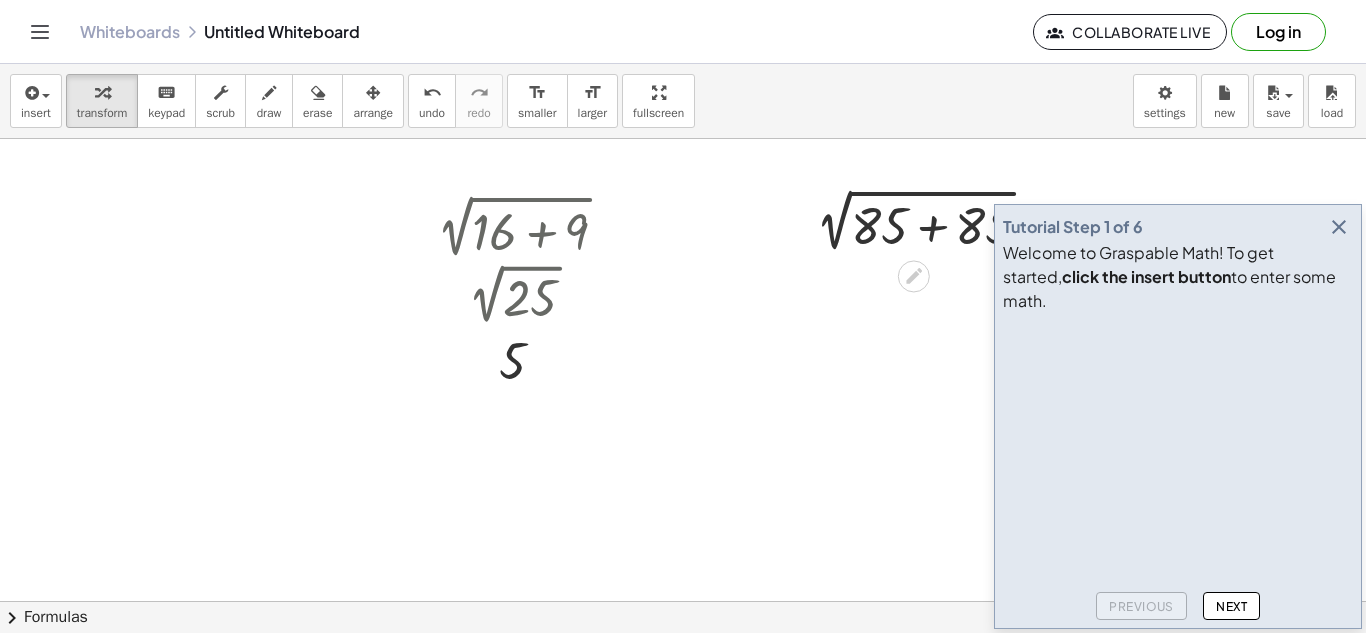 click at bounding box center [926, 224] 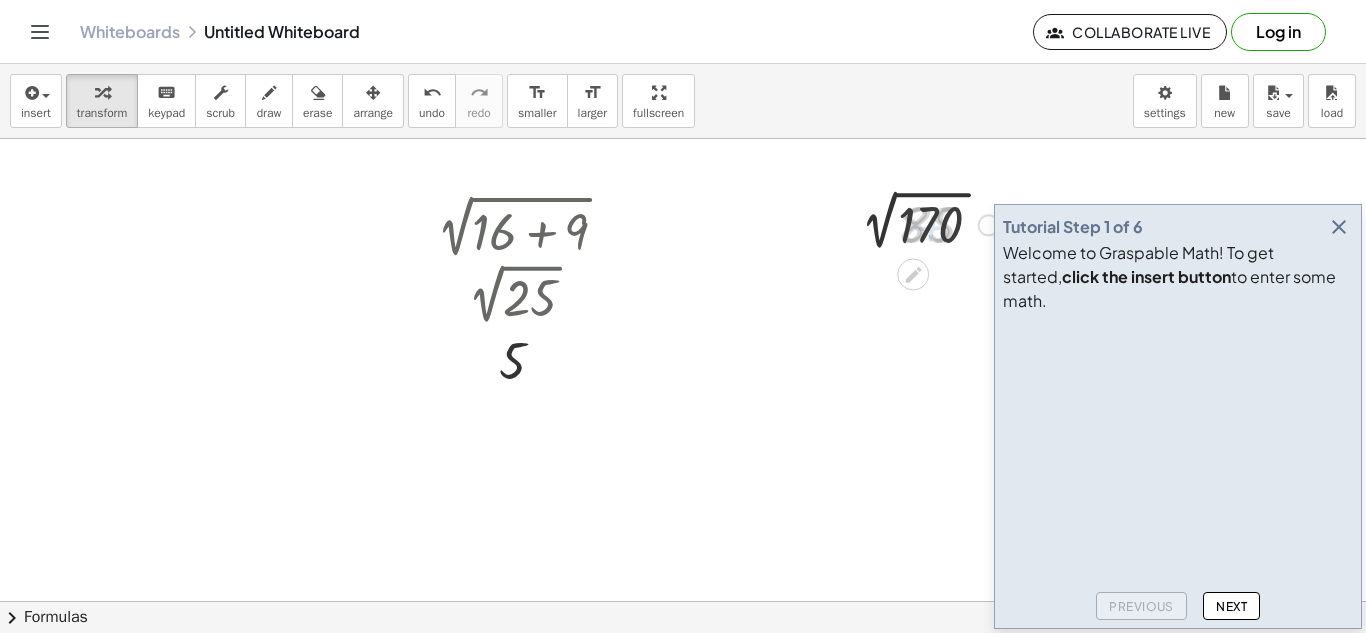 click at bounding box center (925, 223) 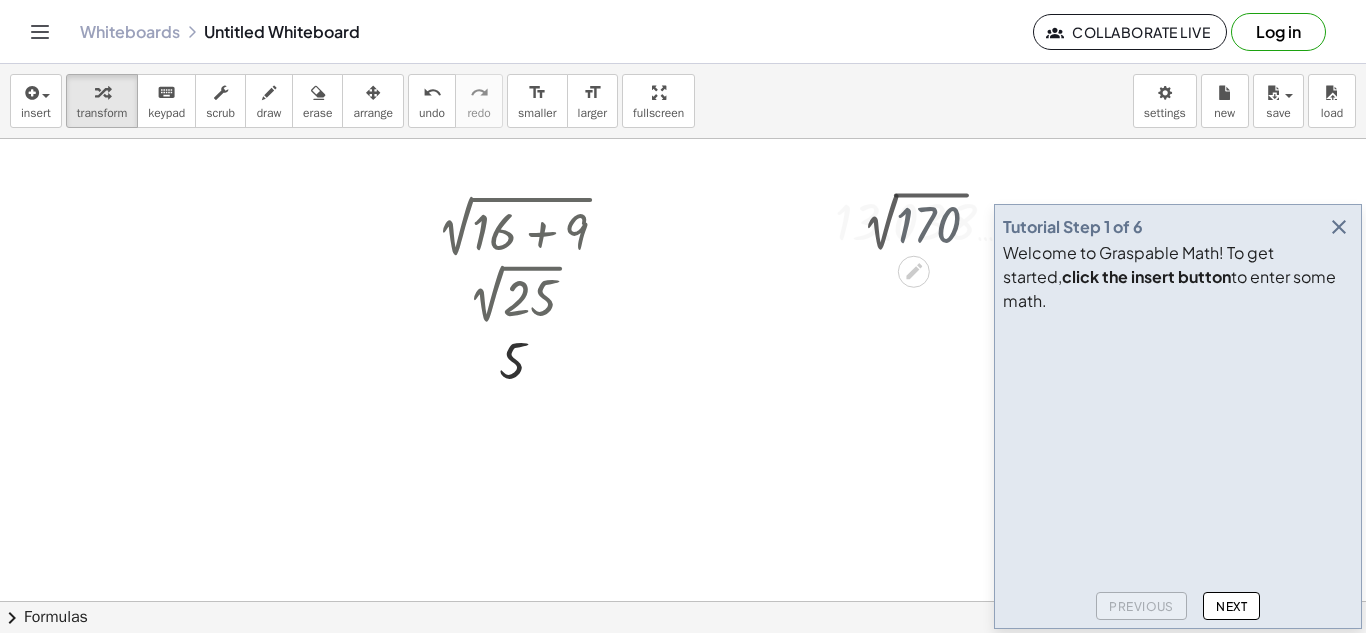 click at bounding box center [926, 221] 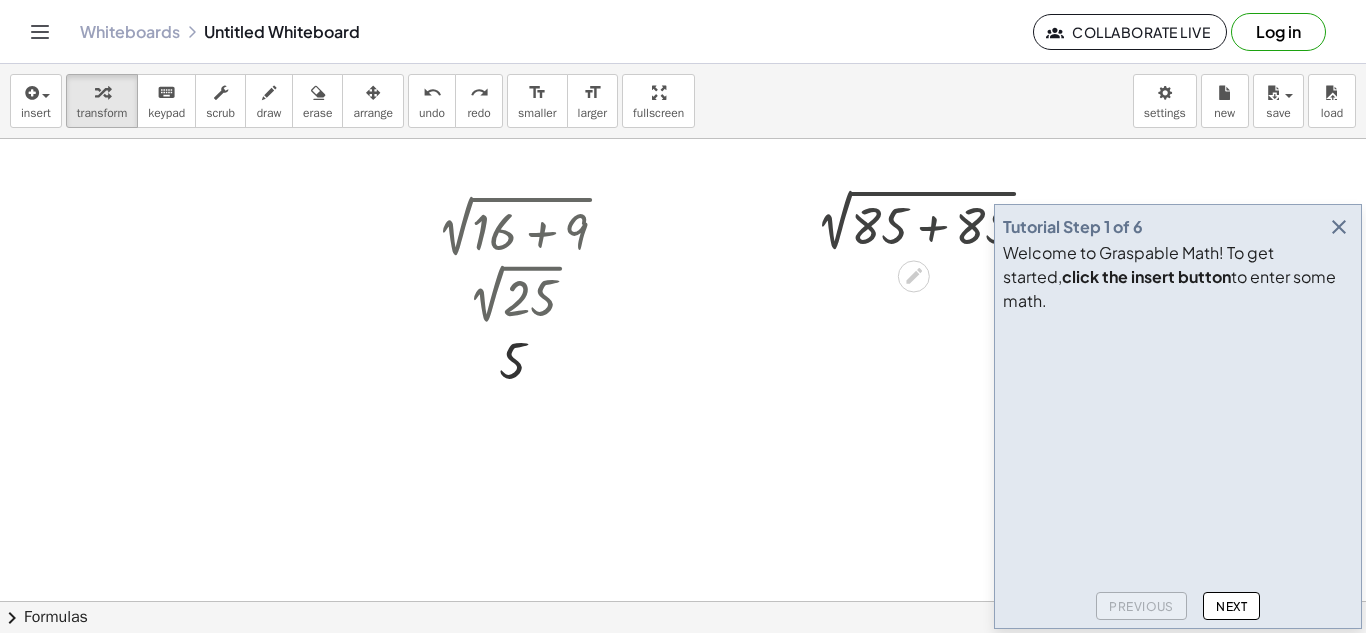 click at bounding box center [926, 224] 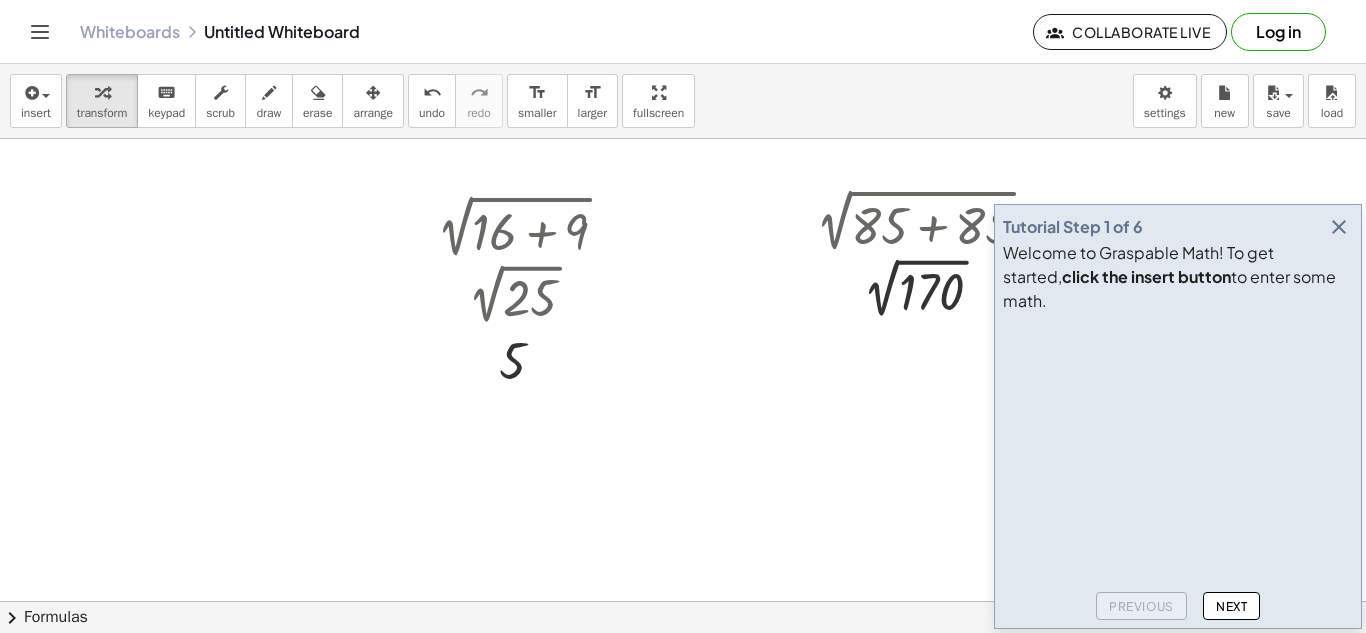 click at bounding box center [1339, 227] 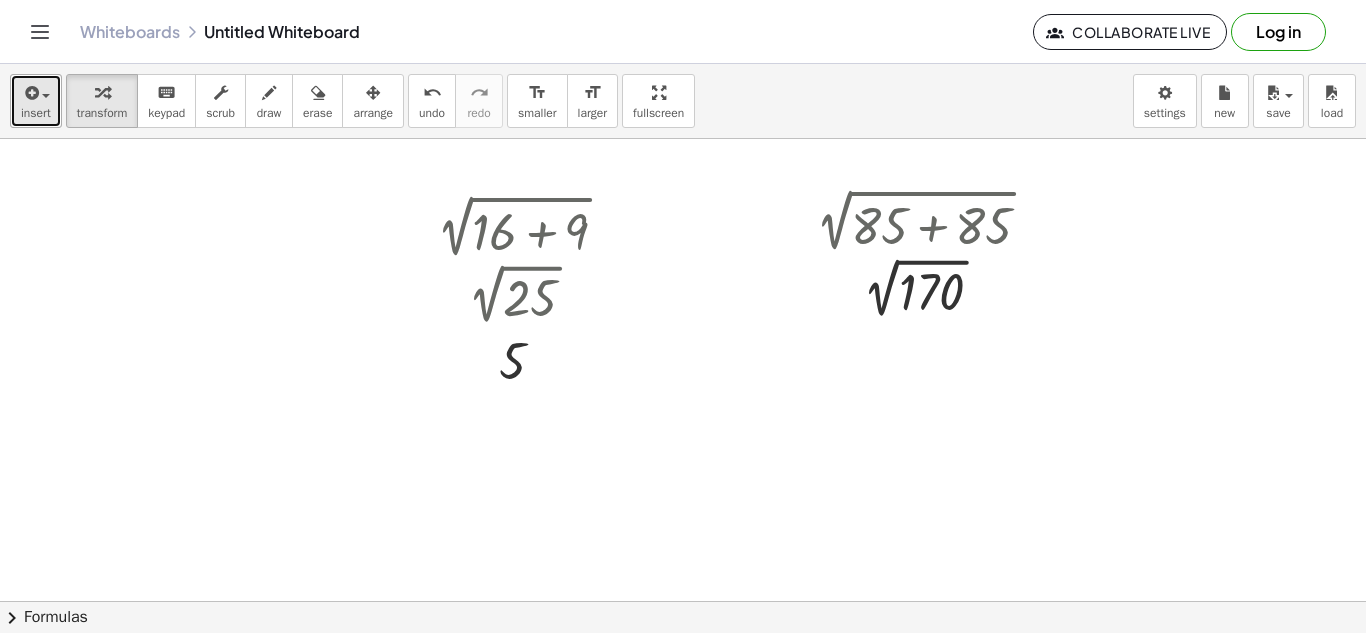 click on "insert" at bounding box center [36, 101] 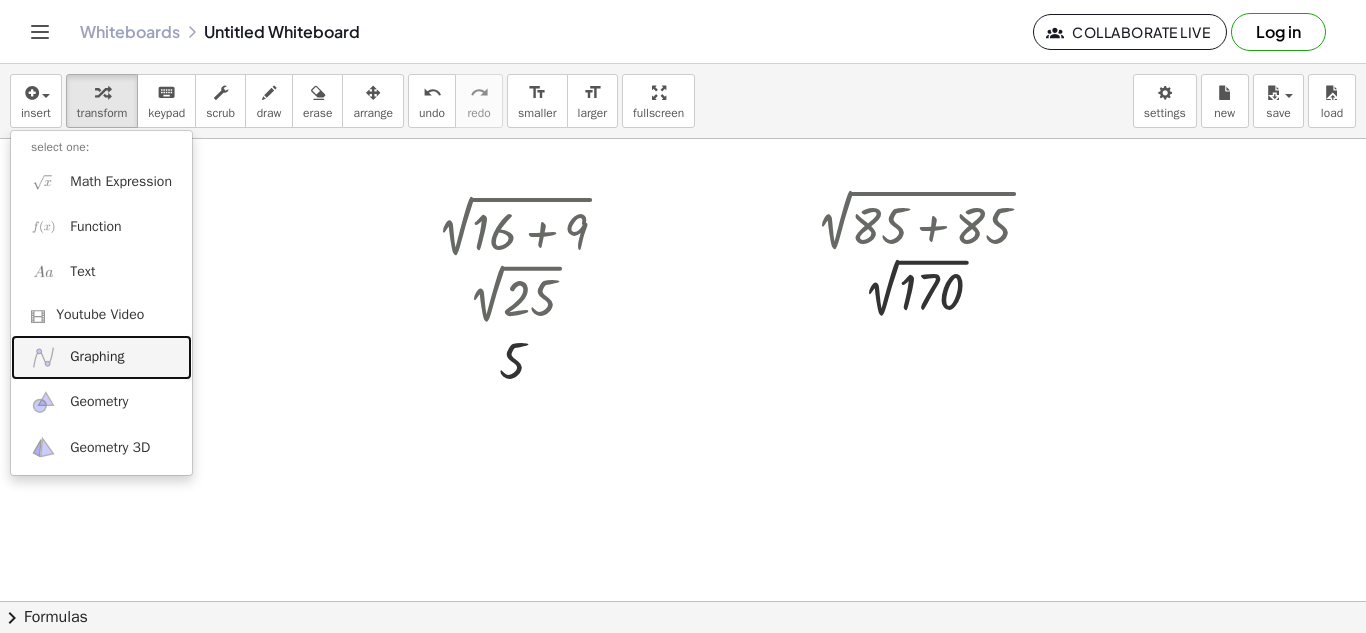 click on "Graphing" at bounding box center [97, 357] 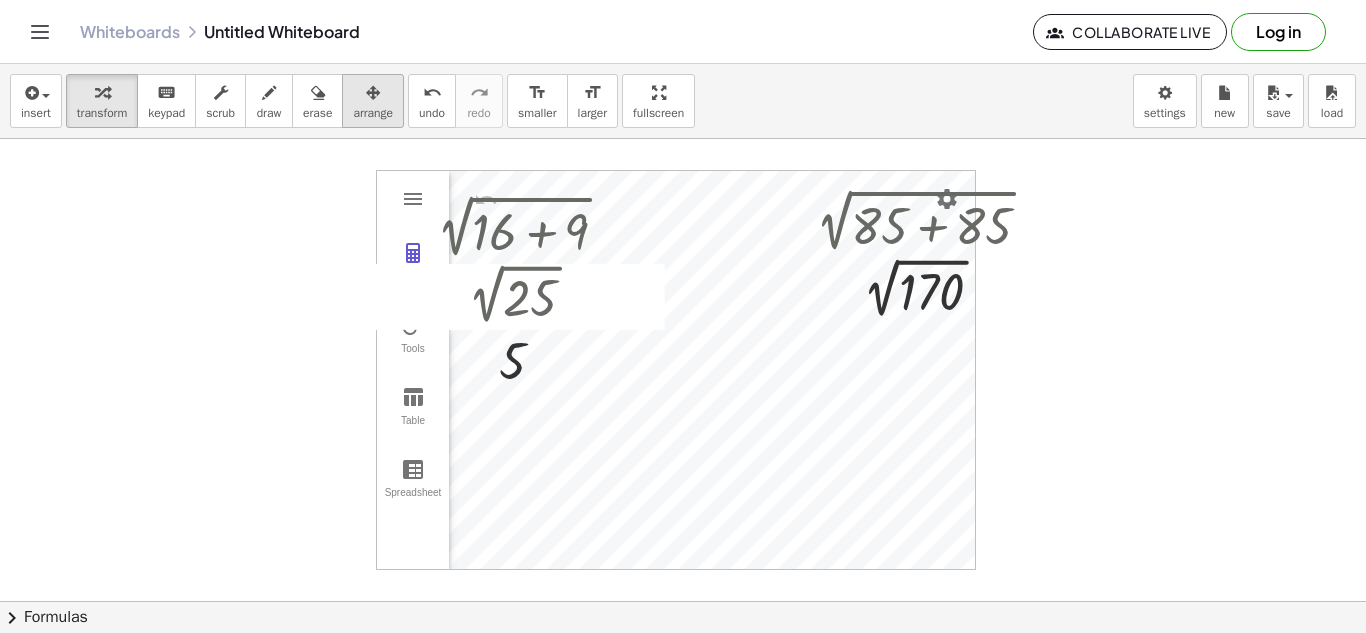 click at bounding box center (373, 93) 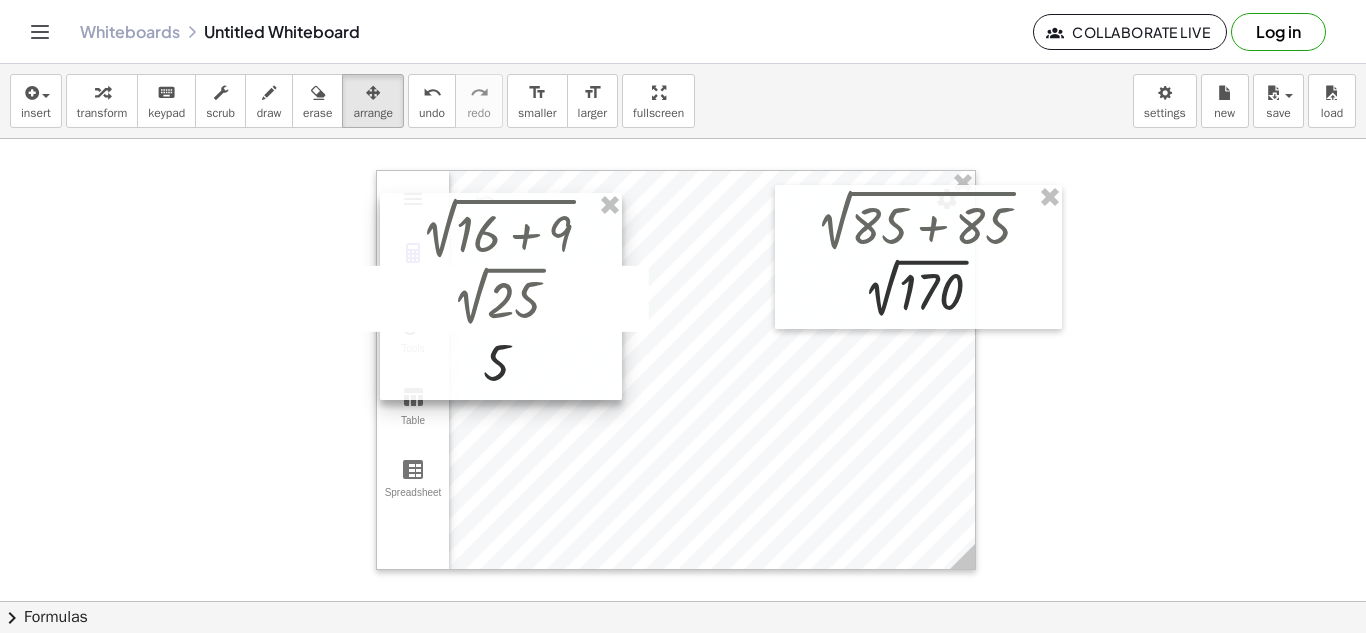 drag, startPoint x: 426, startPoint y: 280, endPoint x: 115, endPoint y: 252, distance: 312.2579 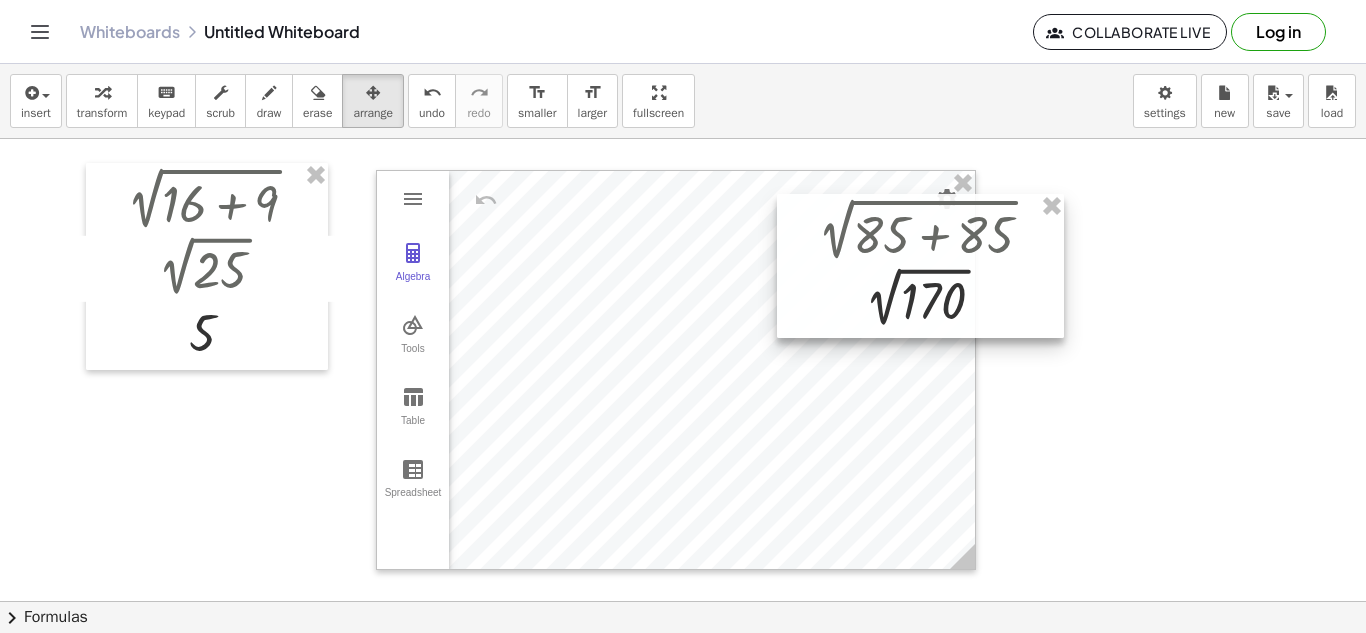 drag, startPoint x: 825, startPoint y: 248, endPoint x: 1144, endPoint y: 304, distance: 323.87805 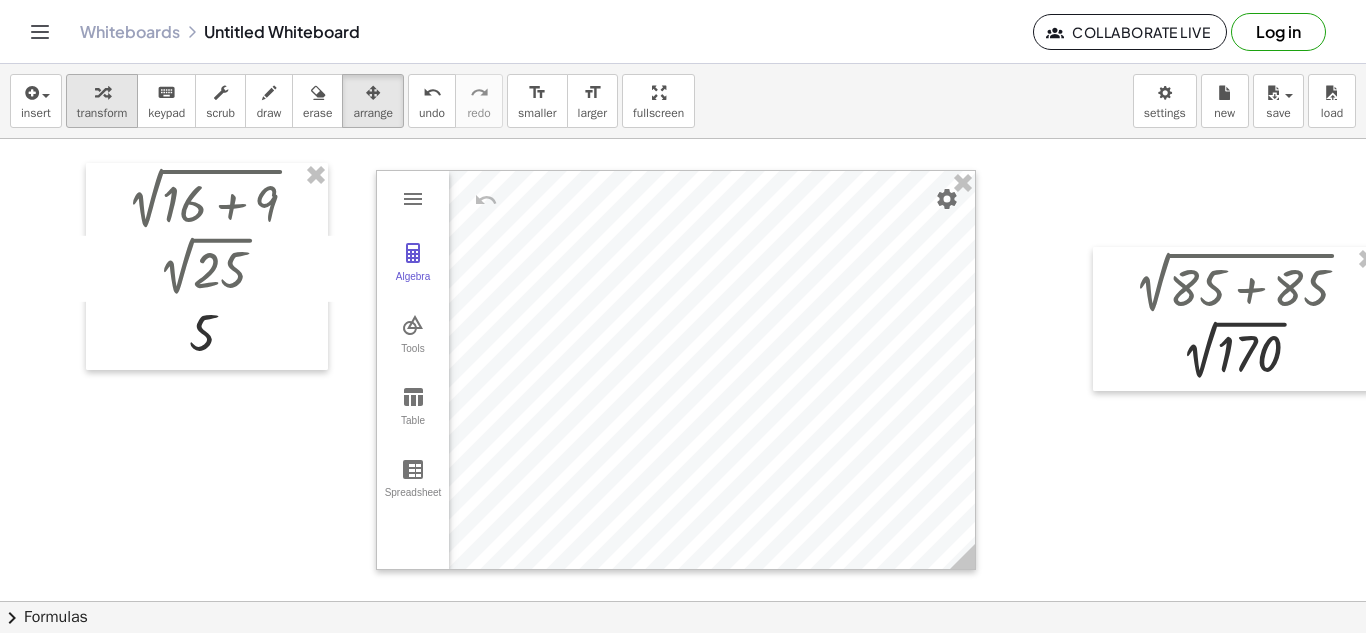 click on "transform" at bounding box center (102, 101) 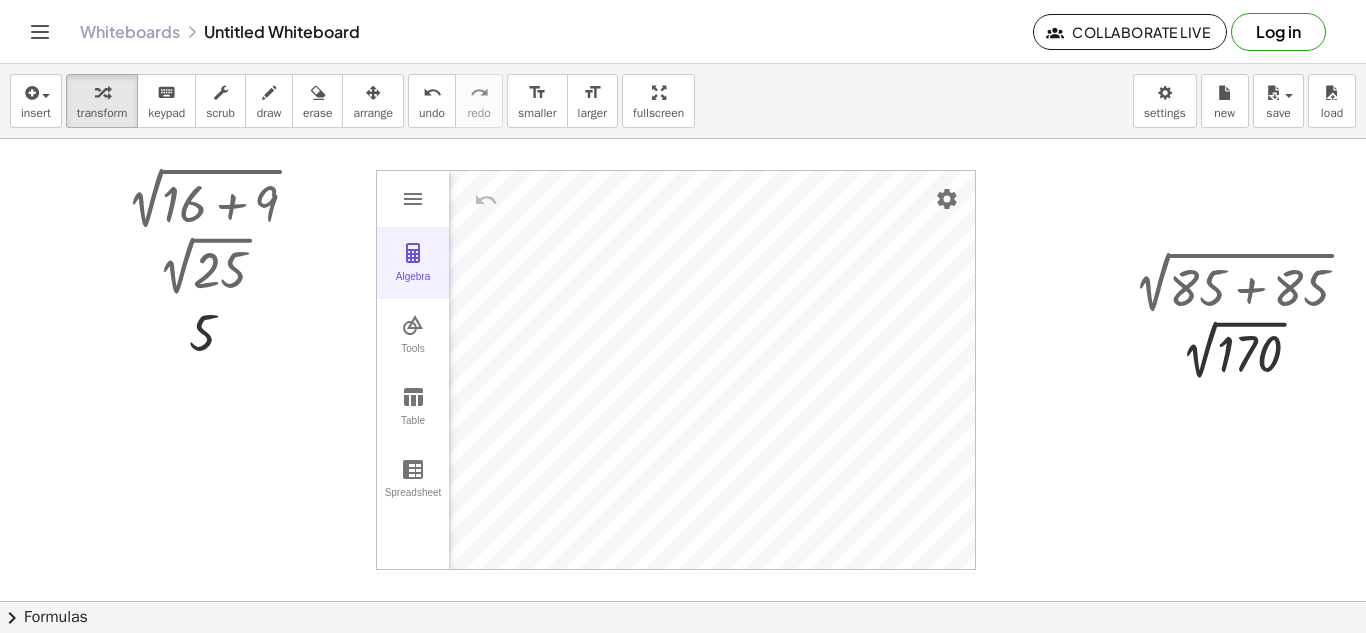 click on "Algebra" at bounding box center (413, 285) 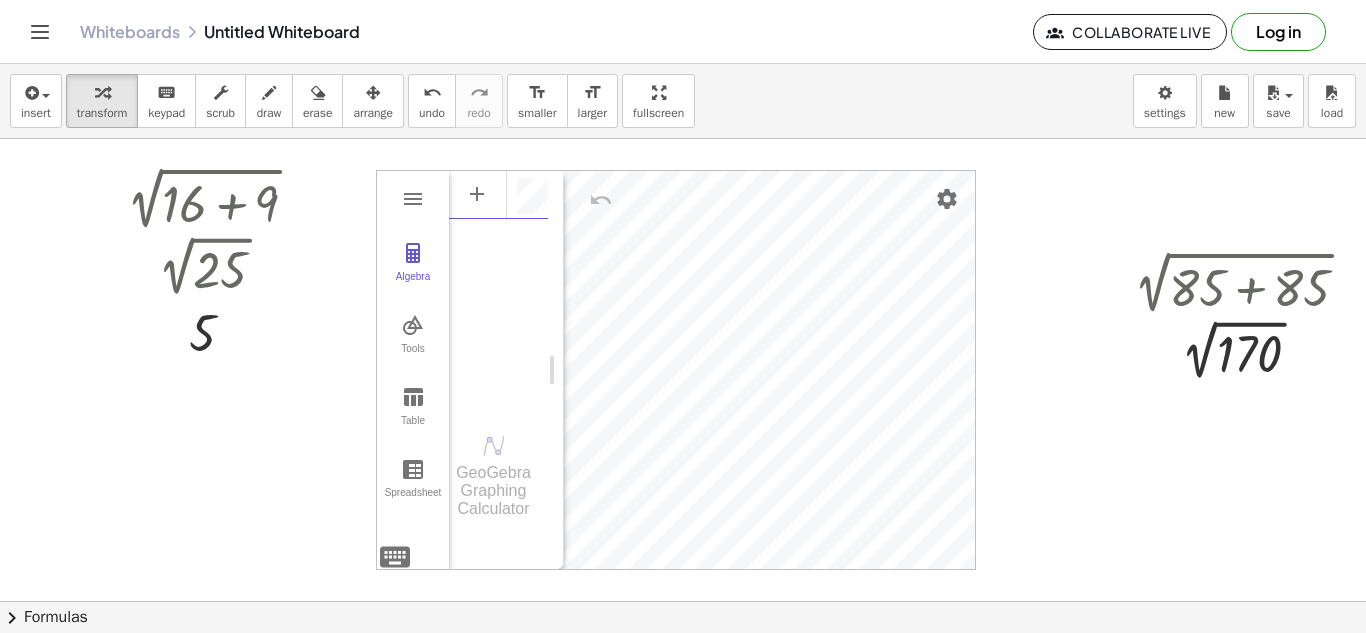 scroll, scrollTop: 11, scrollLeft: 0, axis: vertical 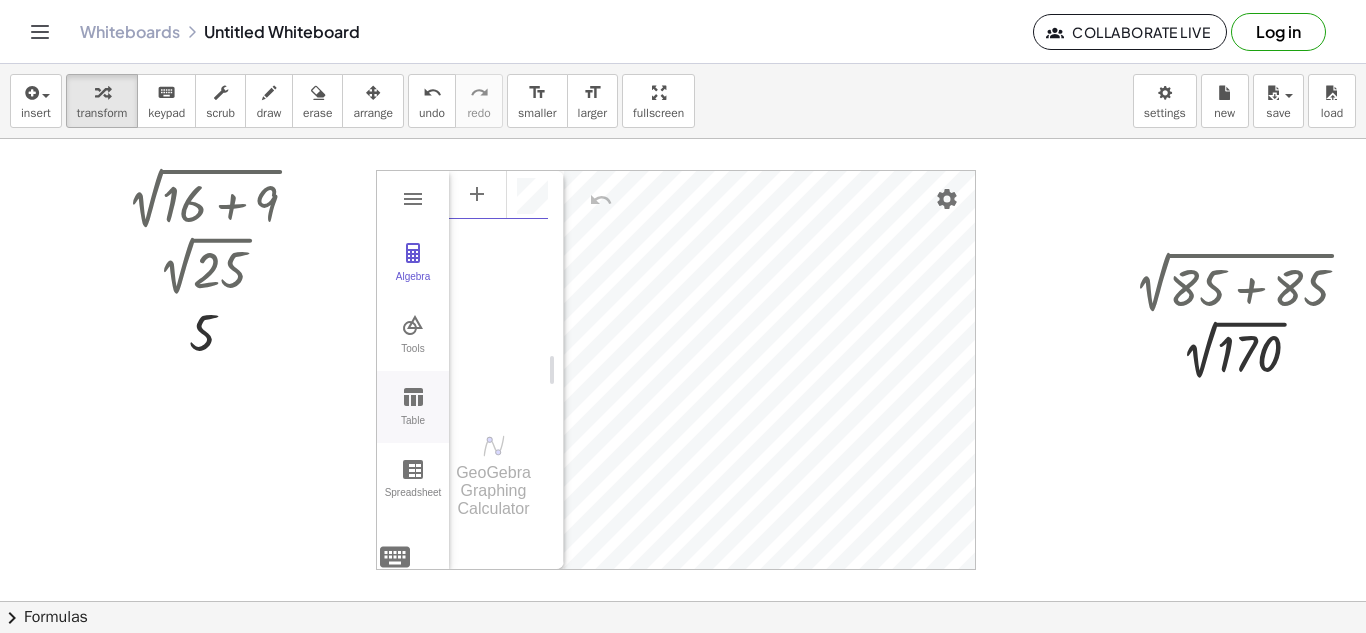 click on "Table" at bounding box center [413, 407] 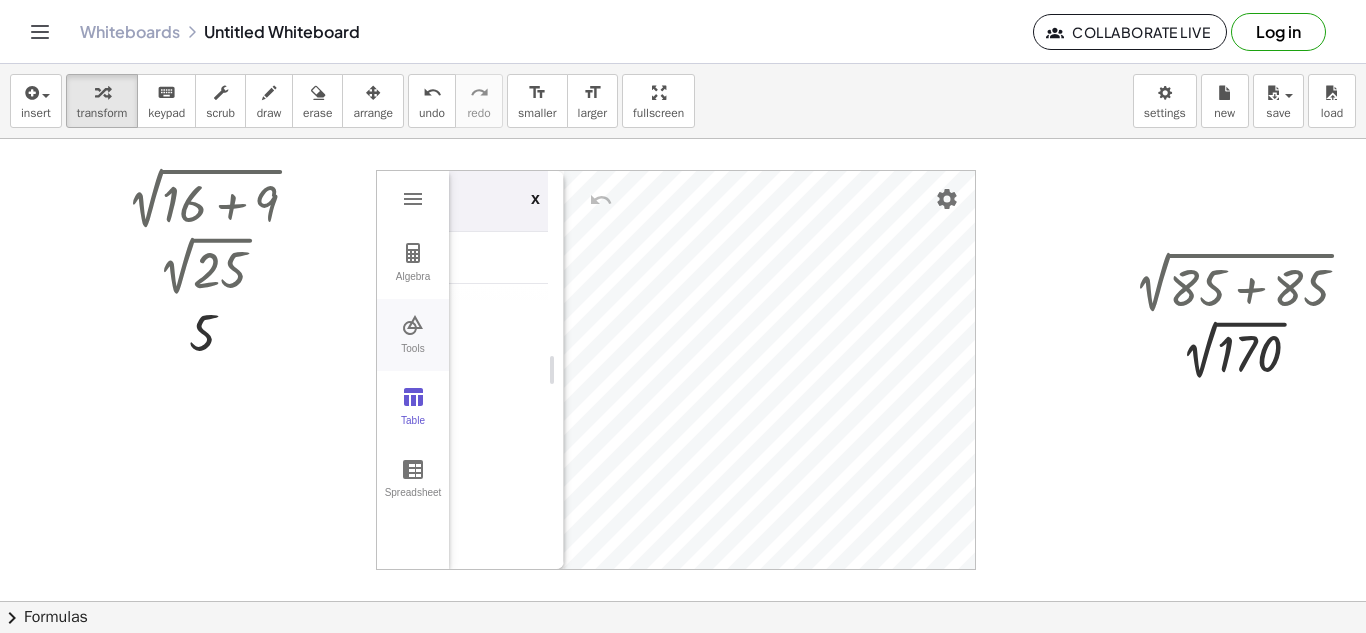 click on "Tools" at bounding box center (413, 357) 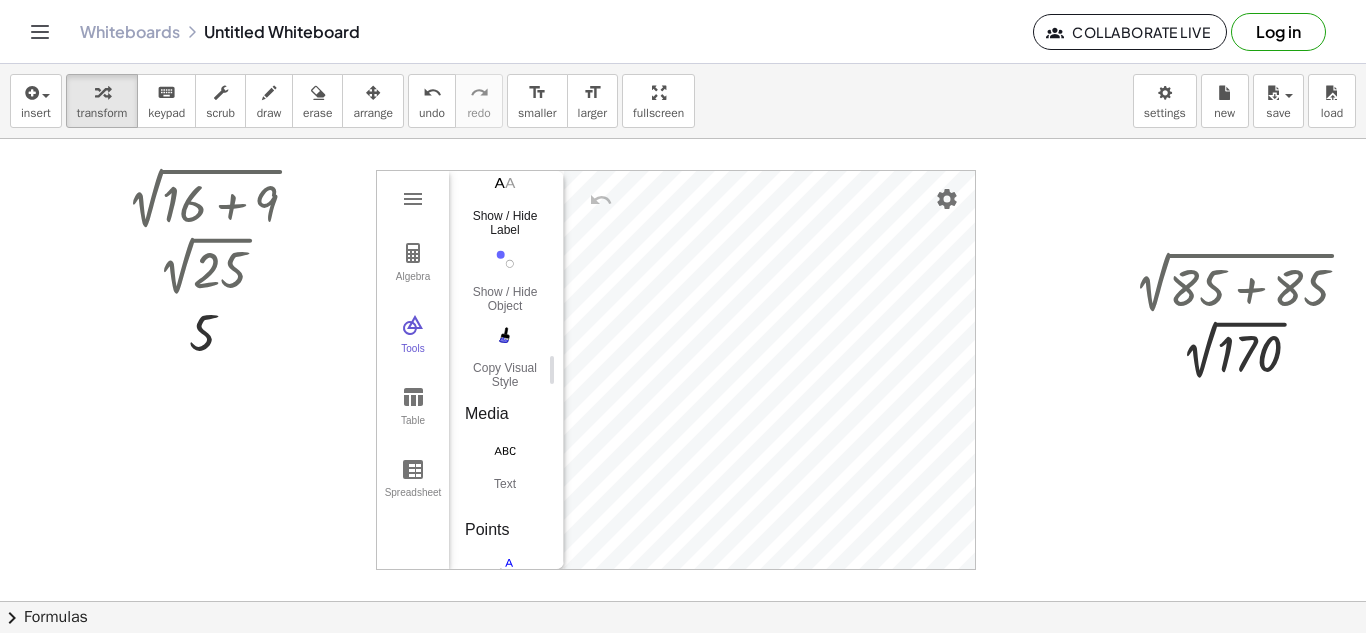 scroll, scrollTop: 883, scrollLeft: 0, axis: vertical 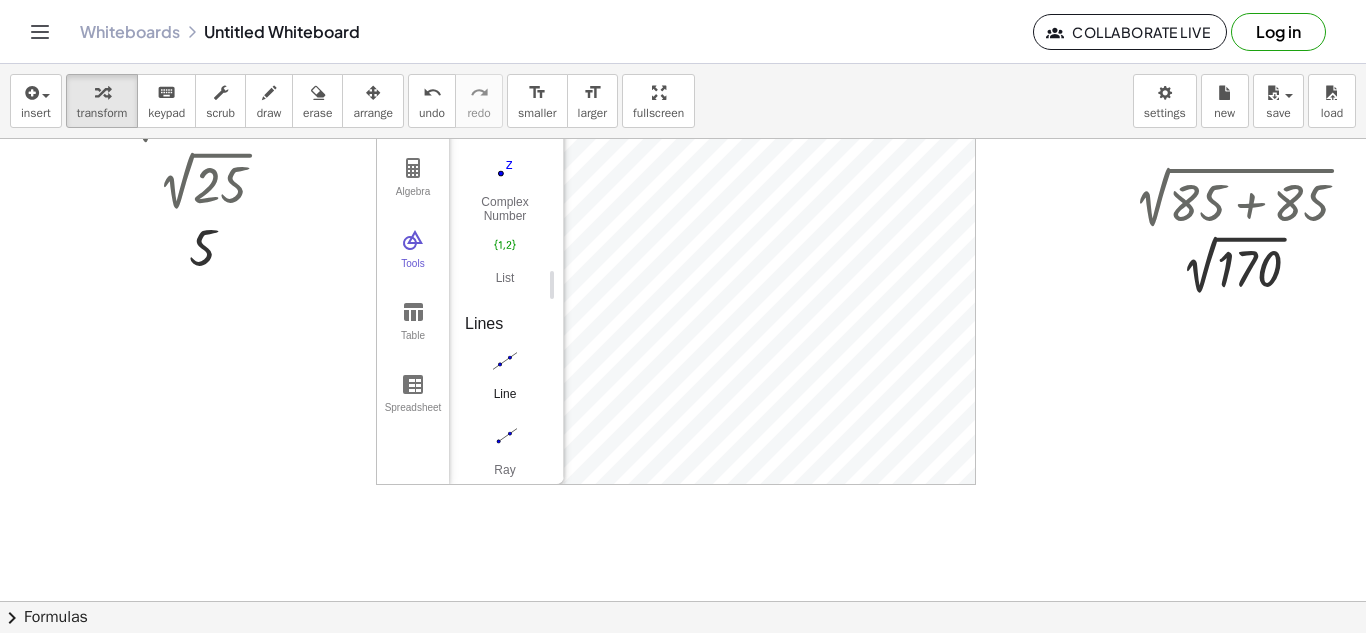 click at bounding box center [505, 361] 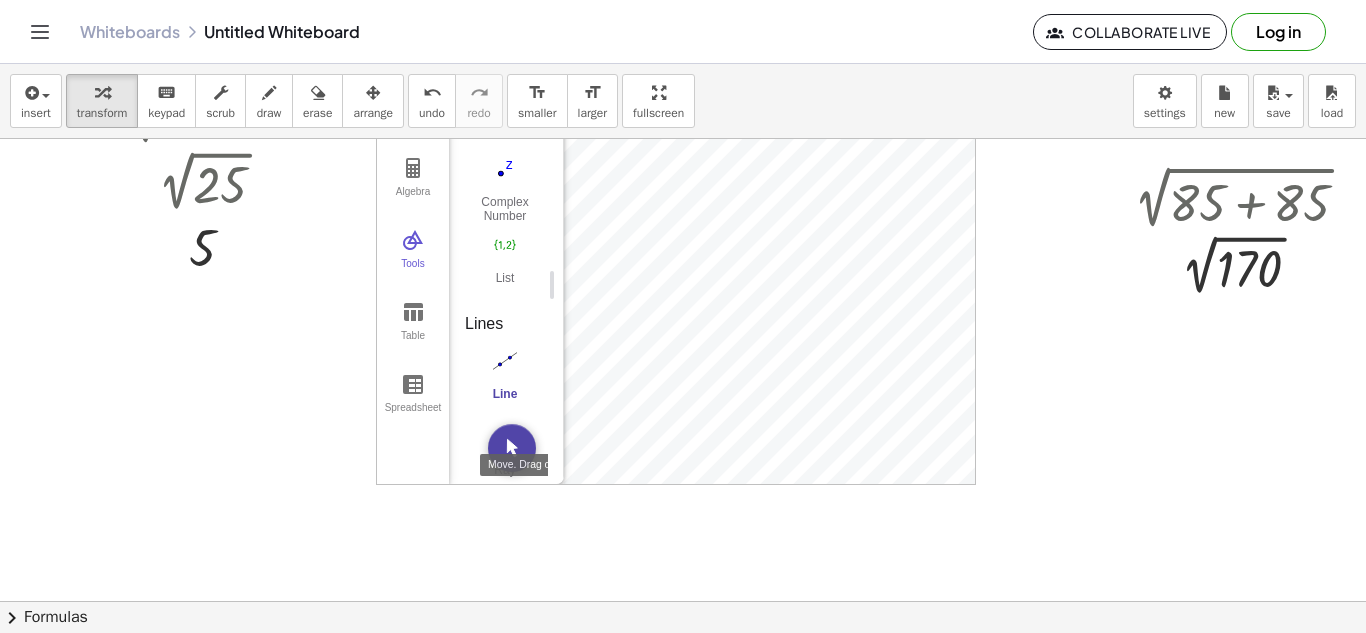 click at bounding box center [512, 448] 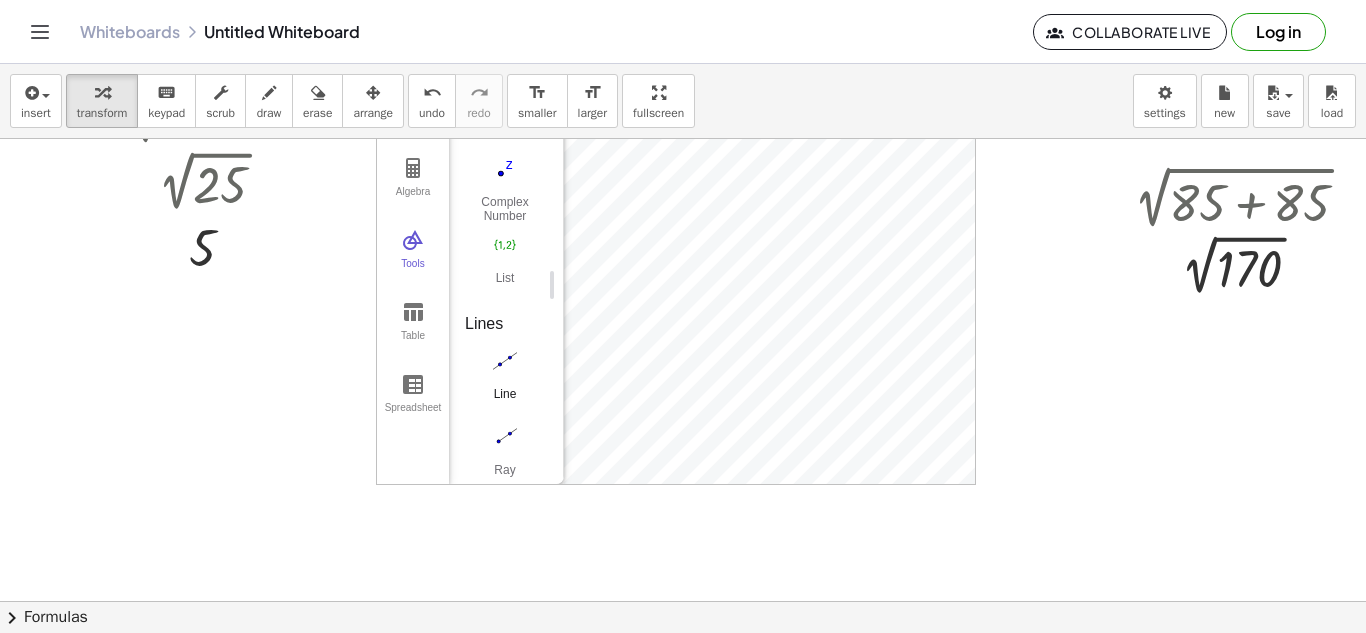 click on "Algebra Tools Table Spreadsheet Input… GeoGebra Graphing Calculator Basic Tools Move Point Slider Intersect Extremum Roots Best Fit Line Edit Select Objects Move Graphics View Delete Show / Hide Label Show / Hide Object Copy Visual Style Media Text Points Point Intersect Point on Object Attach / Detach Point Extremum Roots Complex Number List Lines Line Ray Vector Others Pen Freehand Function Button Check Box Input Box x" at bounding box center (676, 285) 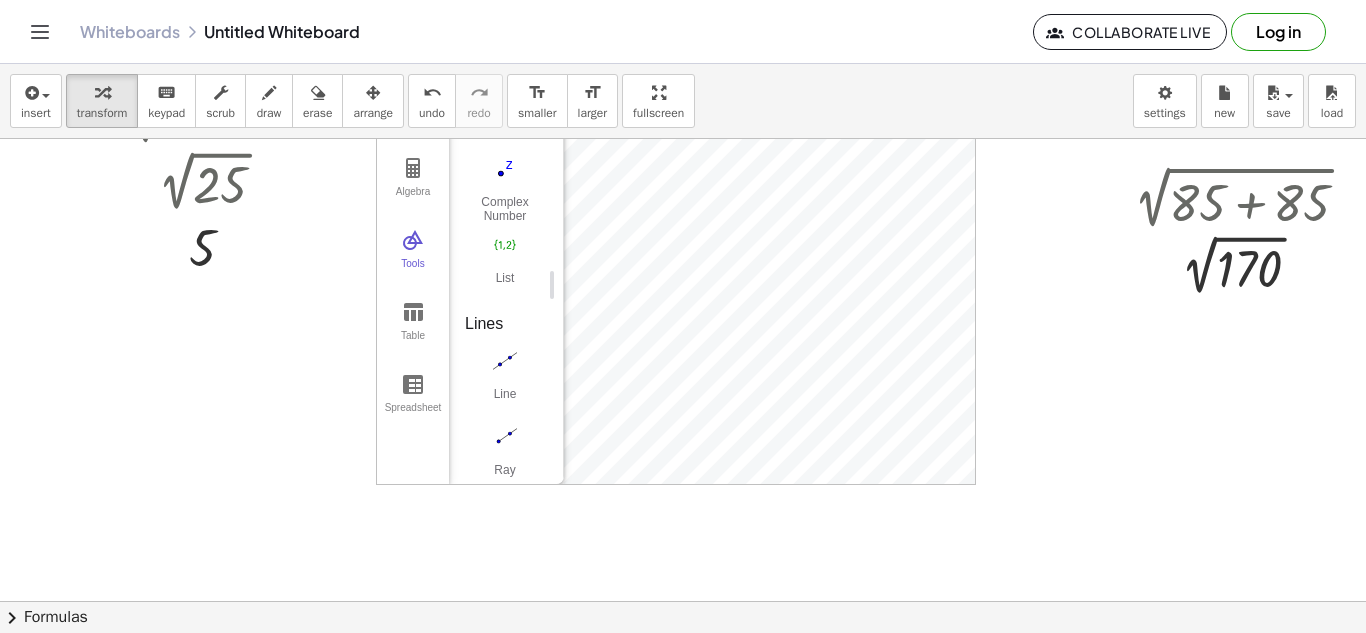 click at bounding box center (692, 516) 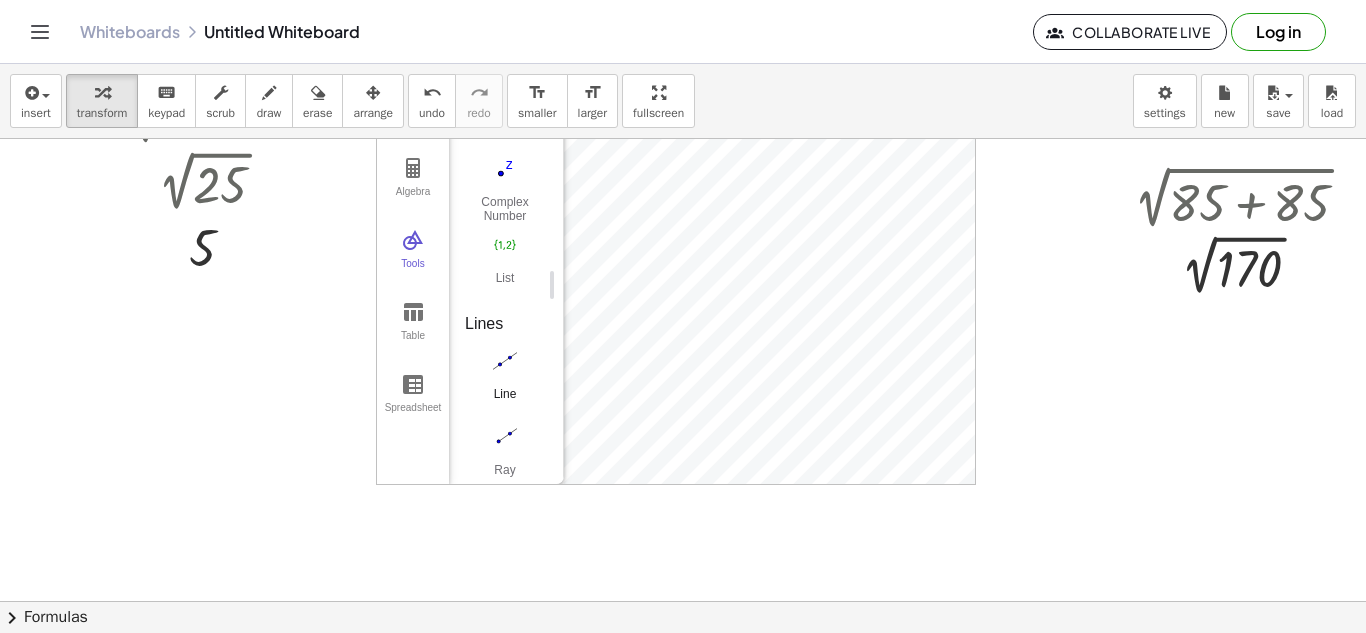 click at bounding box center [505, 361] 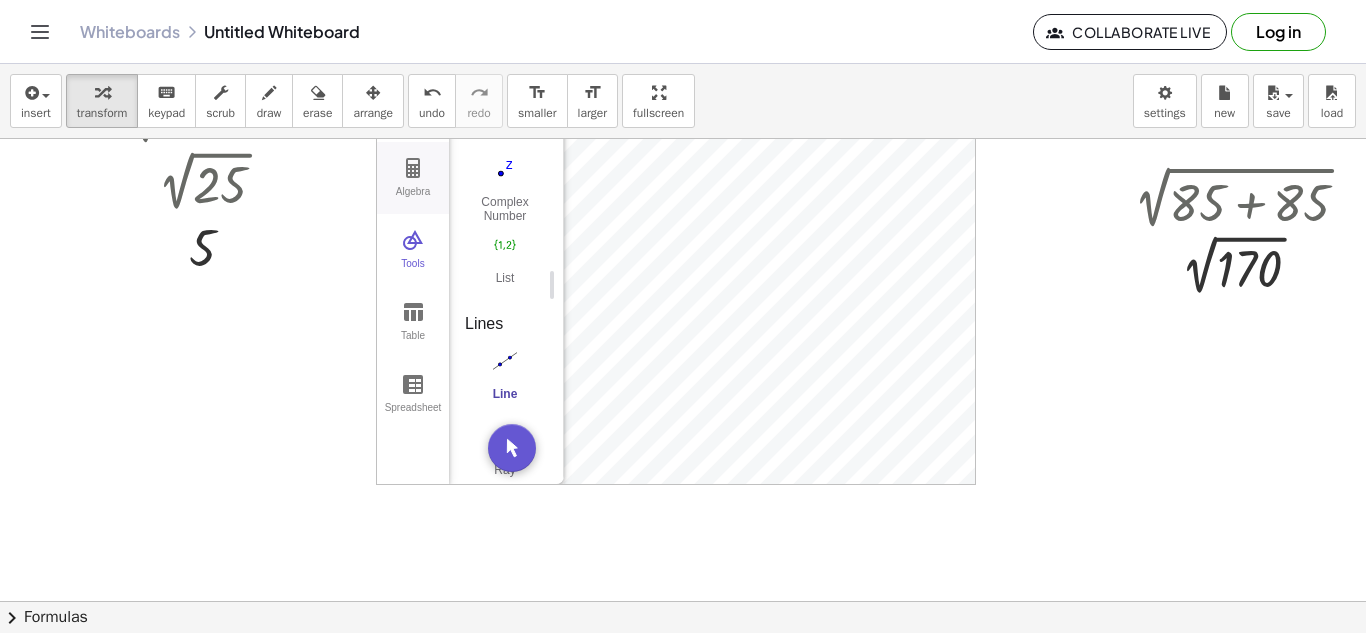 click on "Algebra" at bounding box center [413, 178] 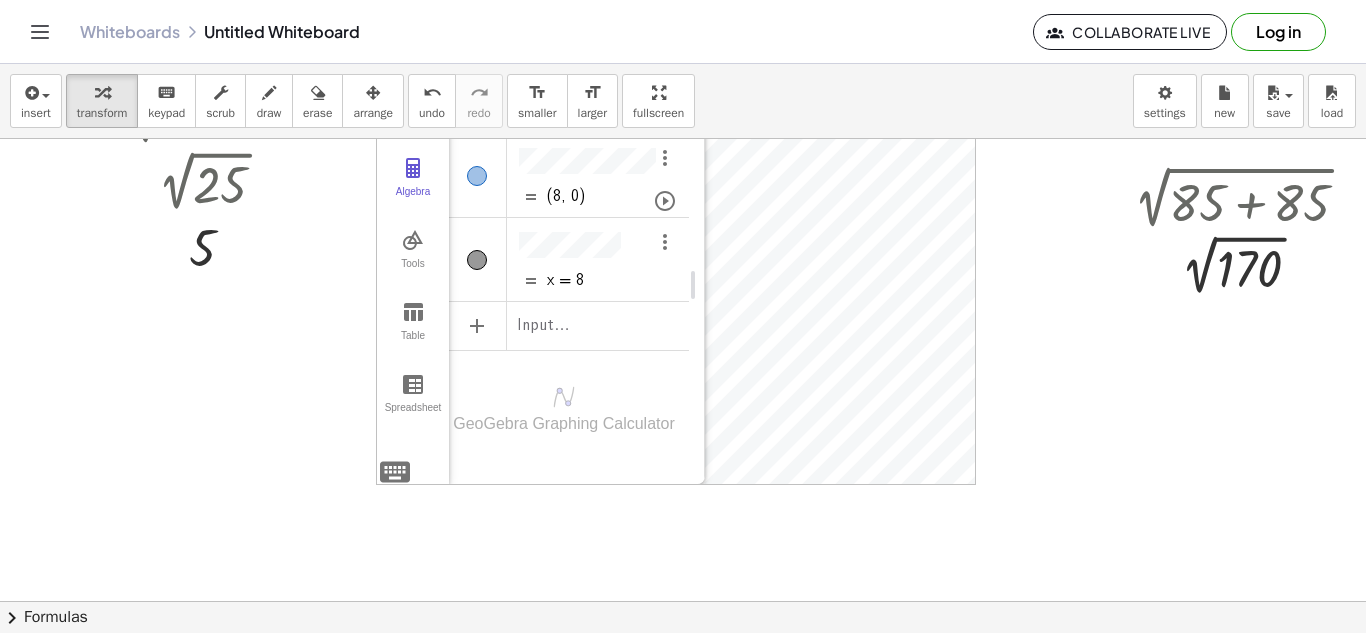 drag, startPoint x: 563, startPoint y: 192, endPoint x: 704, endPoint y: 251, distance: 152.84633 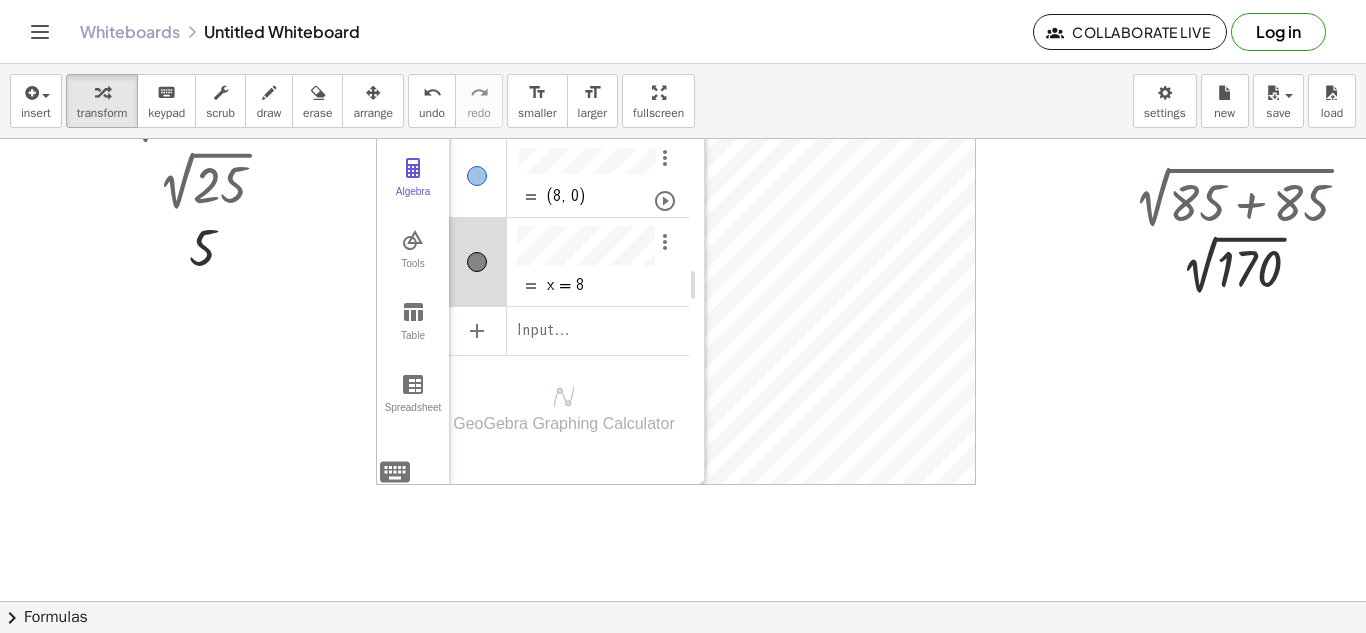 scroll, scrollTop: 11, scrollLeft: 0, axis: vertical 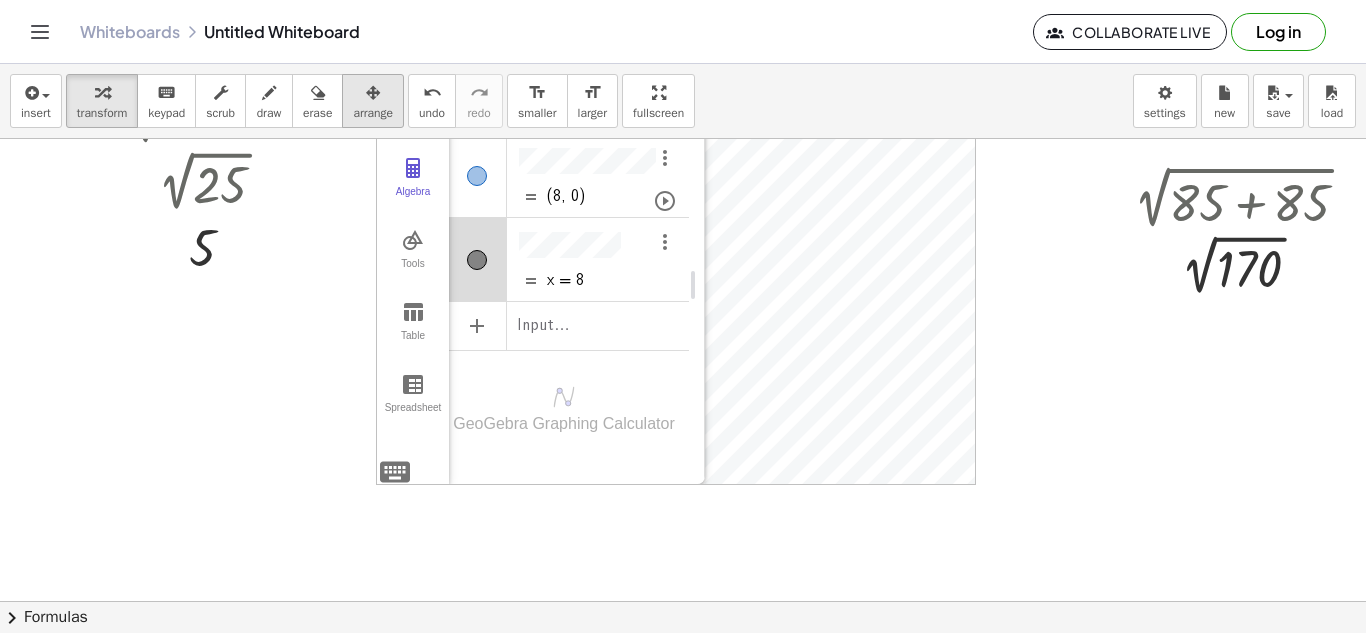 click on "arrange" at bounding box center (373, 101) 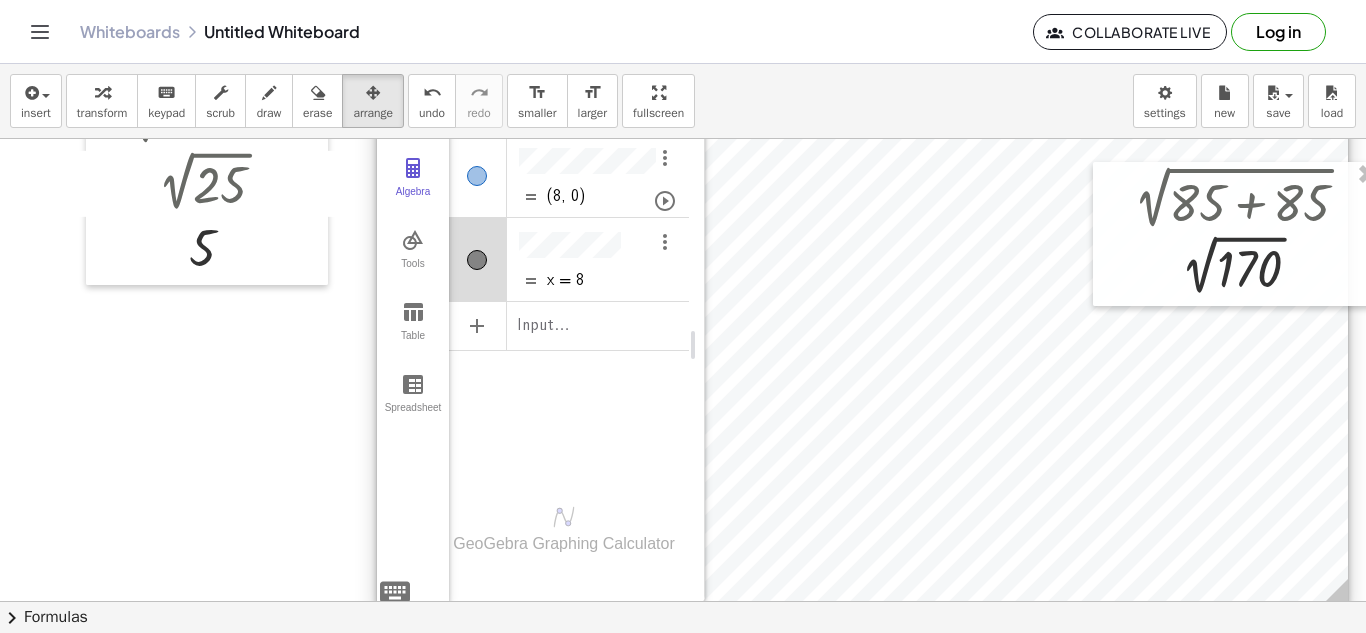 drag, startPoint x: 956, startPoint y: 469, endPoint x: 1326, endPoint y: 593, distance: 390.2256 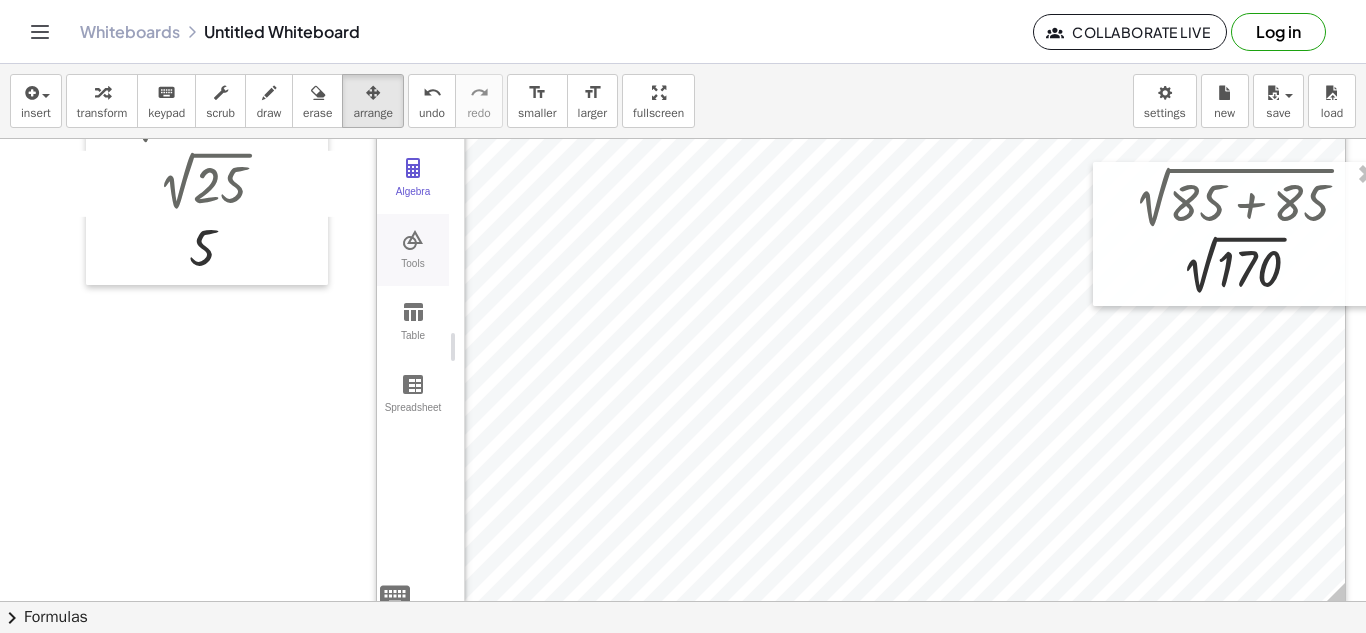 drag, startPoint x: 700, startPoint y: 356, endPoint x: 442, endPoint y: 347, distance: 258.15692 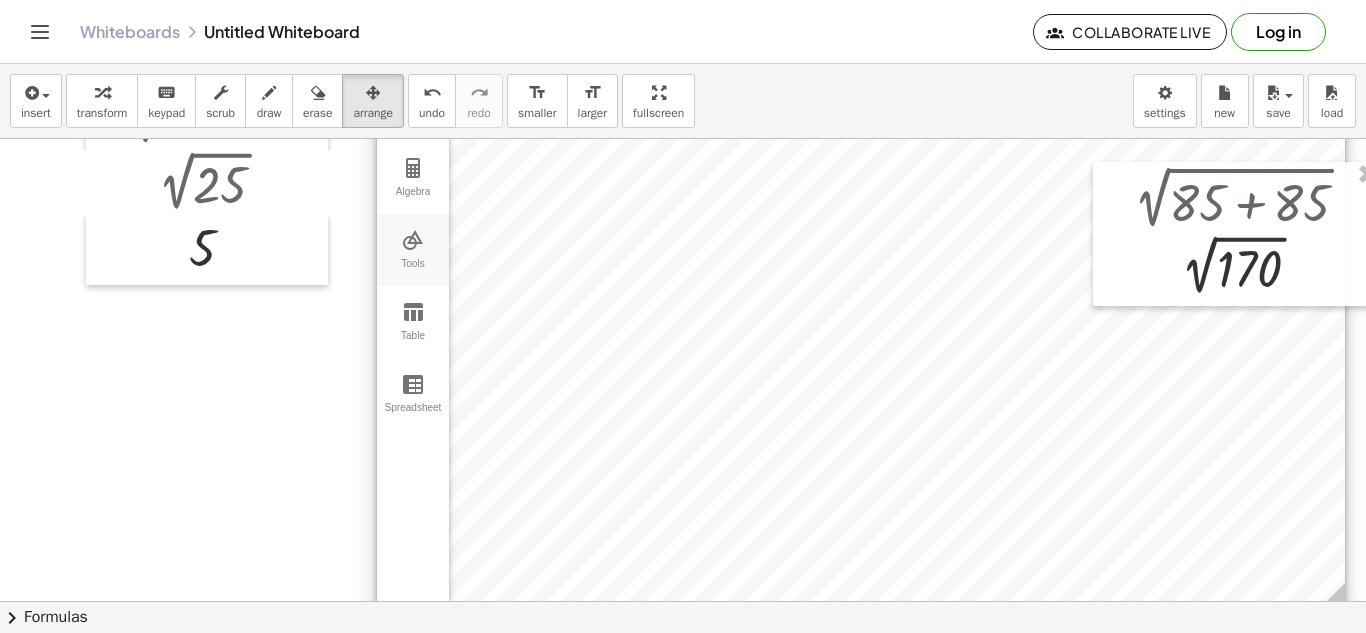 scroll, scrollTop: 0, scrollLeft: 0, axis: both 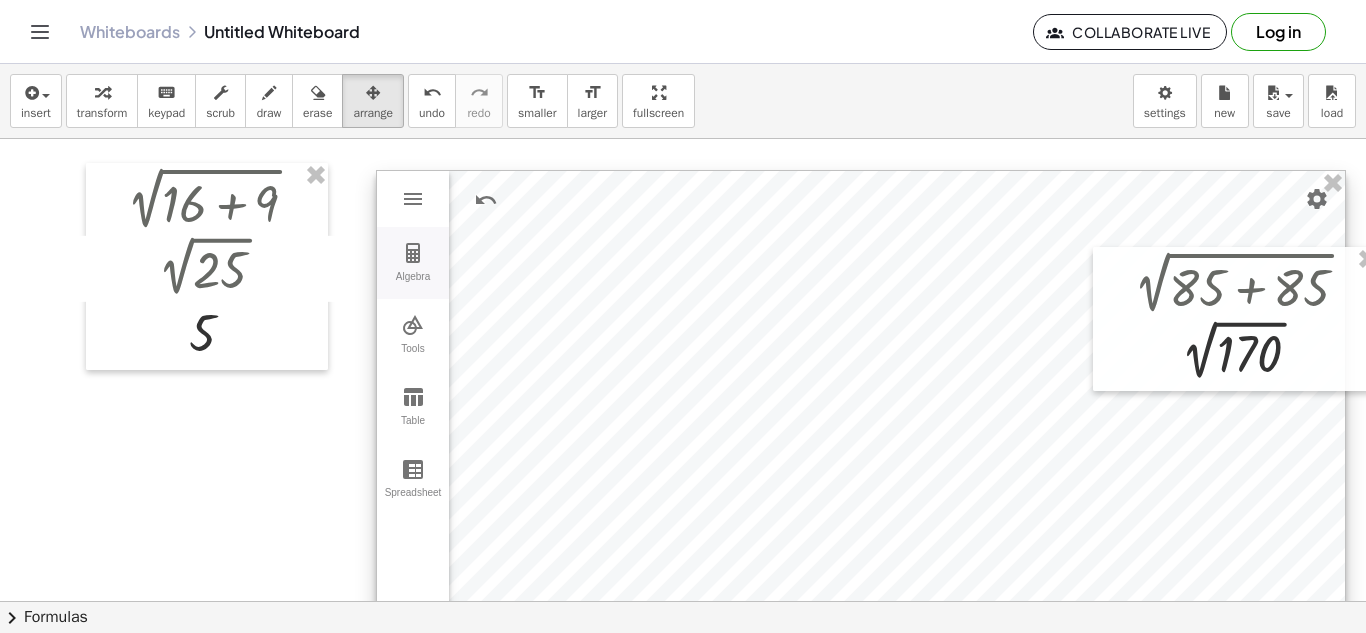 click at bounding box center (413, 253) 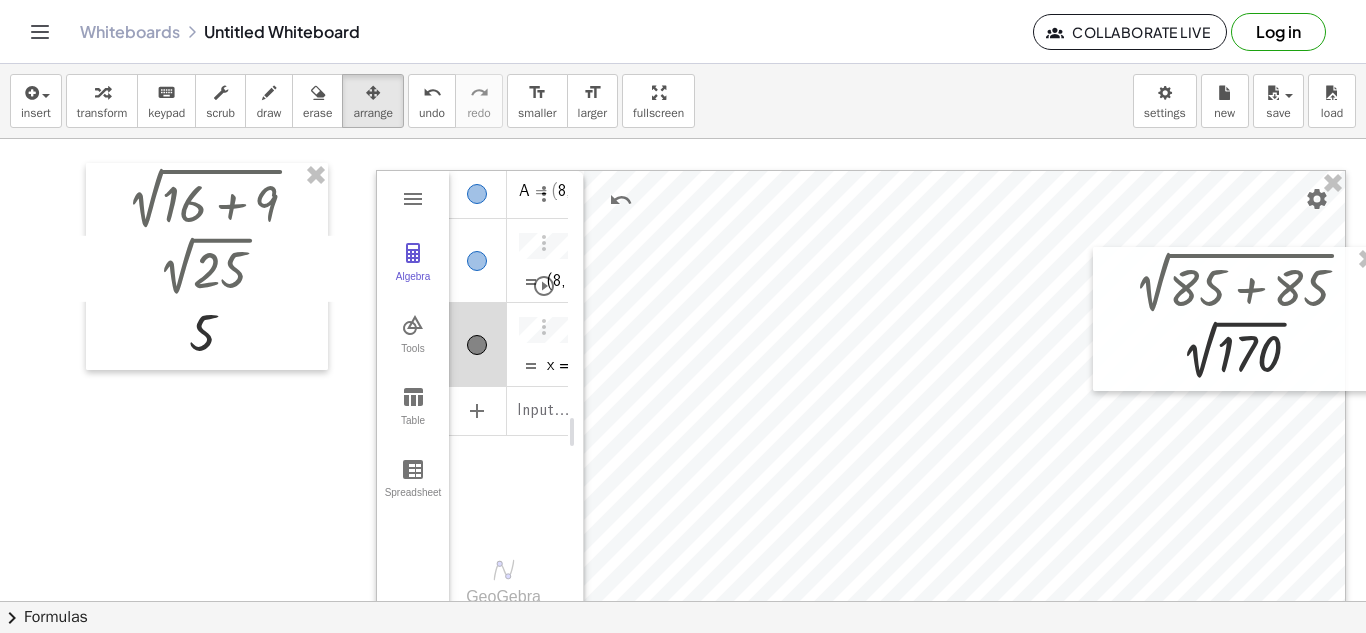 drag, startPoint x: 766, startPoint y: 415, endPoint x: 577, endPoint y: 339, distance: 203.70813 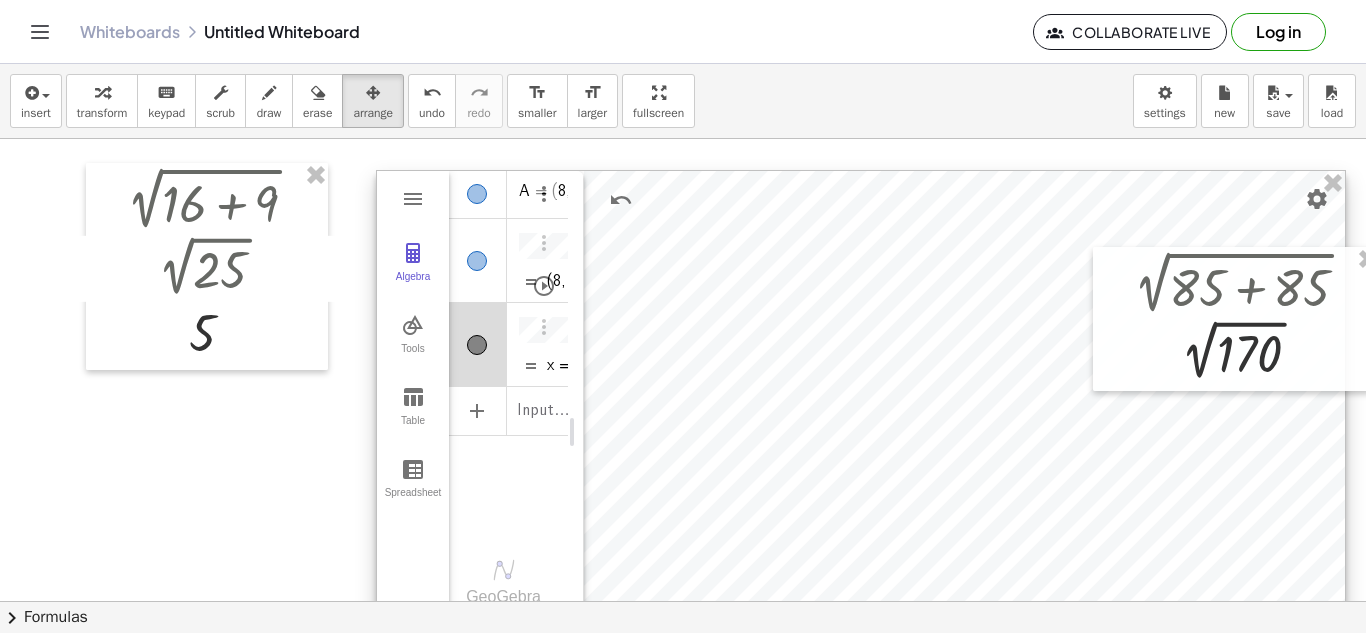 drag, startPoint x: 687, startPoint y: 337, endPoint x: 643, endPoint y: 367, distance: 53.25411 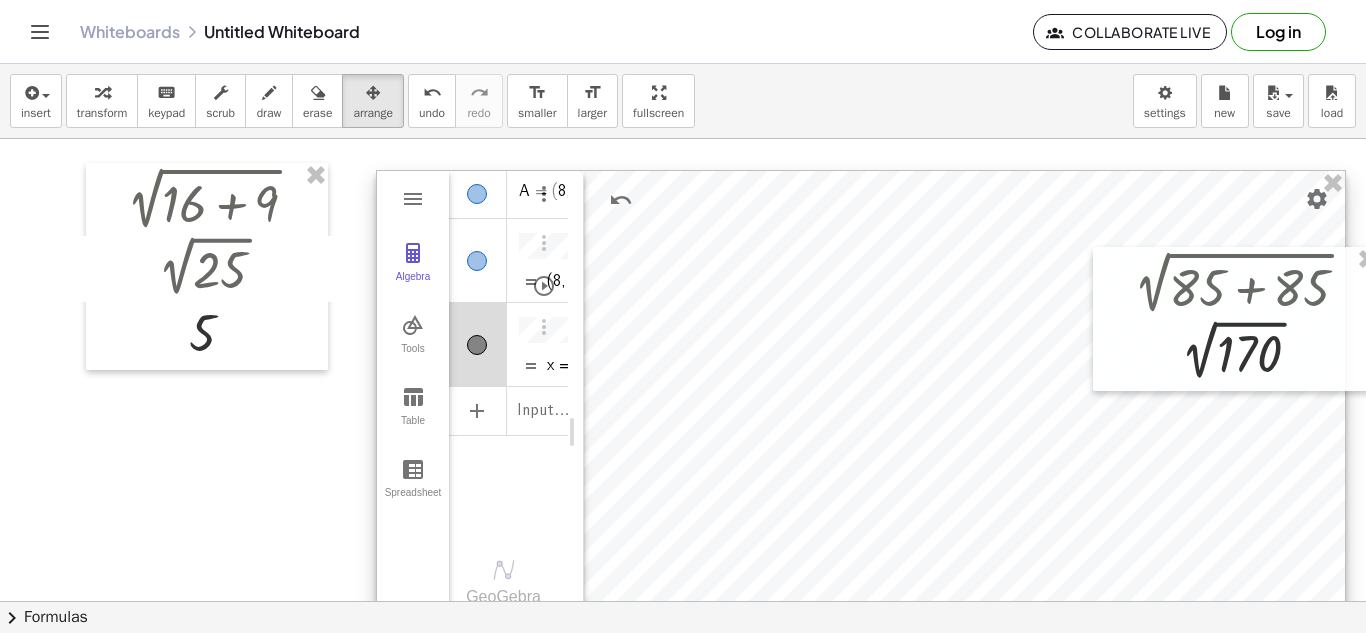 drag, startPoint x: 643, startPoint y: 367, endPoint x: 997, endPoint y: 393, distance: 354.95352 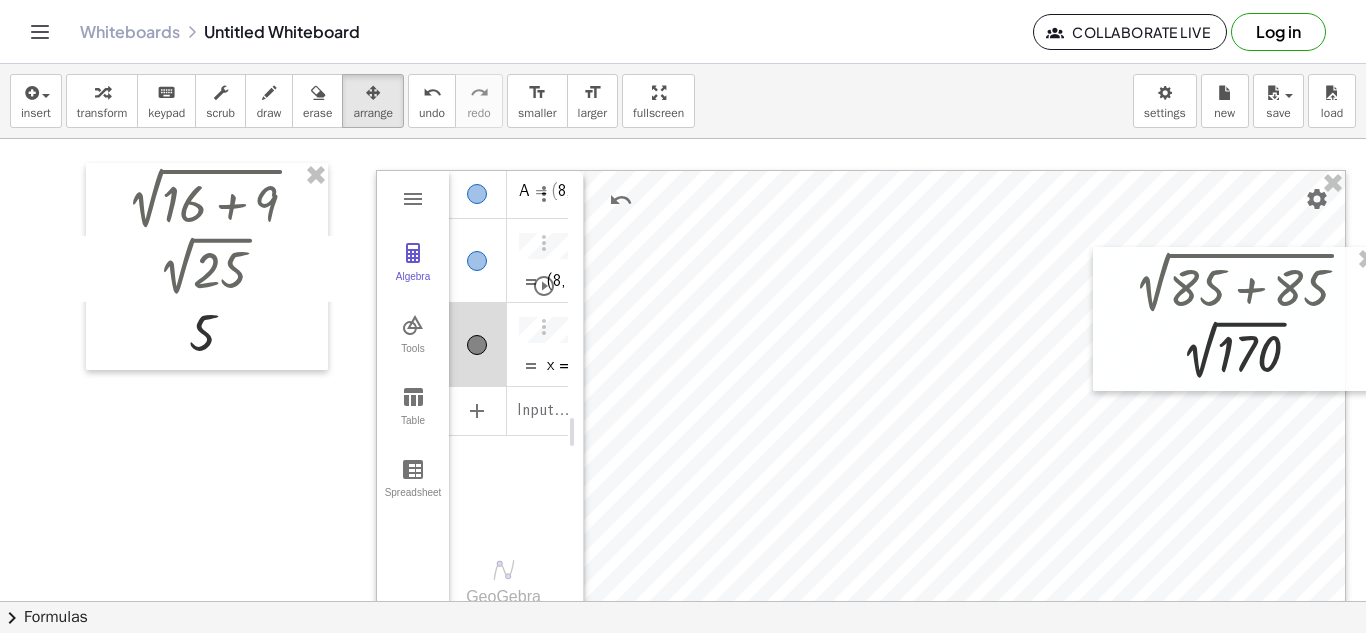 click on "insert select one: Math Expression Function Text Youtube Video Graphing Geometry Geometry 3D transform keyboard keypad scrub draw erase arrange undo undo redo redo format_size smaller format_size larger fullscreen load   save new settings" at bounding box center [683, 101] 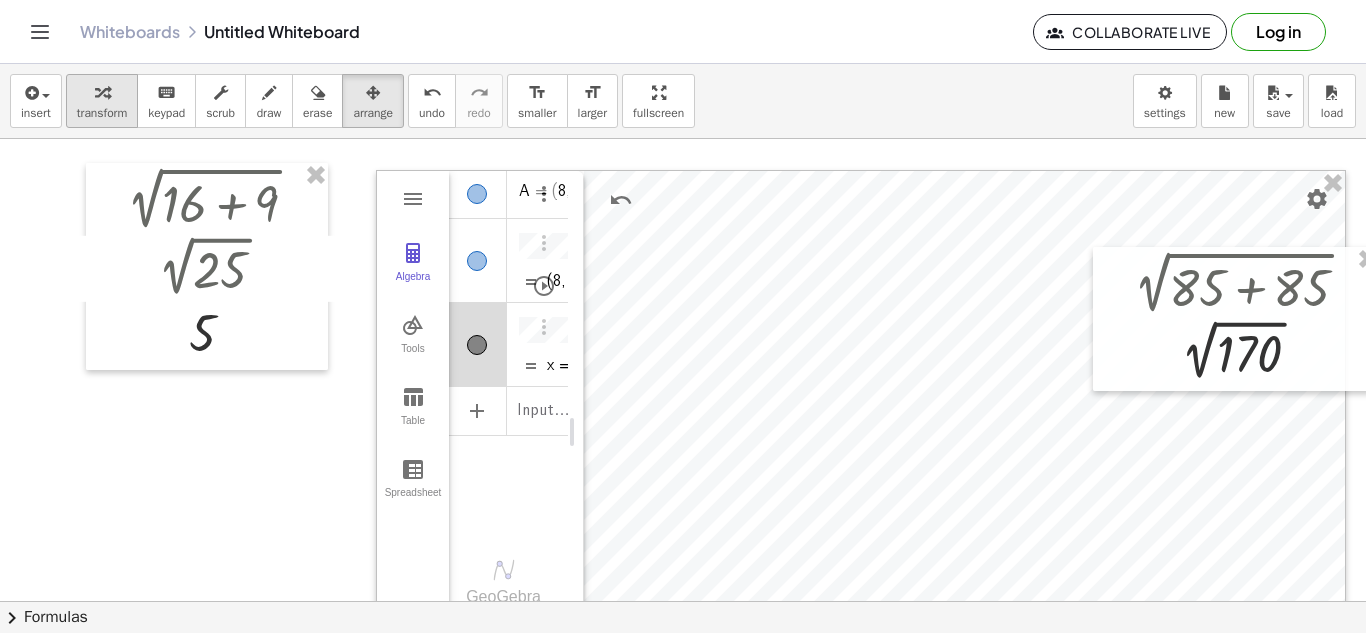 click on "transform" at bounding box center [102, 101] 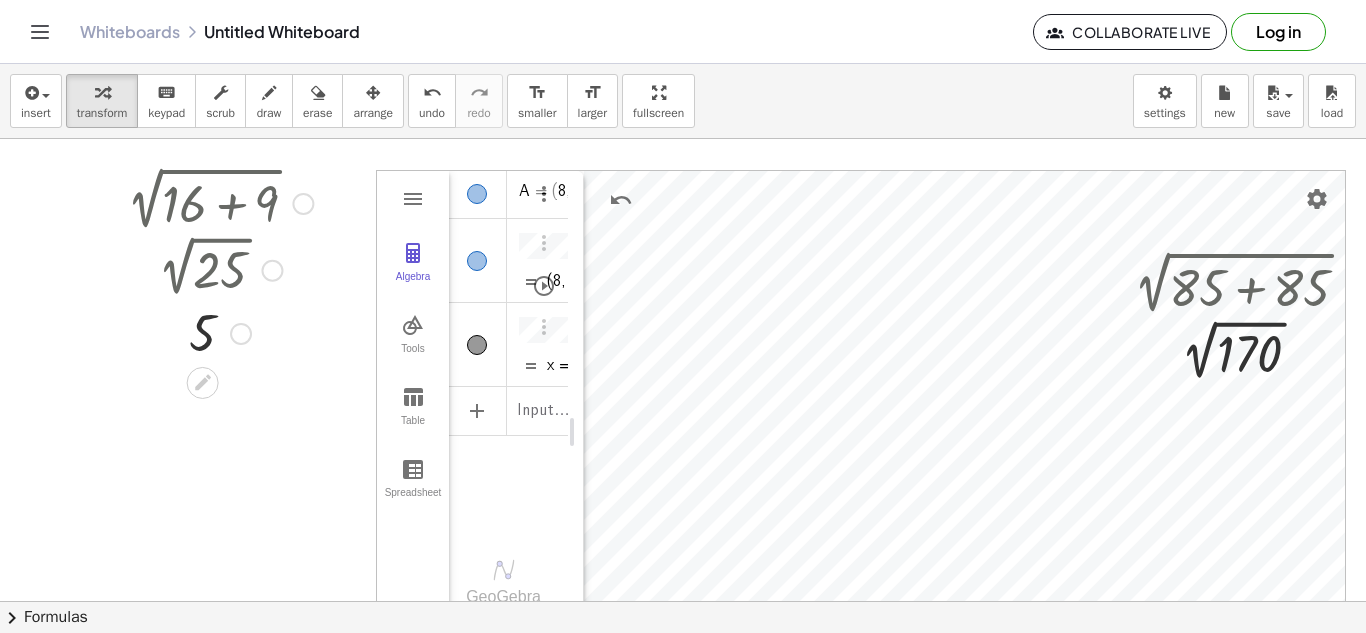 click at bounding box center (303, 204) 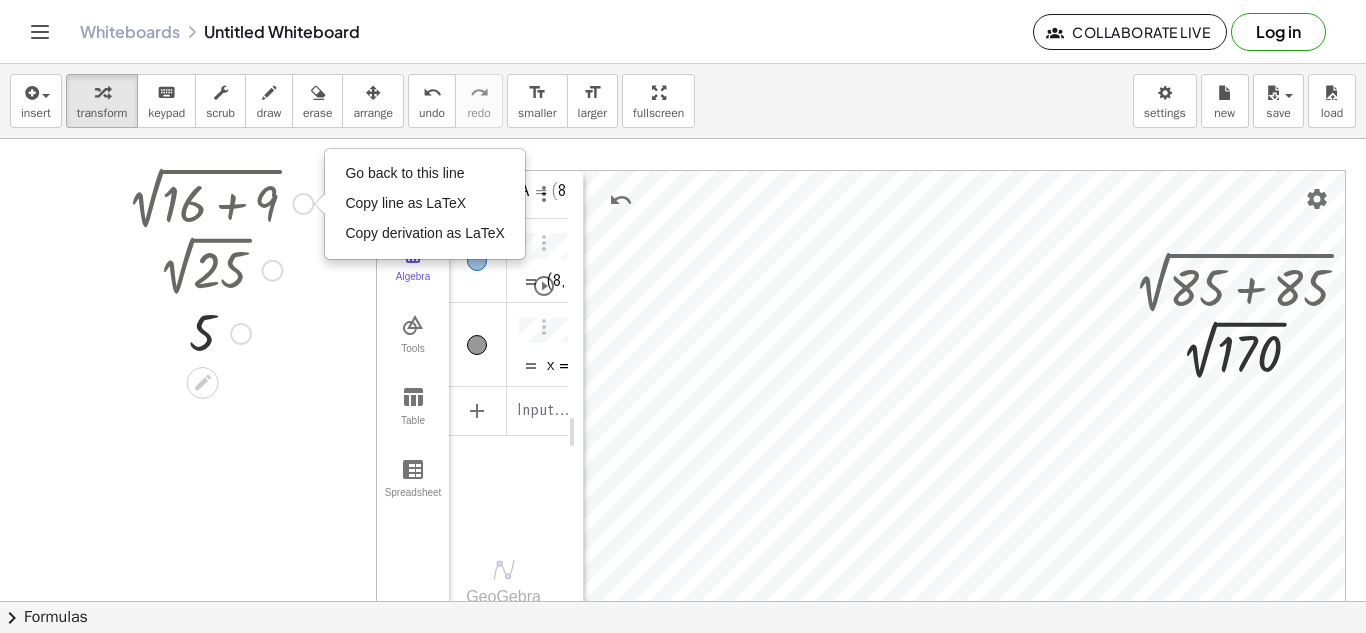 click on "Go back to this line Copy line as LaTeX Copy derivation as LaTeX" at bounding box center (425, 204) 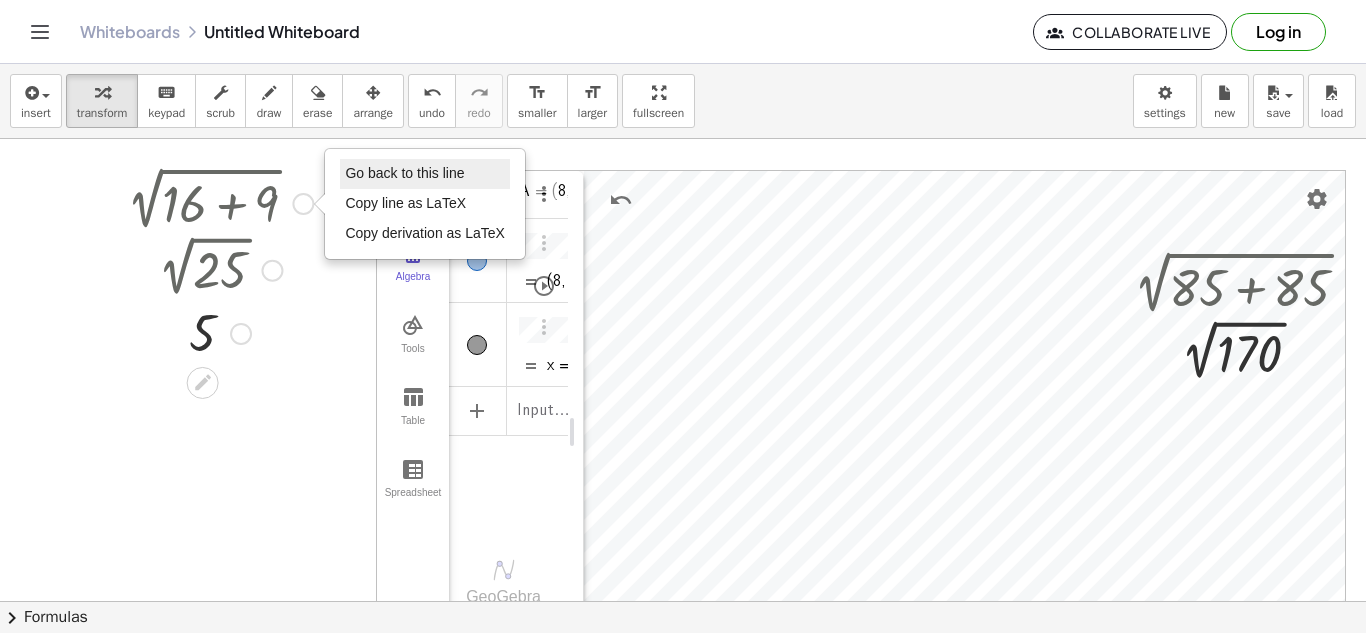 click on "Go back to this line" at bounding box center (404, 173) 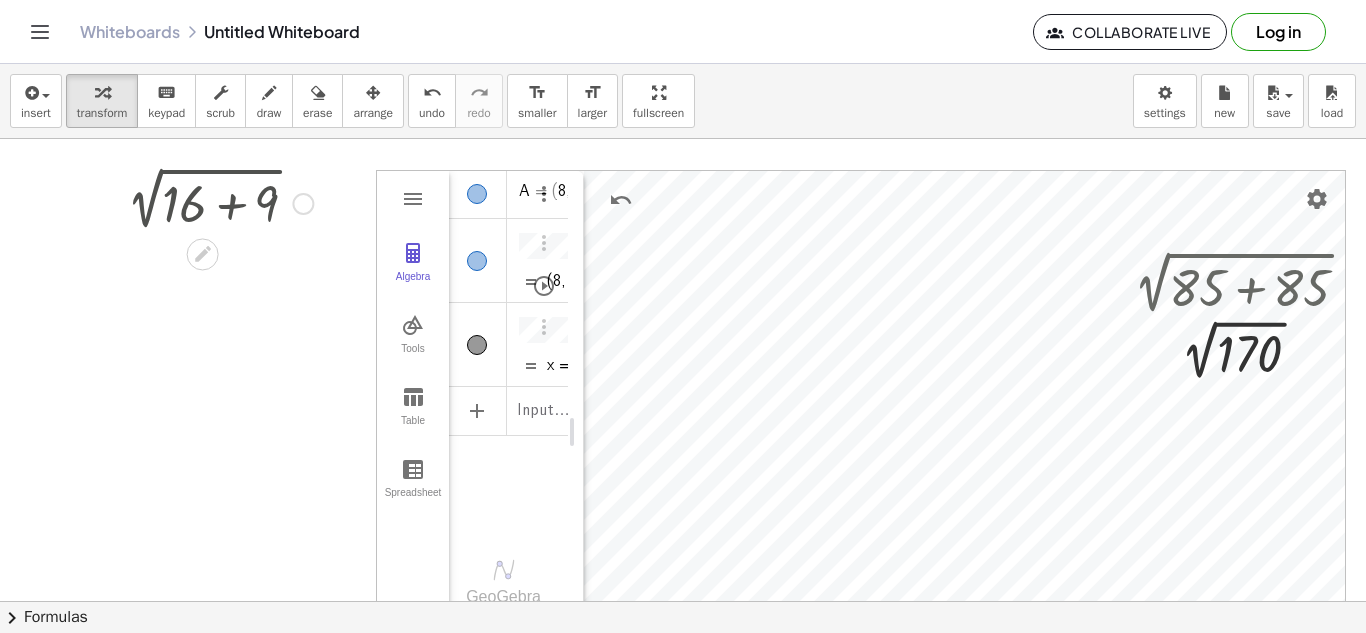 click at bounding box center [214, 202] 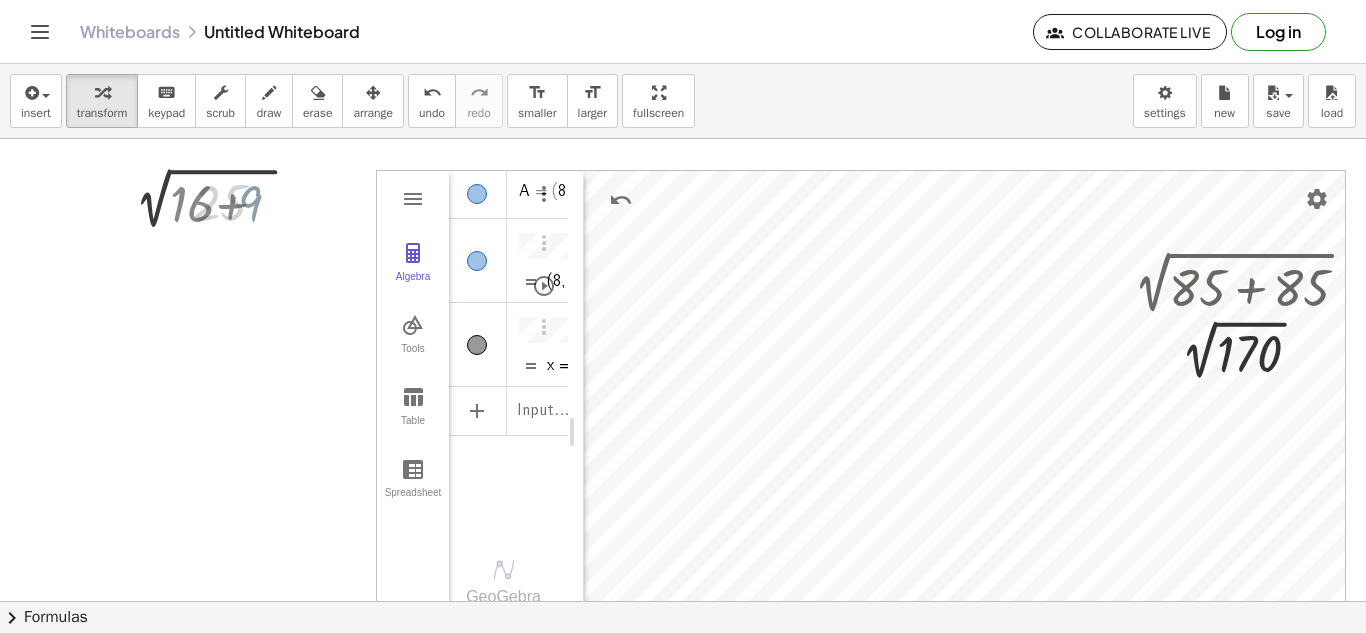 click at bounding box center (692, 601) 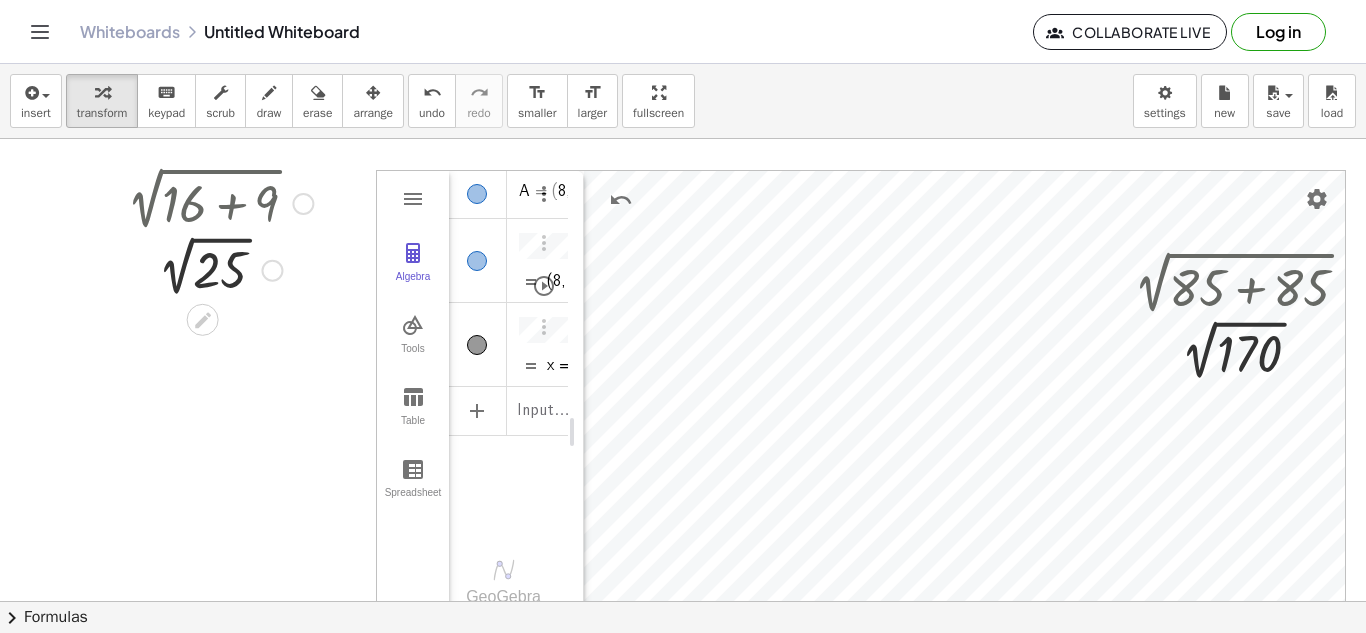 click at bounding box center (303, 204) 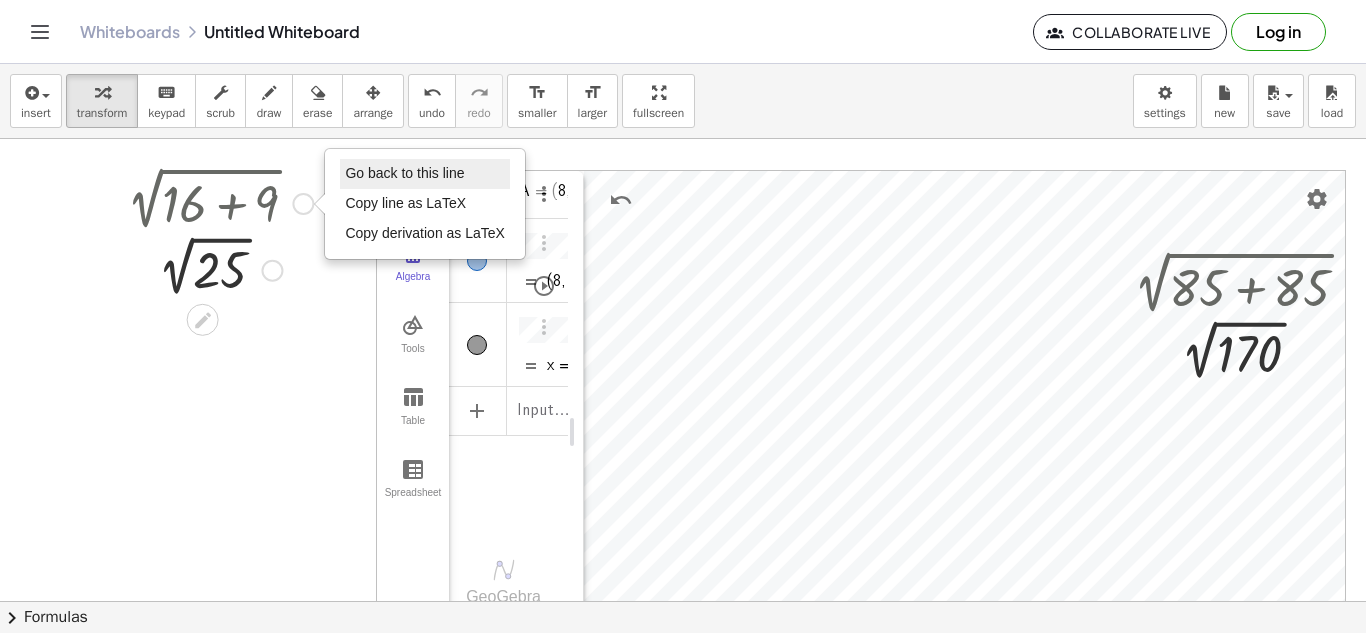 click on "Go back to this line" at bounding box center [425, 174] 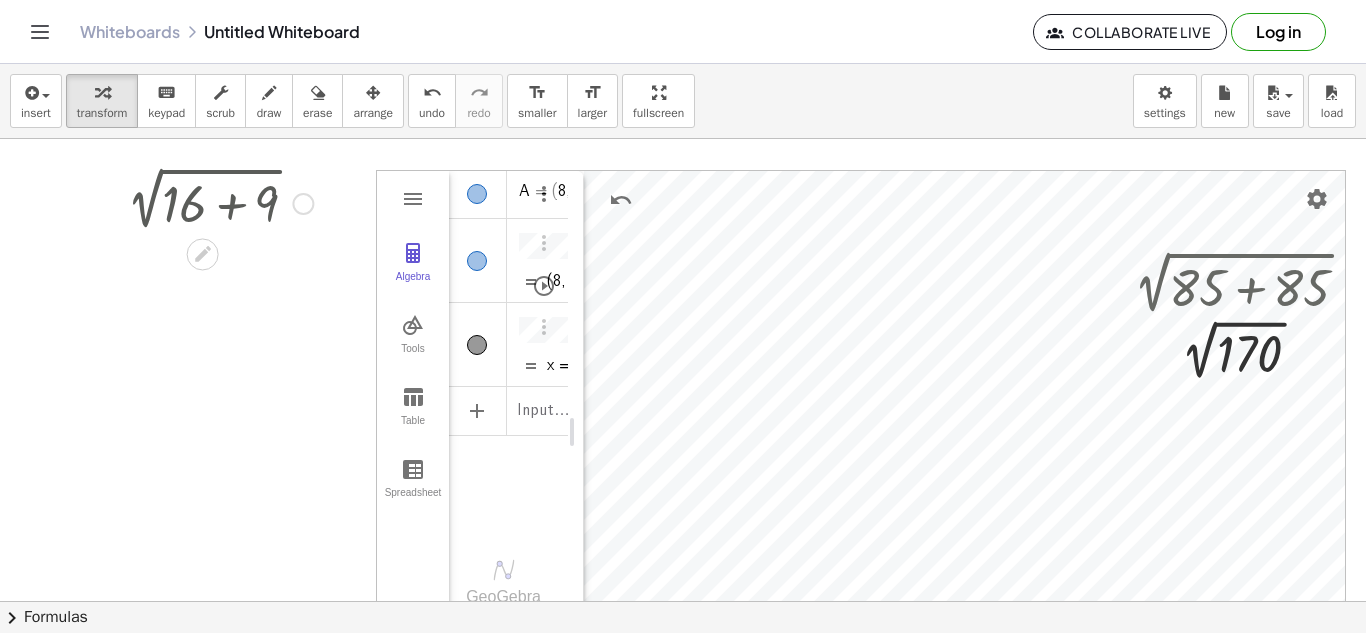 click on "Go back to this line Copy line as LaTeX Copy derivation as LaTeX" at bounding box center (303, 204) 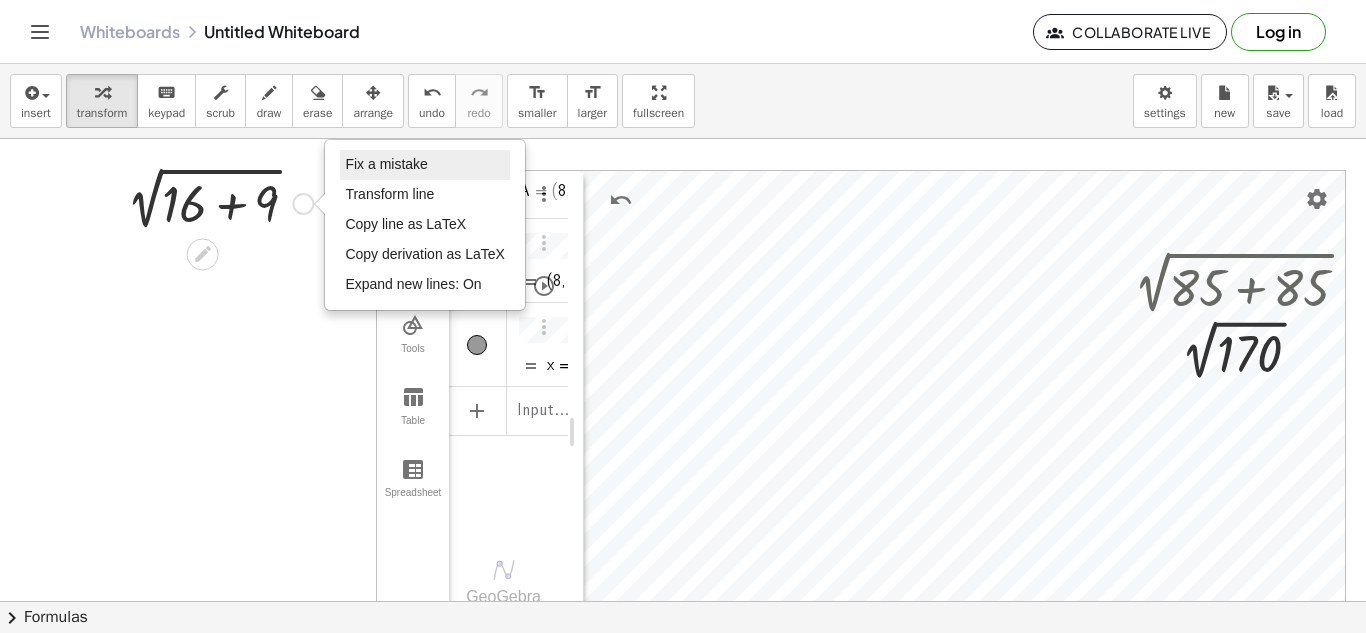 click on "Fix a mistake" at bounding box center [386, 164] 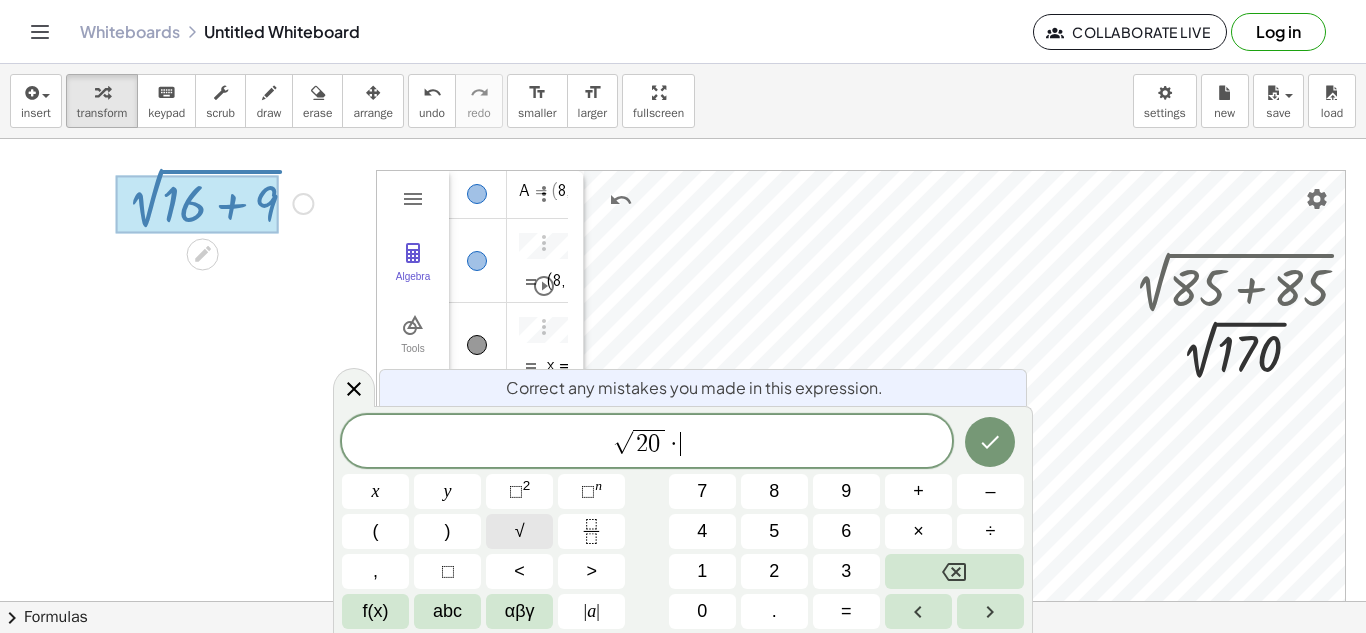 click on "√" at bounding box center (520, 531) 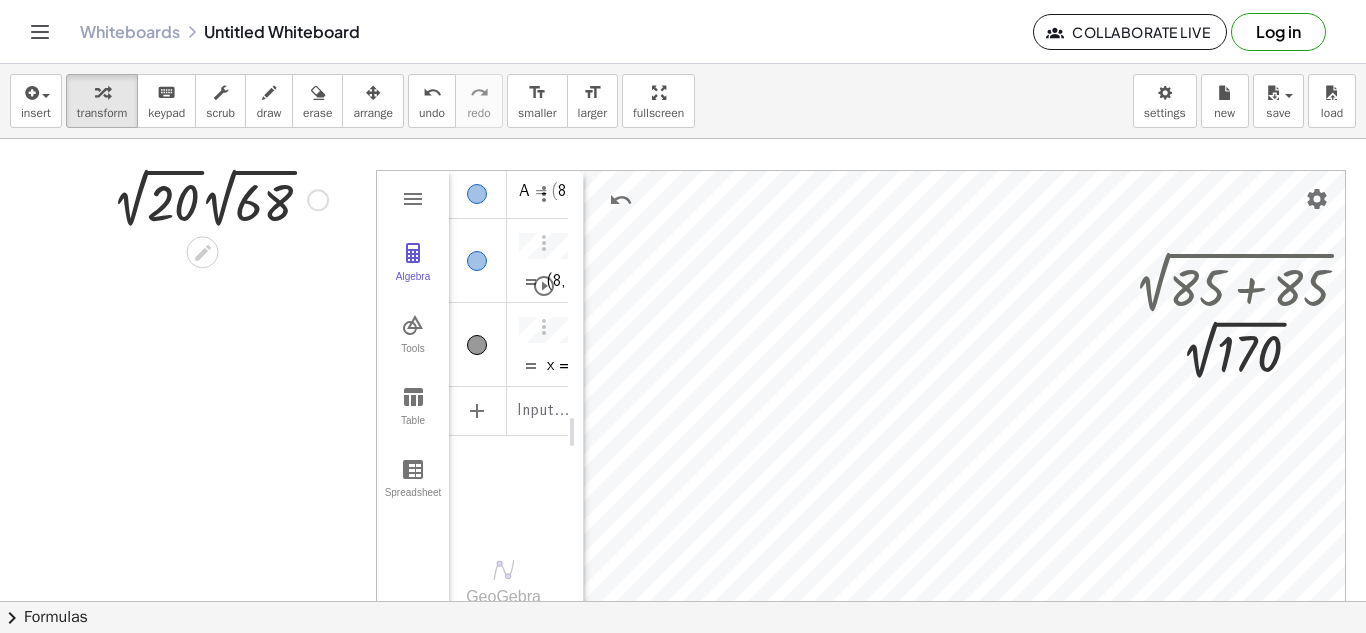 click at bounding box center (220, 198) 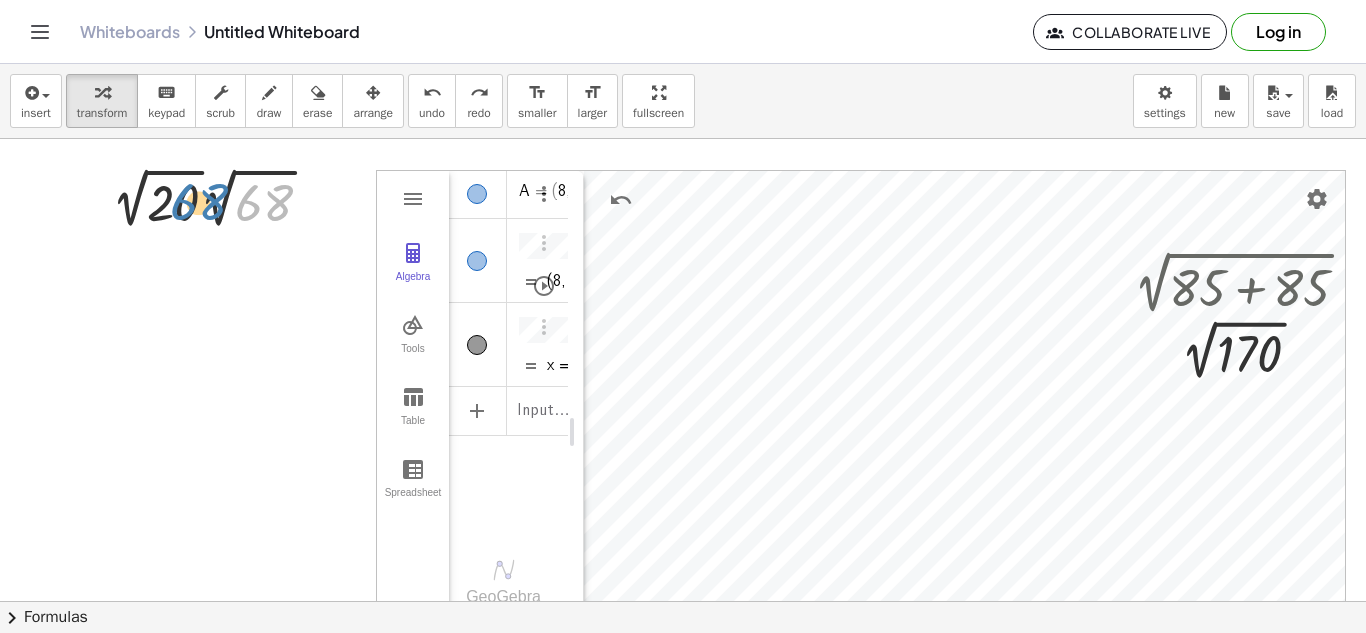 drag, startPoint x: 254, startPoint y: 208, endPoint x: 175, endPoint y: 207, distance: 79.00633 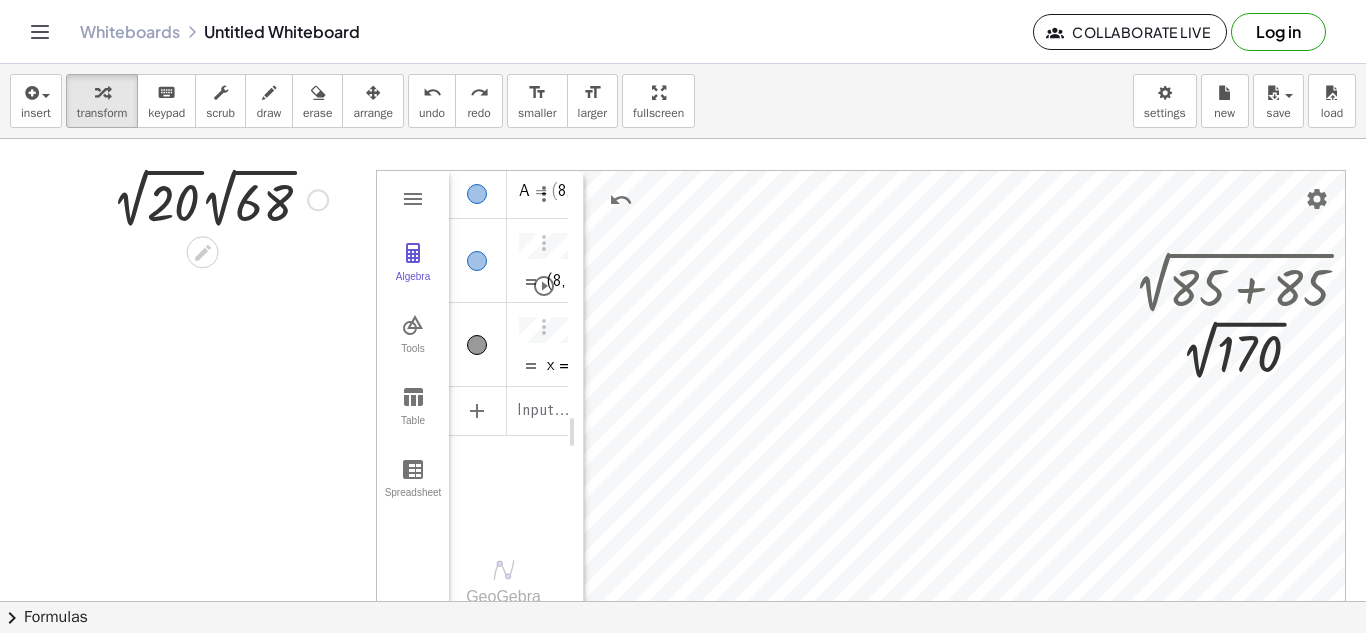 click at bounding box center (220, 198) 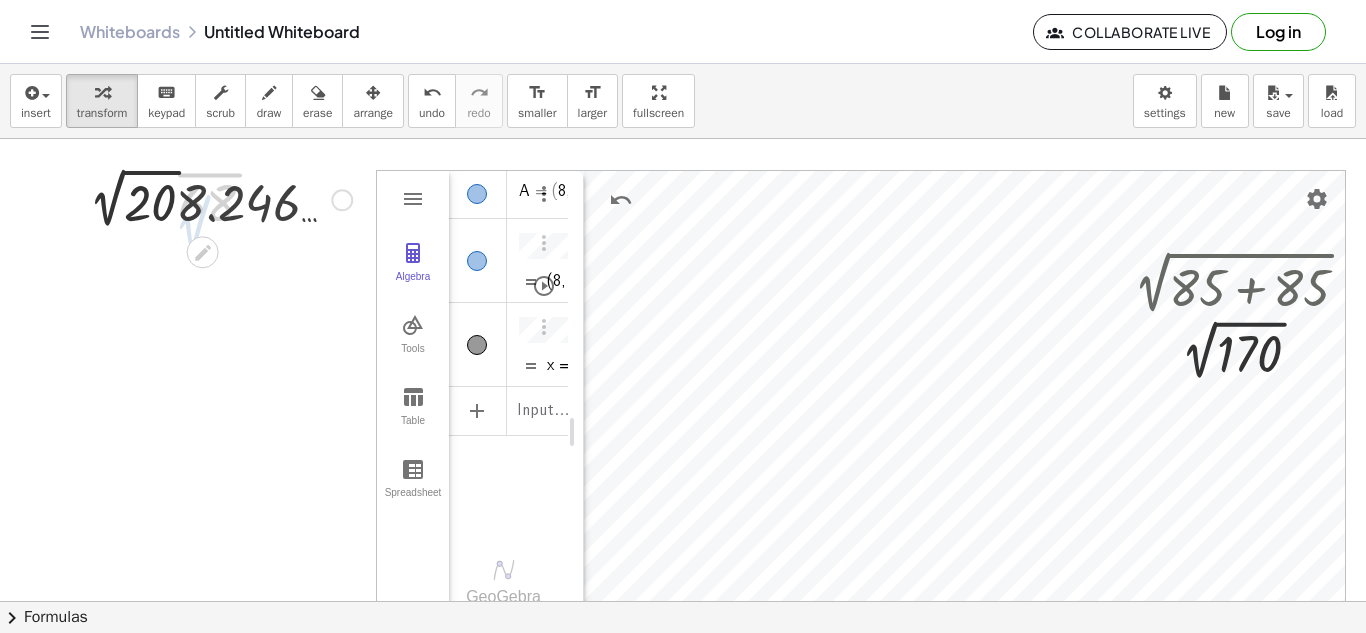 click at bounding box center [220, 198] 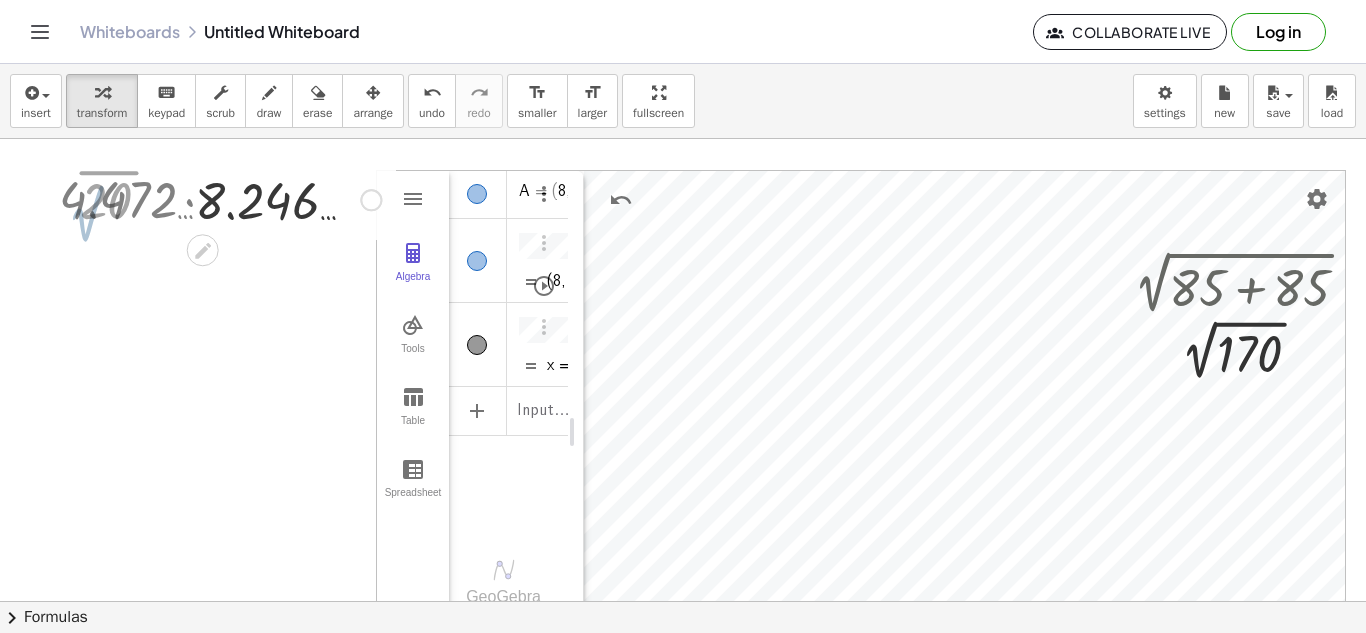 click at bounding box center (220, 198) 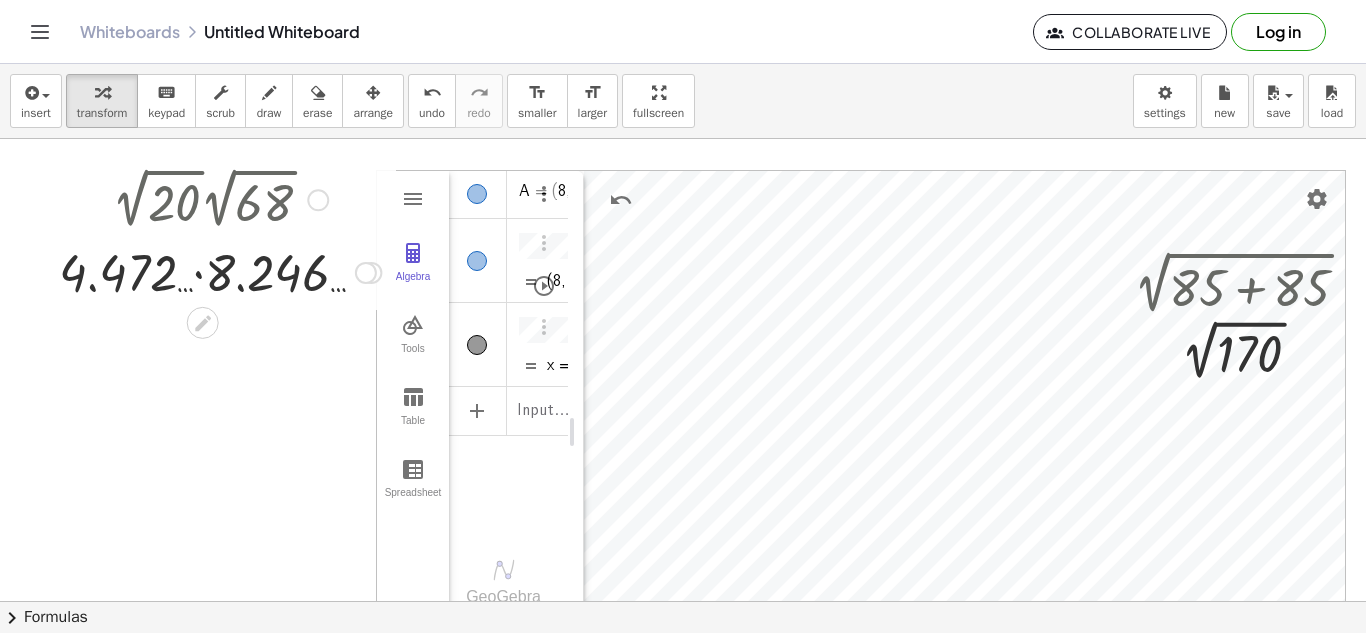 click at bounding box center (220, 271) 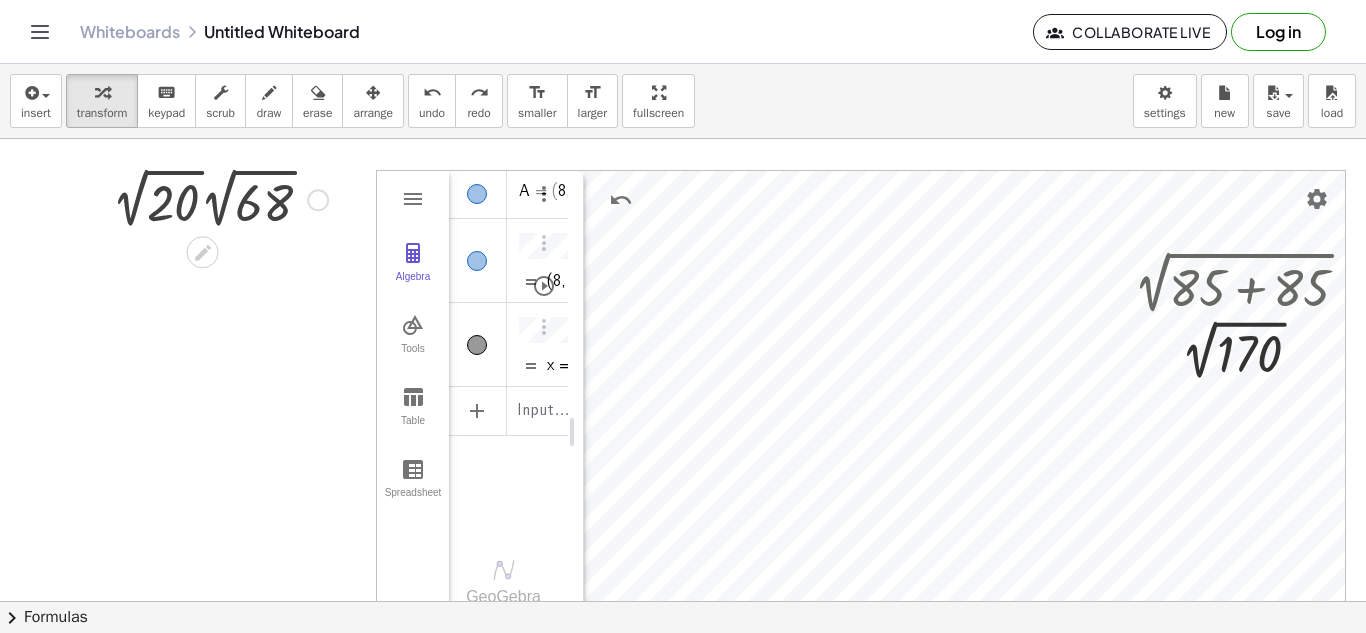 click at bounding box center (318, 200) 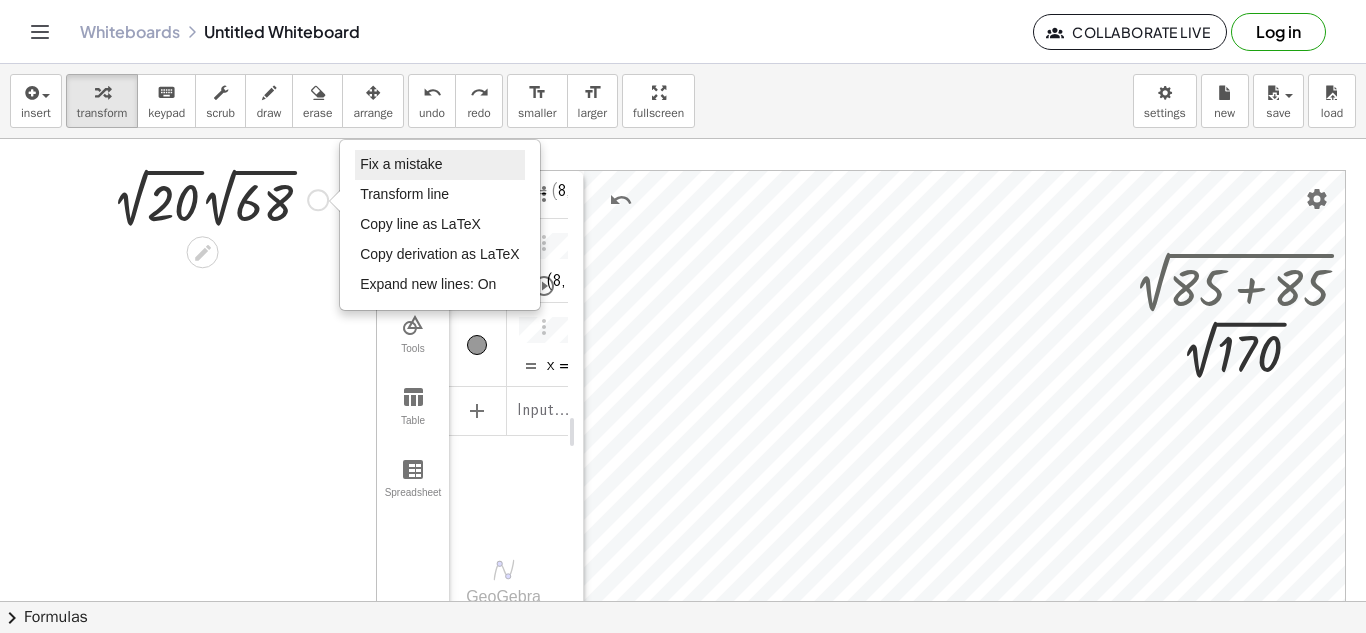 click on "Fix a mistake" at bounding box center [401, 164] 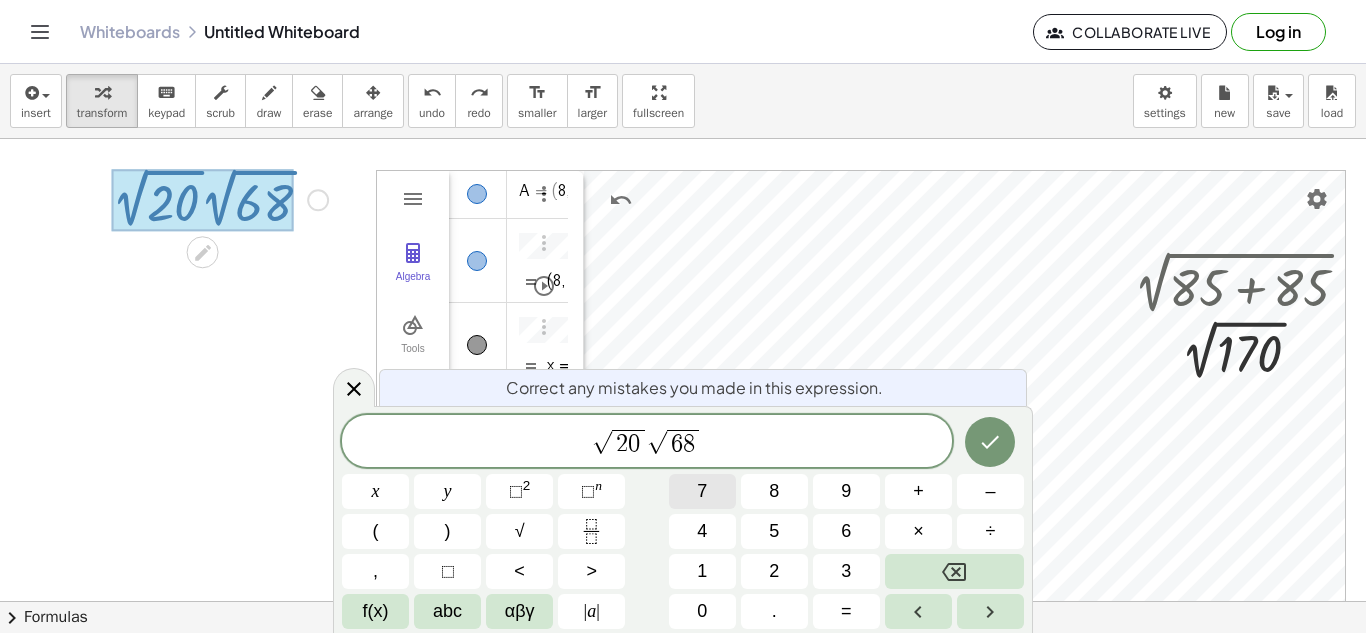 click on "7" at bounding box center (702, 491) 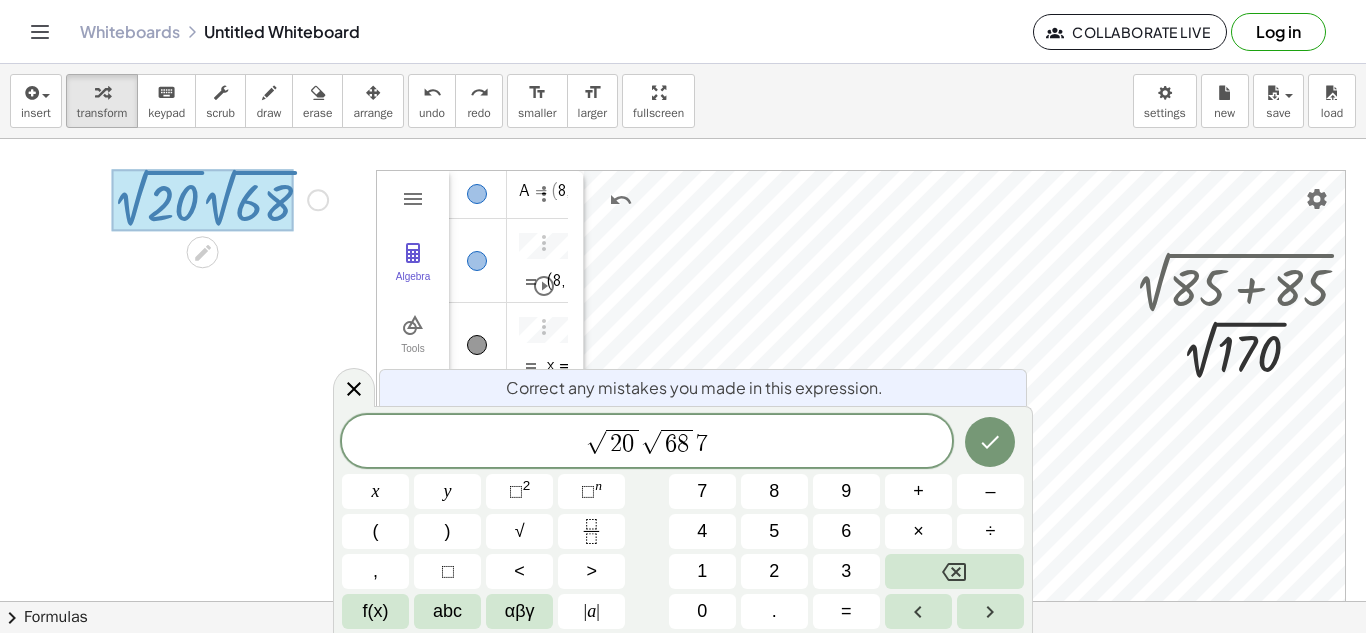 click on "6 8" at bounding box center (677, 443) 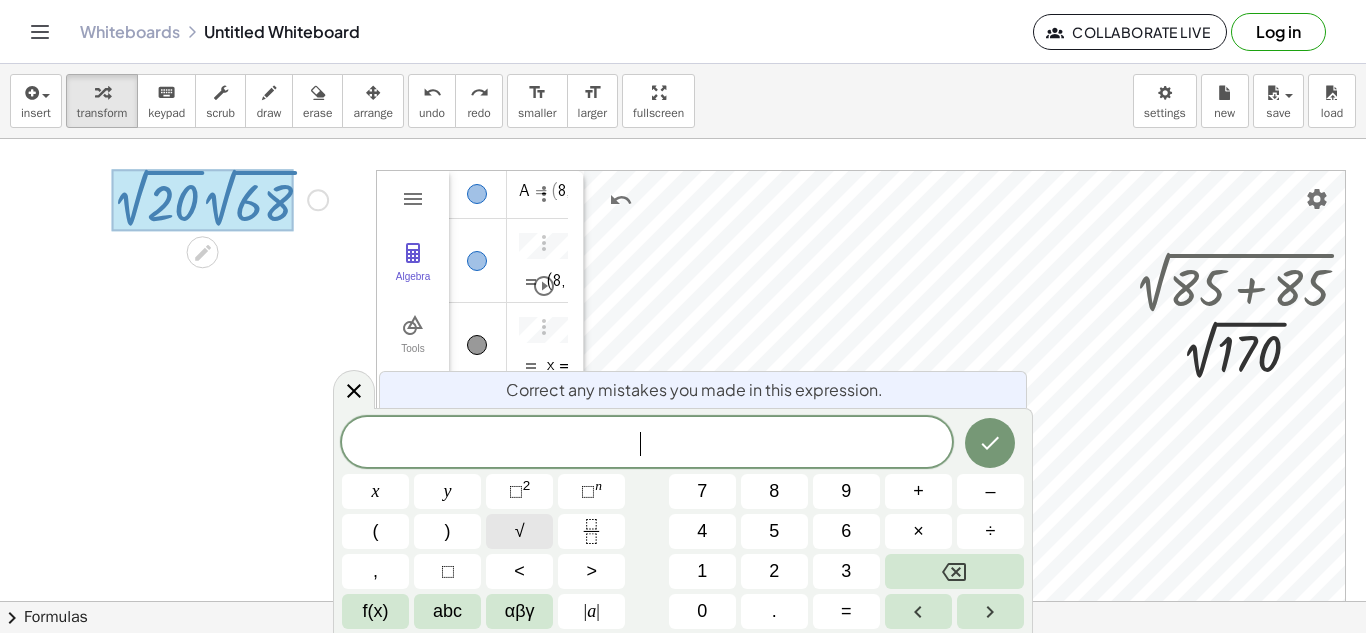 click on "√" at bounding box center [520, 531] 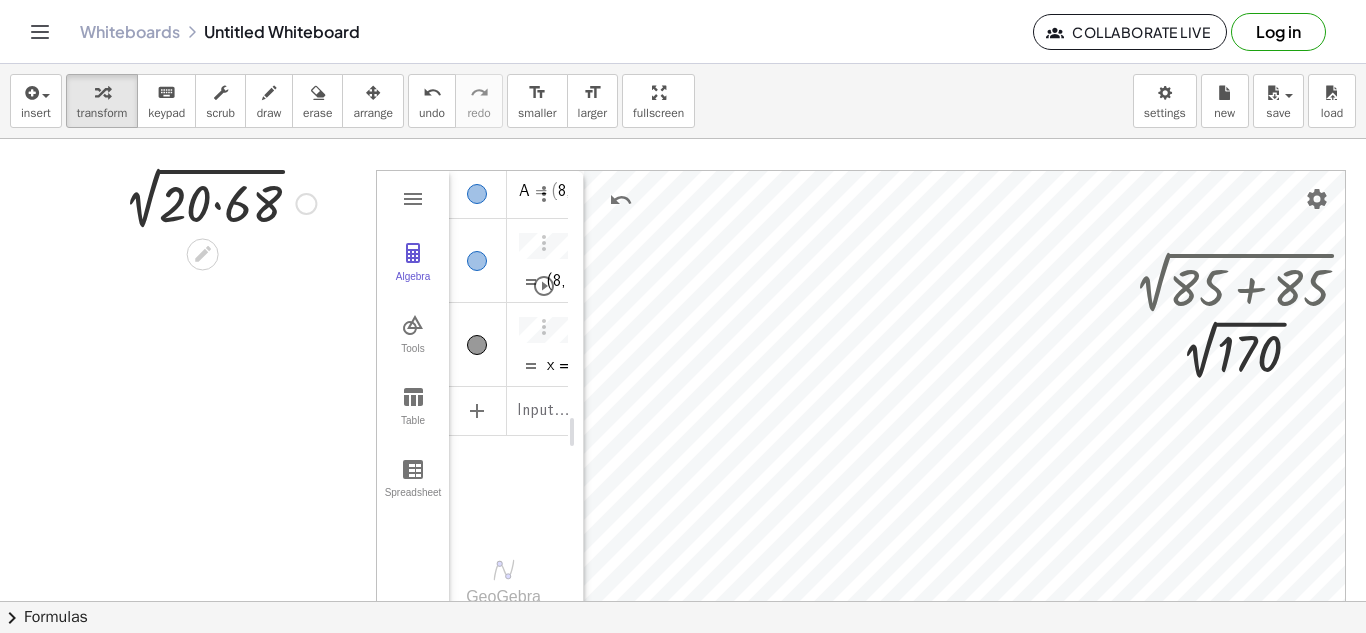 click at bounding box center (214, 202) 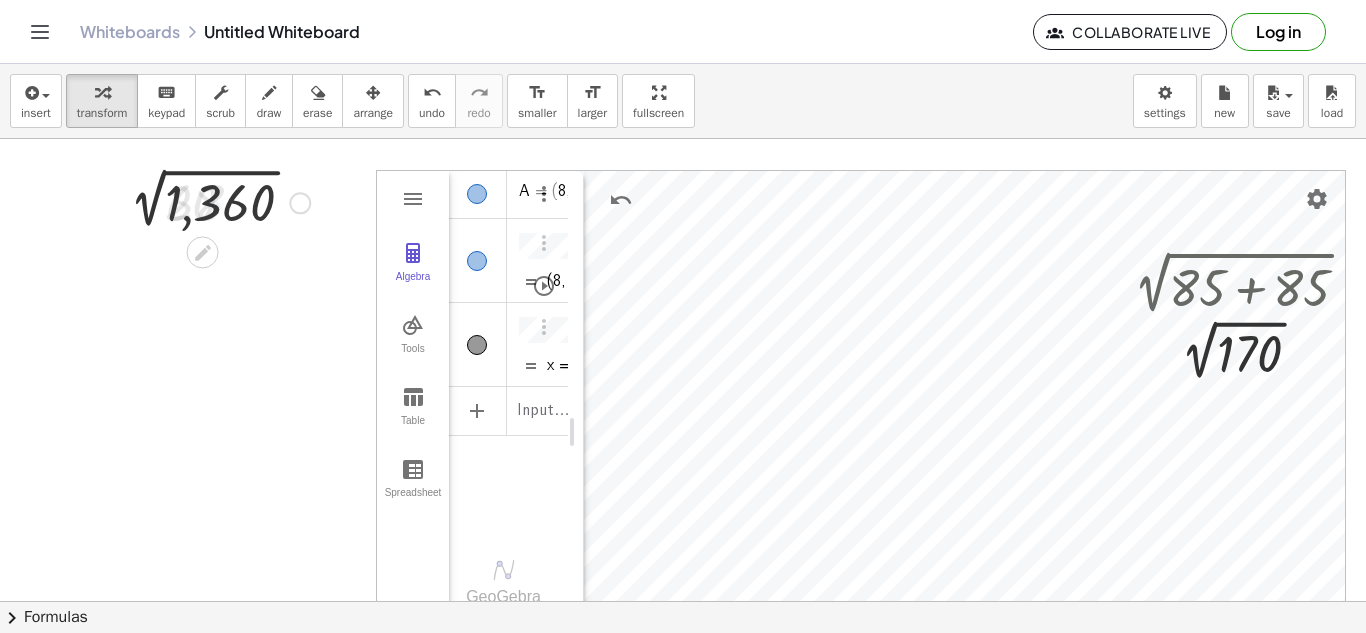 click at bounding box center (214, 201) 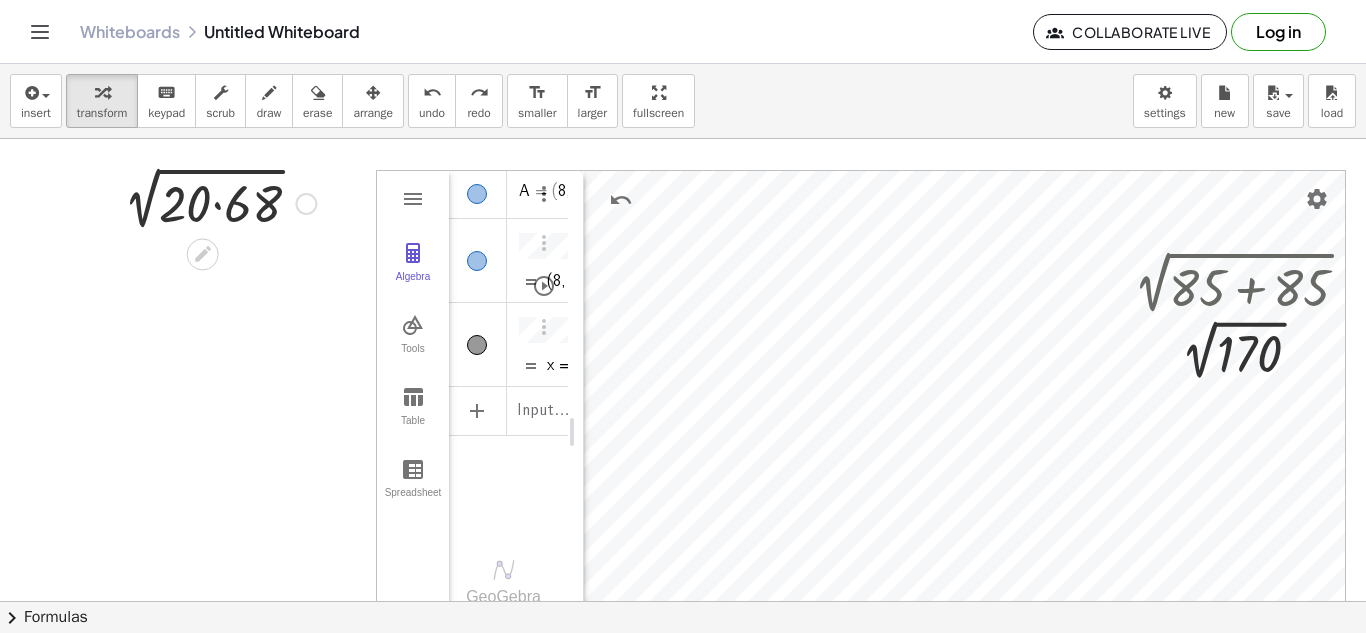 click at bounding box center (306, 204) 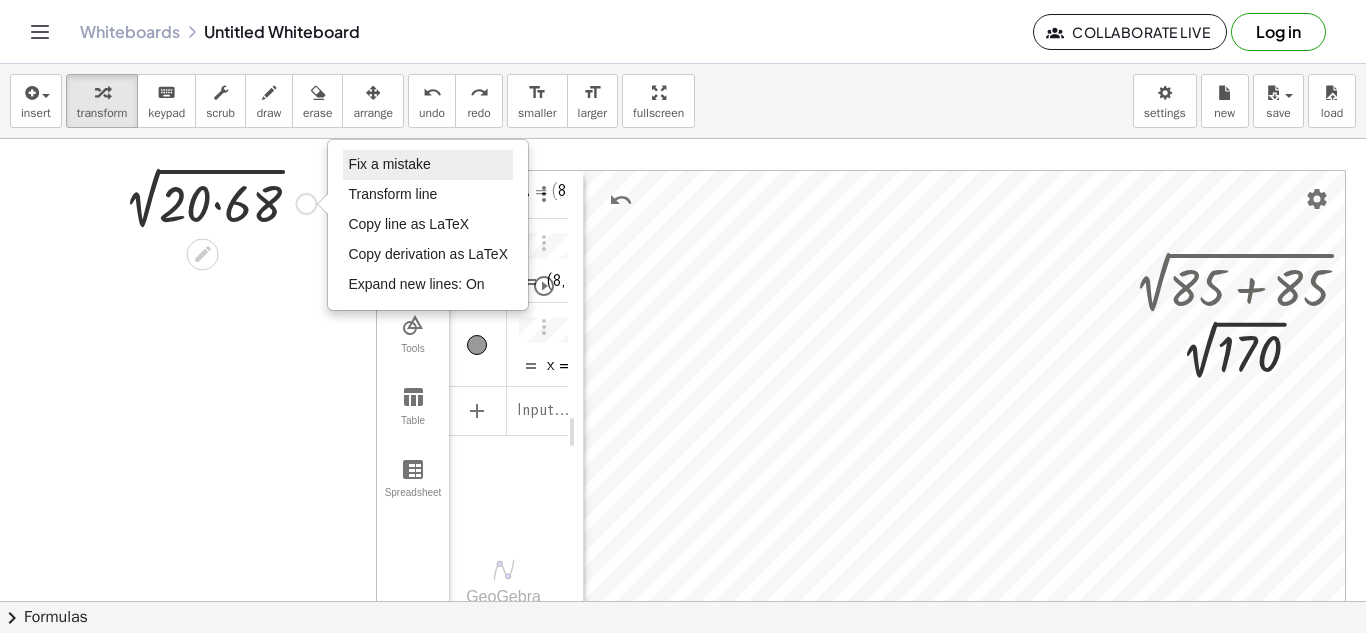 click on "Fix a mistake" at bounding box center [389, 164] 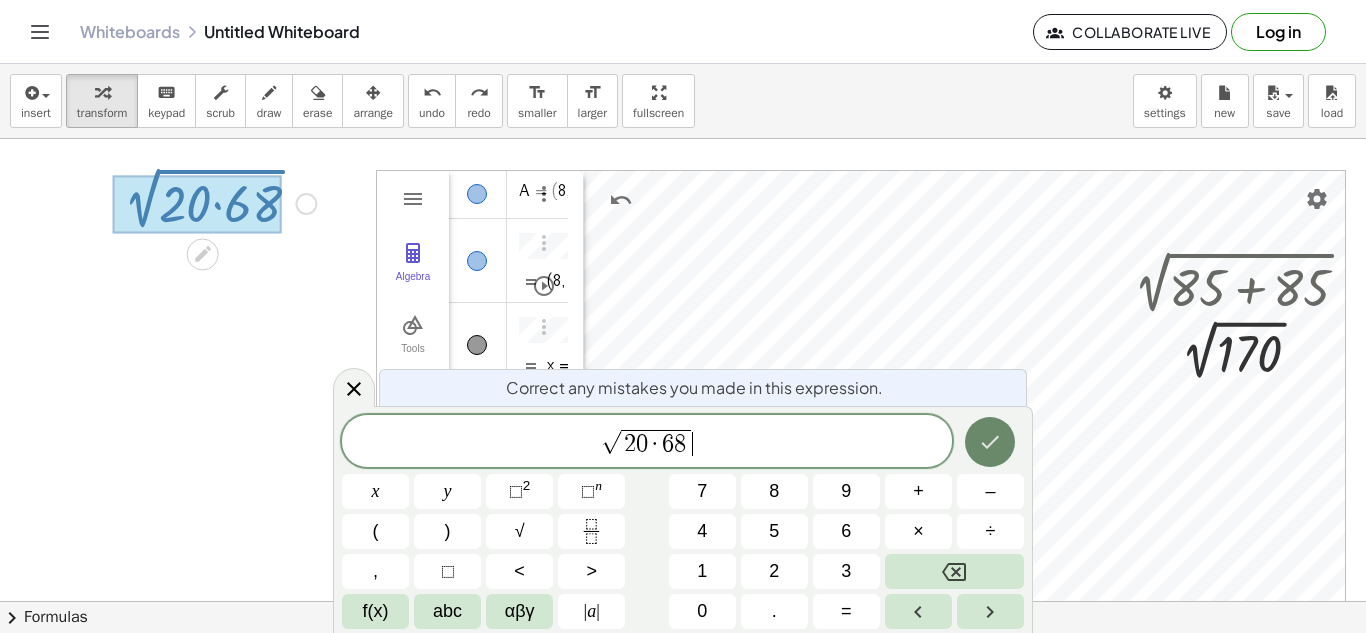 click at bounding box center [990, 442] 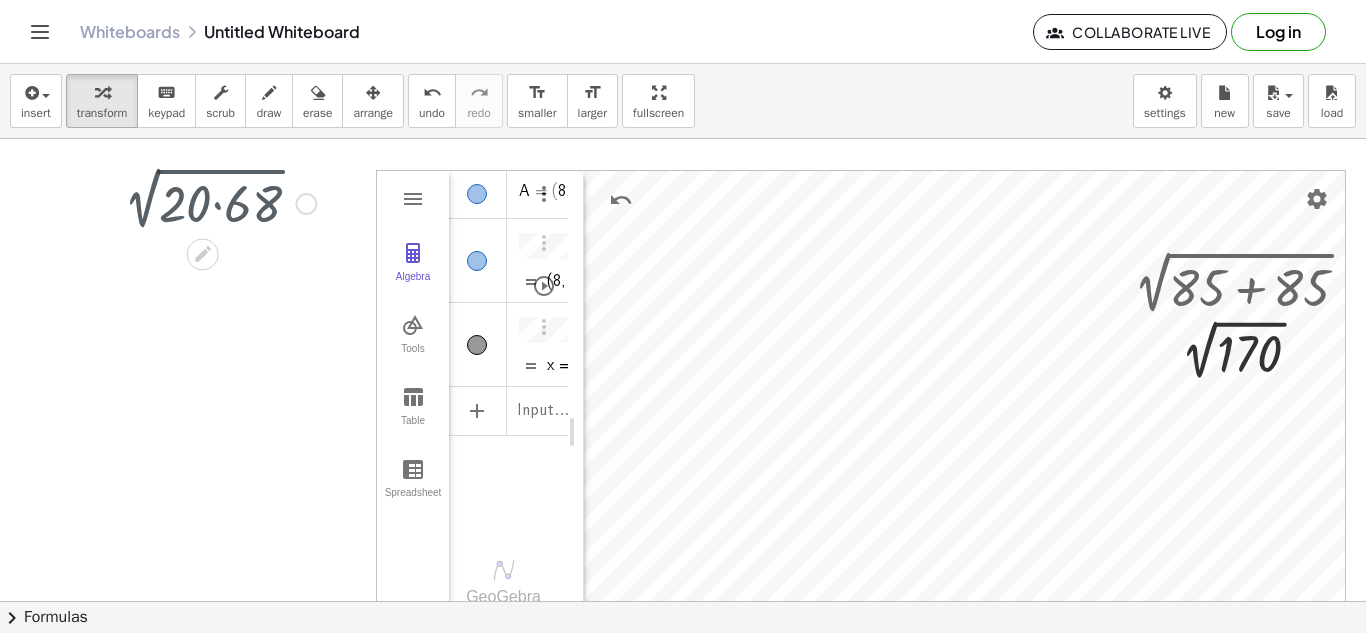 click at bounding box center (214, 202) 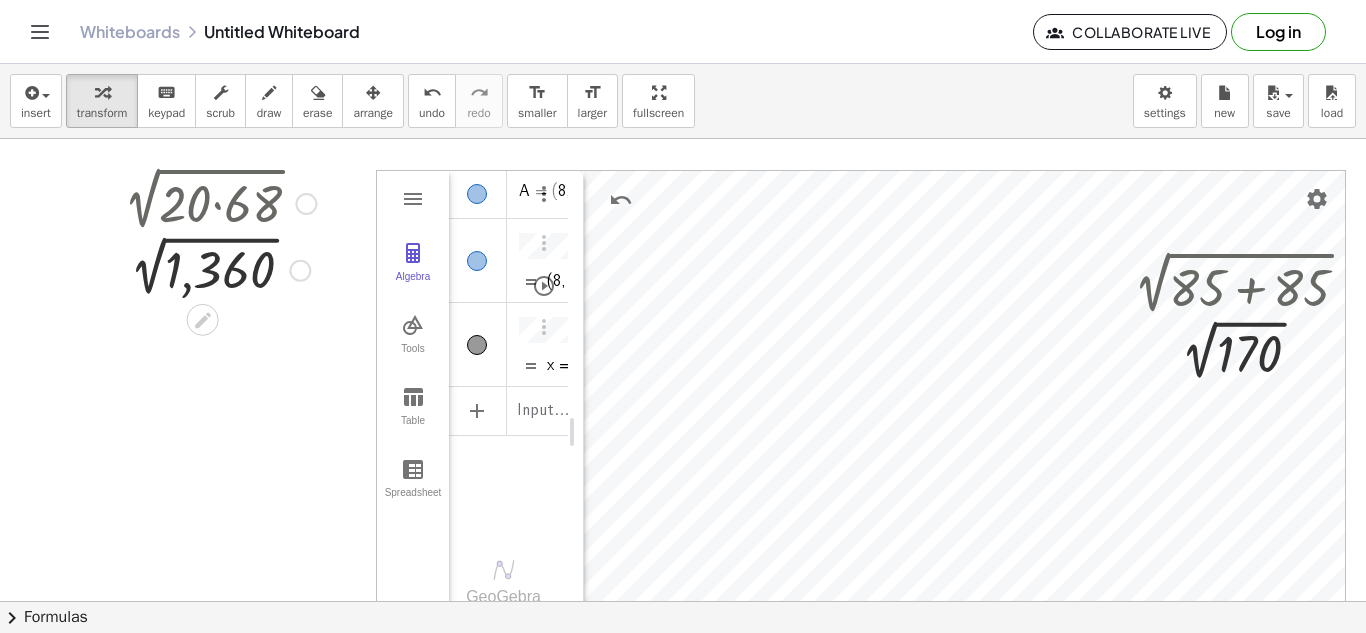 click at bounding box center [214, 268] 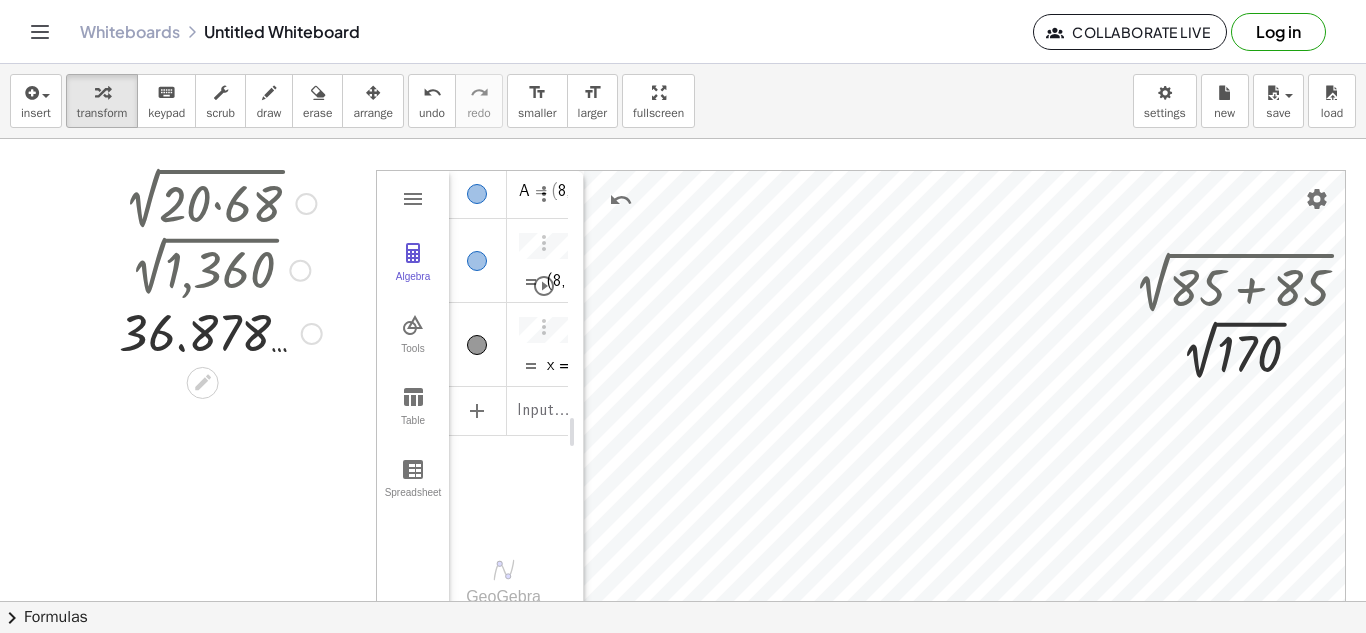 click at bounding box center (217, 332) 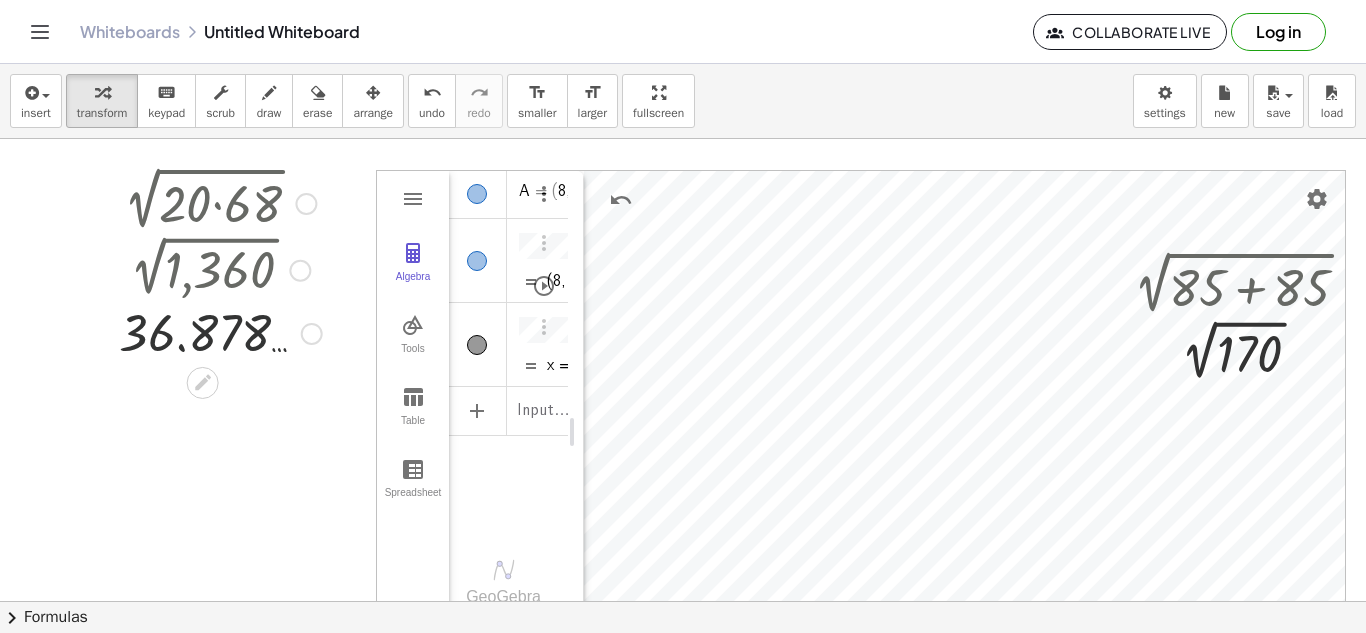 click on "Fix a mistake Transform line Copy line as LaTeX Copy derivation as LaTeX Expand new lines: On" at bounding box center [312, 334] 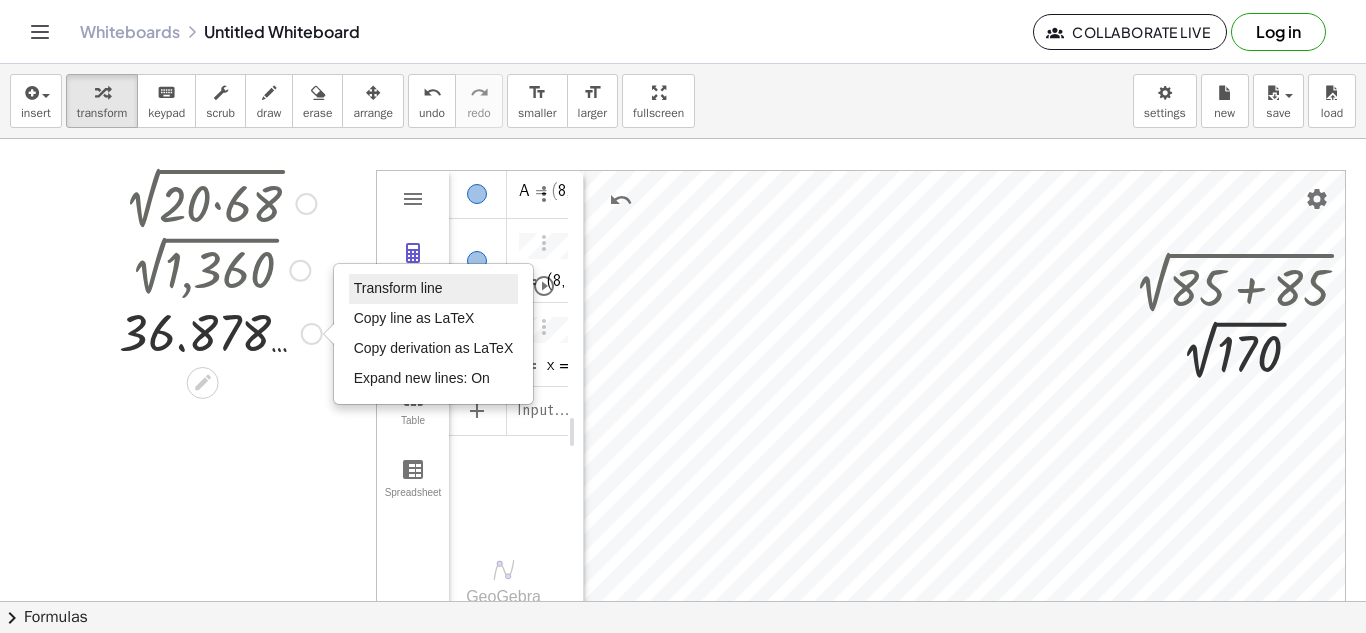 click on "Transform line" at bounding box center (434, 289) 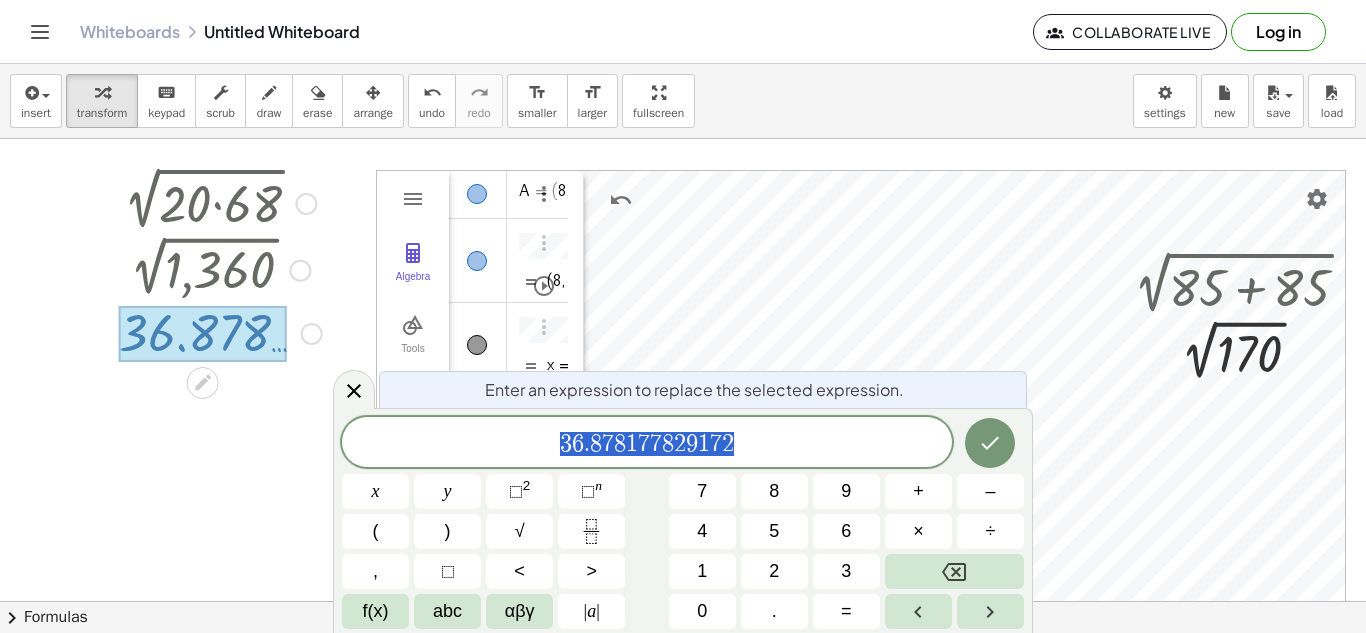 click on "3 6 . 8 7 8 1 7 7 8 2 9 1 7 2" 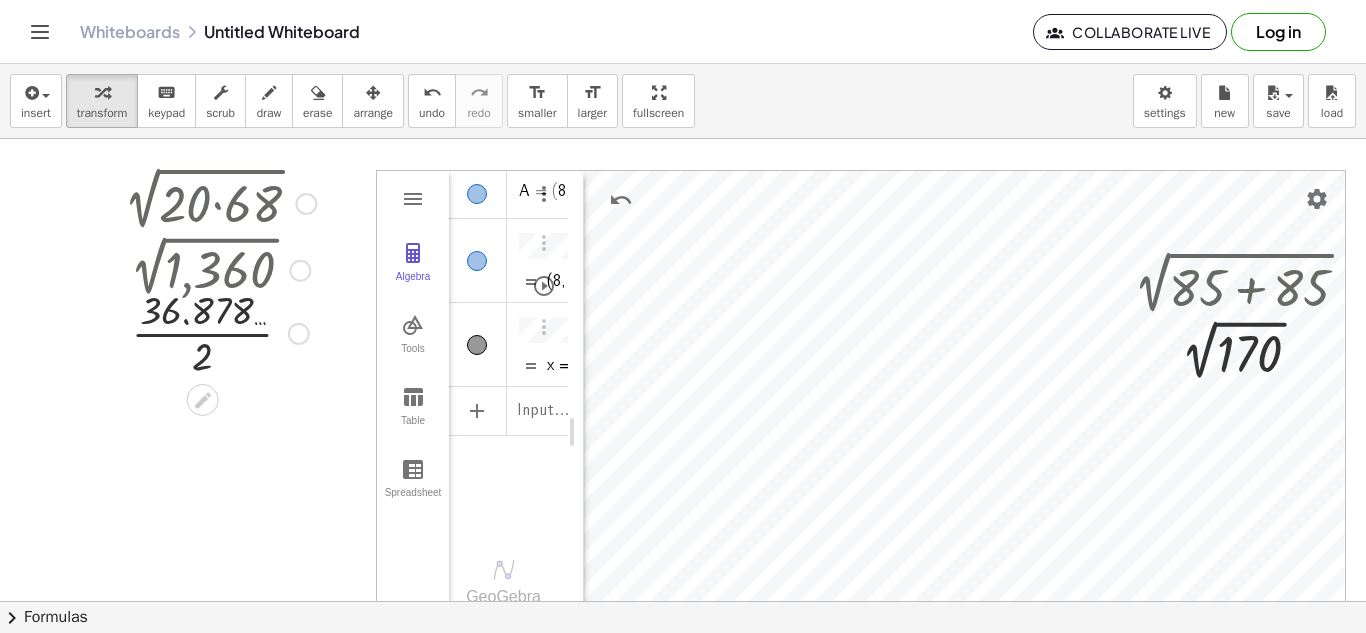 click on "2 √ ( · 20 · 68 ) 2 √ 1,360 36.878 … · 36.878 … · 2 Transform line Copy line as LaTeX Copy derivation as LaTeX Expand new lines: On 36.878 …" at bounding box center [203, 200] 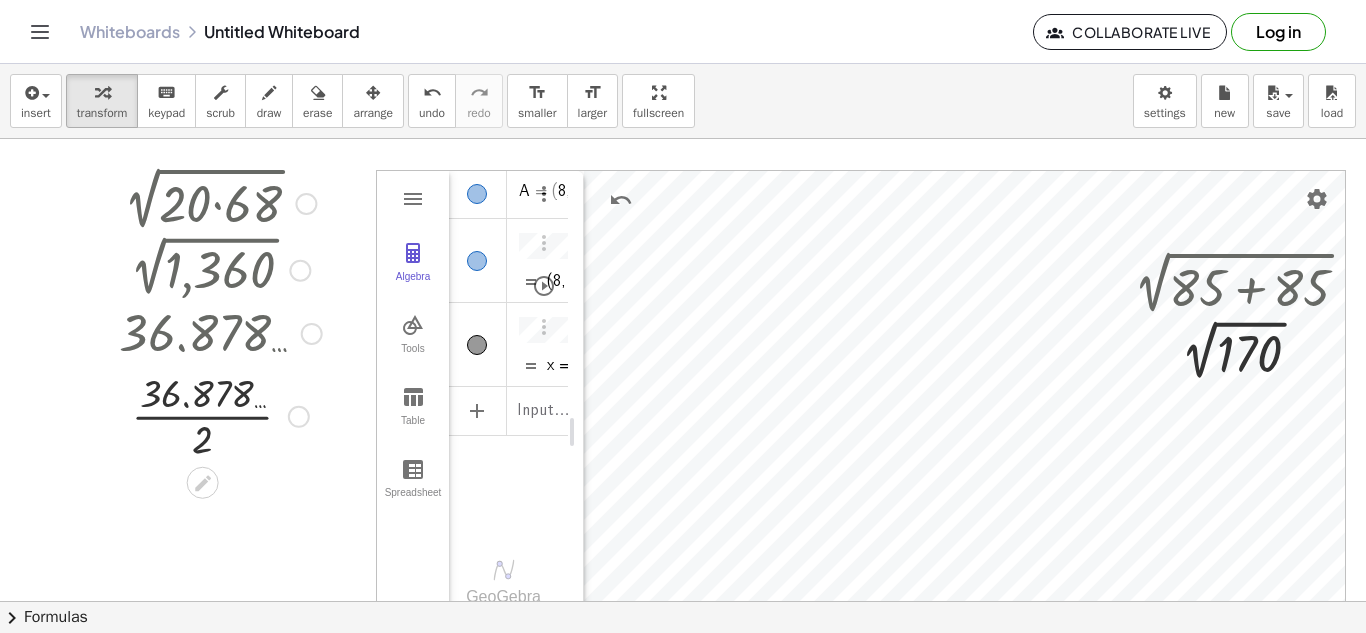 click at bounding box center [217, 415] 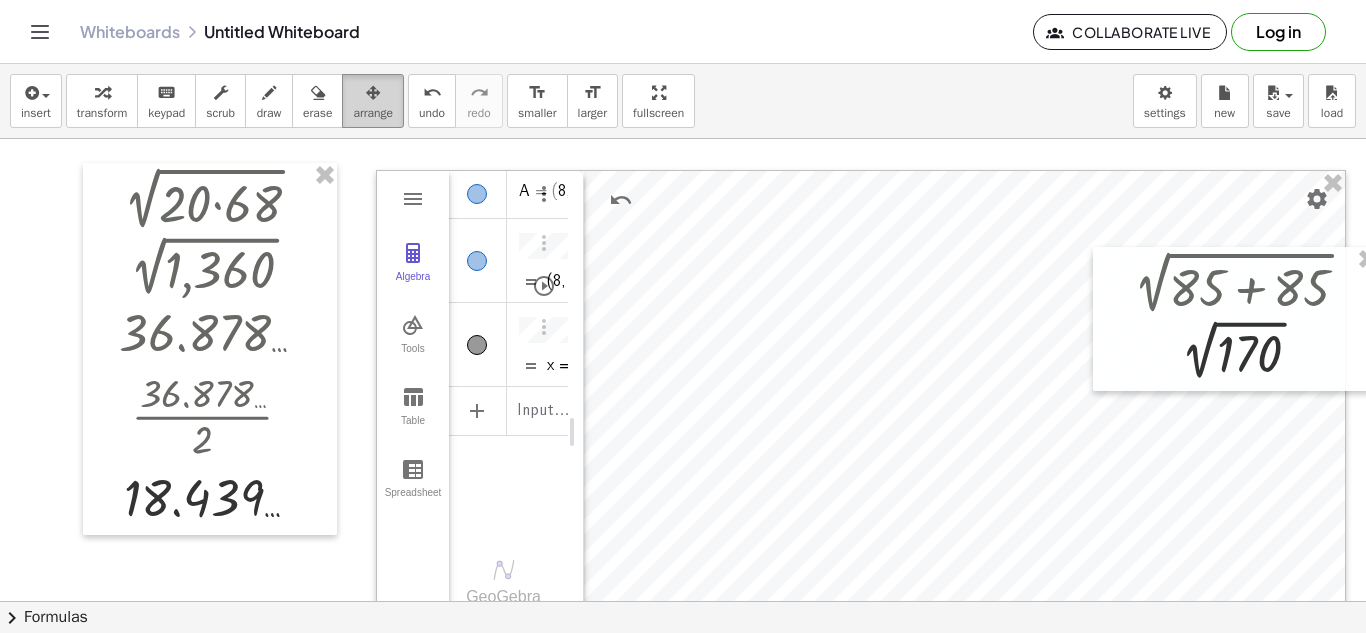 click on "arrange" at bounding box center [373, 113] 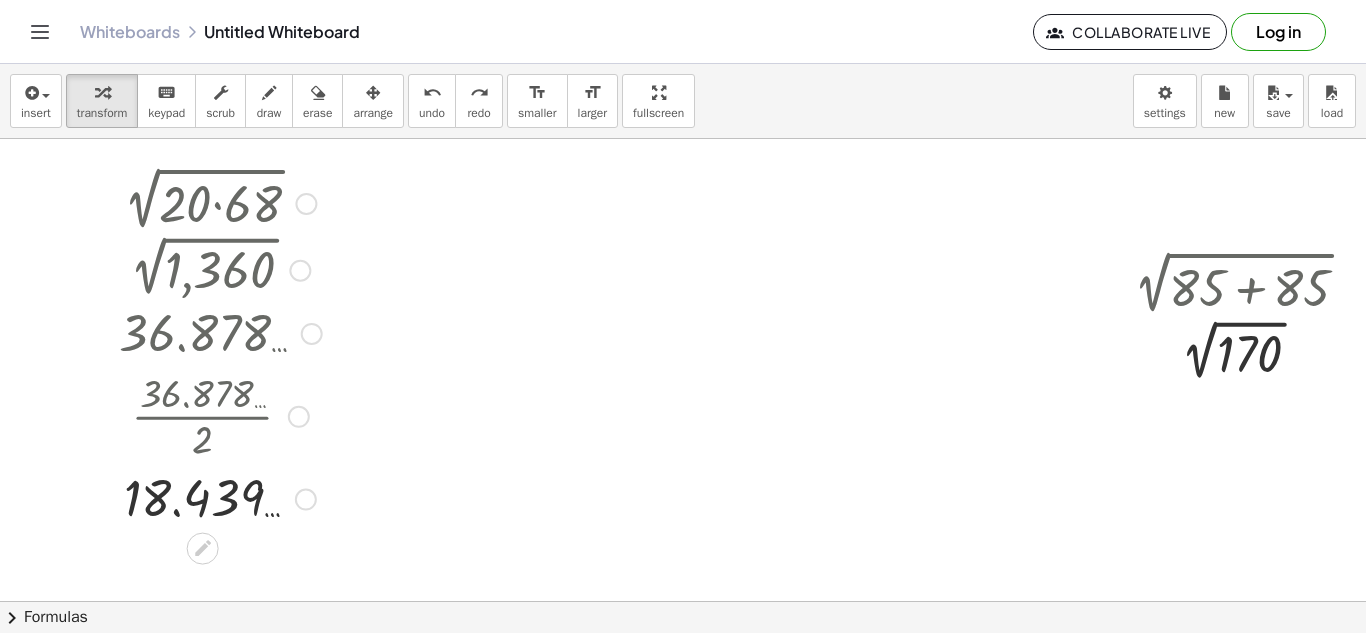 click at bounding box center (217, 202) 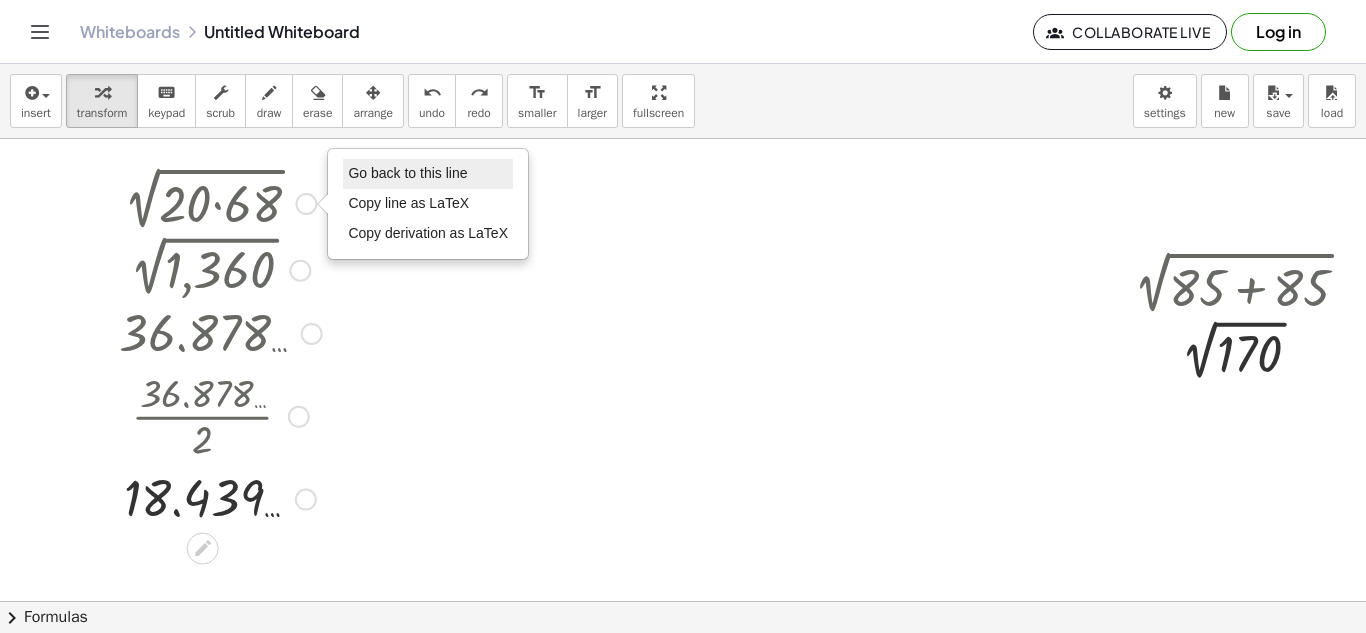 click on "Go back to this line" at bounding box center [407, 173] 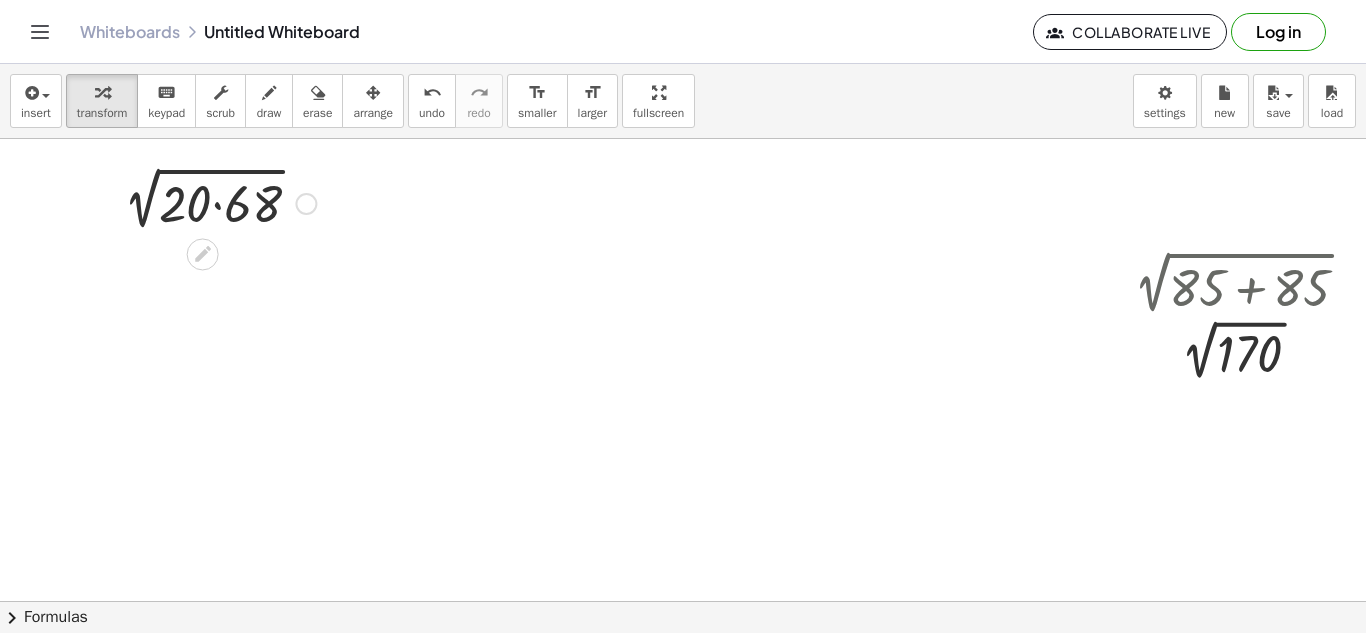 click on "Go back to this line Copy line as LaTeX Copy derivation as LaTeX" at bounding box center [306, 204] 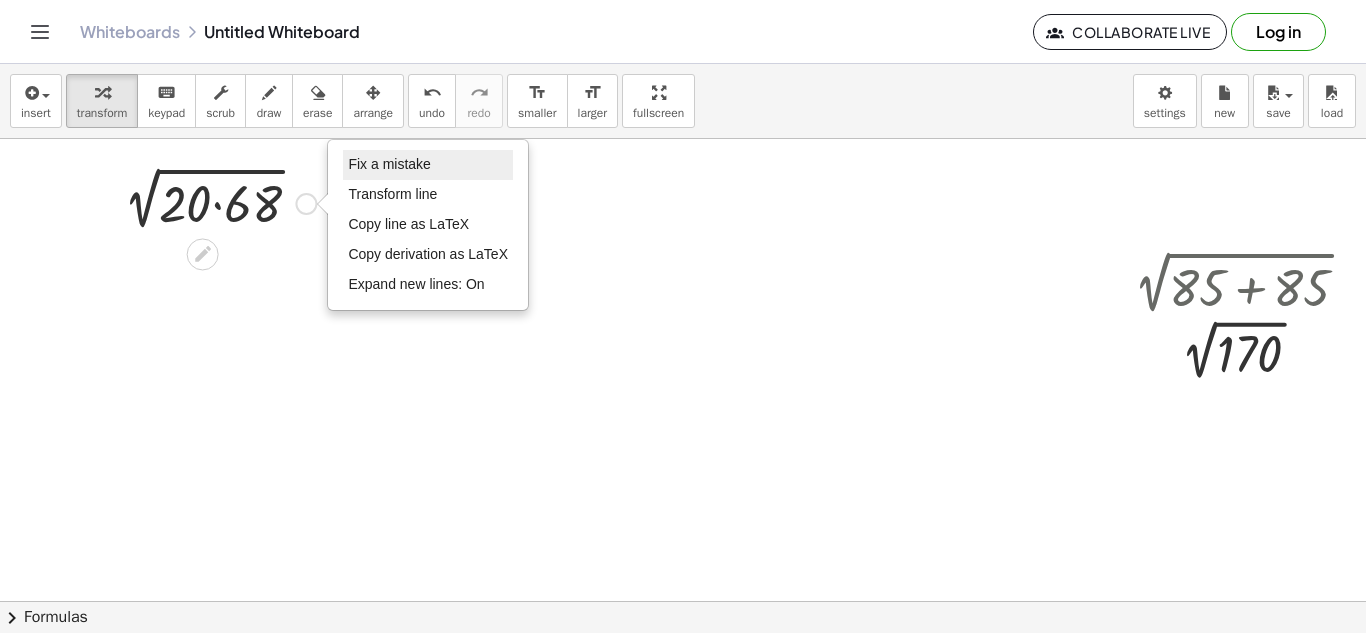 click on "Fix a mistake" at bounding box center [428, 165] 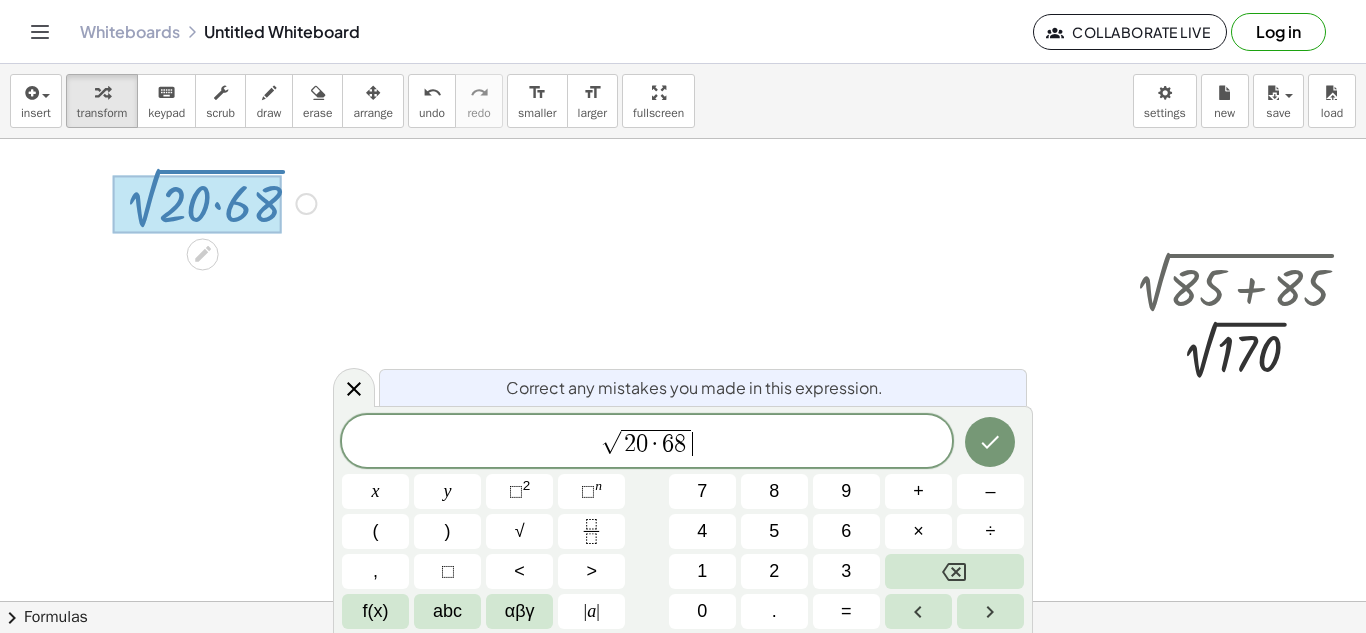 click on "√ 2 0 · 6 8 ​" at bounding box center (647, 442) 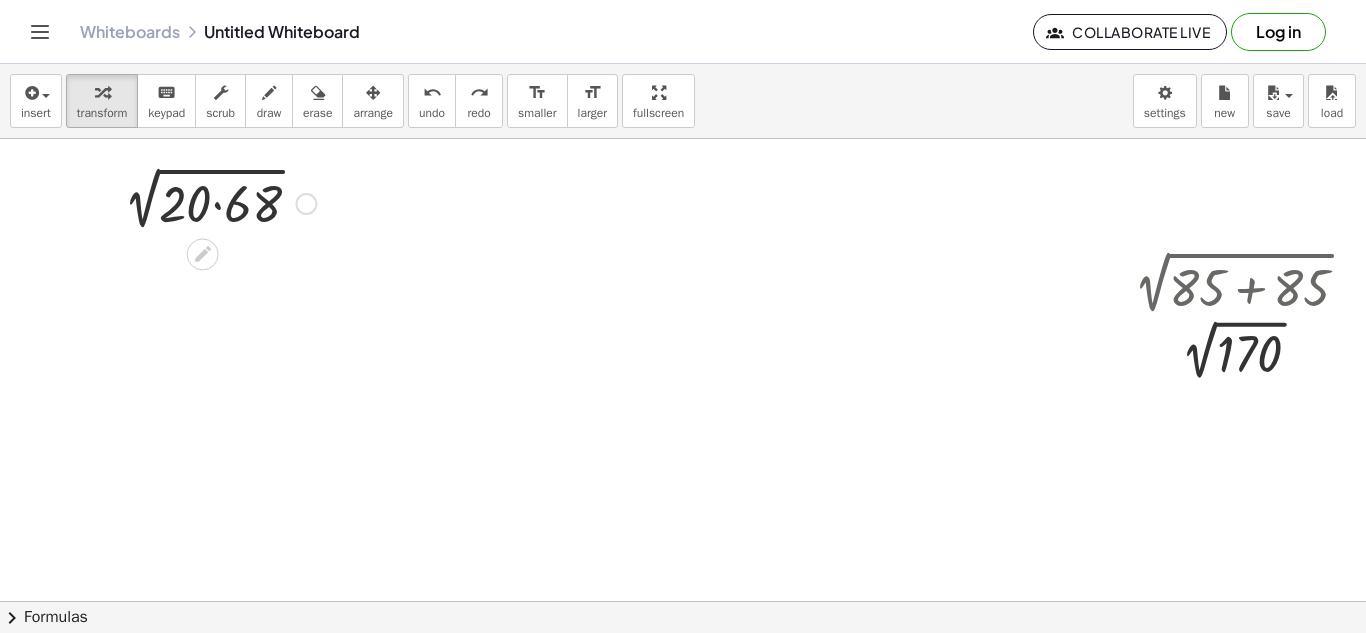 click on "Fix a mistake Transform line Copy line as LaTeX Copy derivation as LaTeX Expand new lines: On" at bounding box center [306, 204] 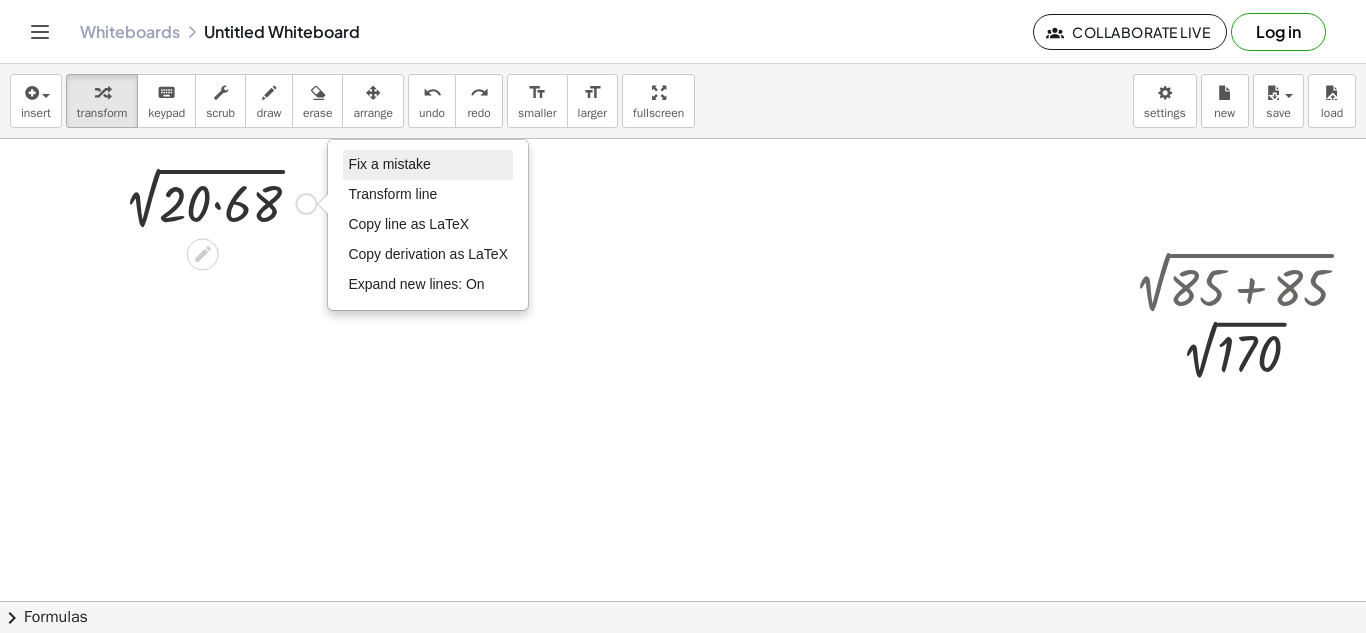 click on "Fix a mistake" at bounding box center (428, 165) 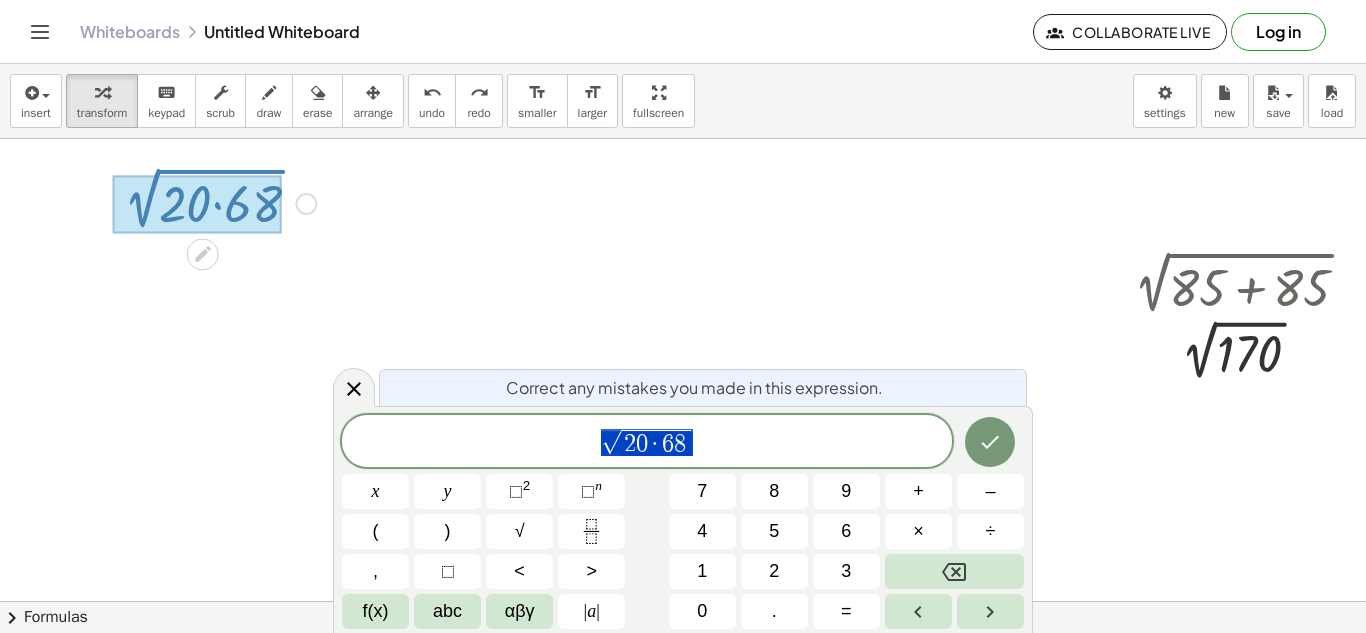 drag, startPoint x: 669, startPoint y: 448, endPoint x: 452, endPoint y: 452, distance: 217.03687 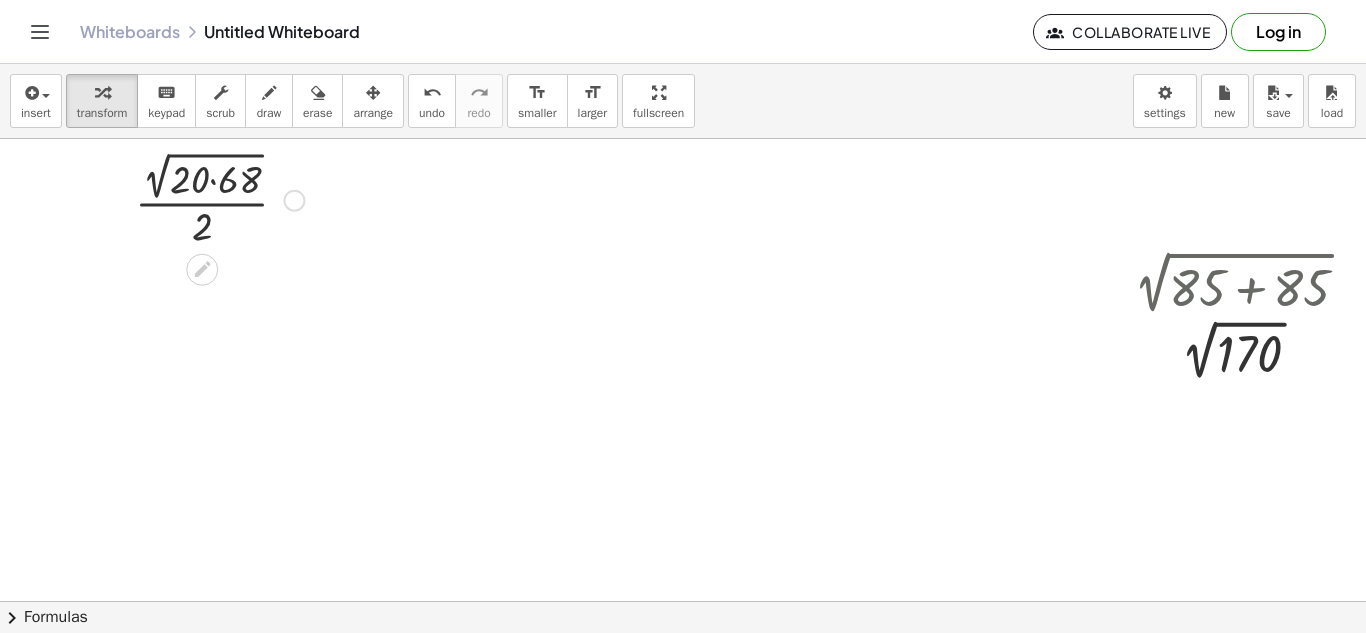 click at bounding box center [219, 198] 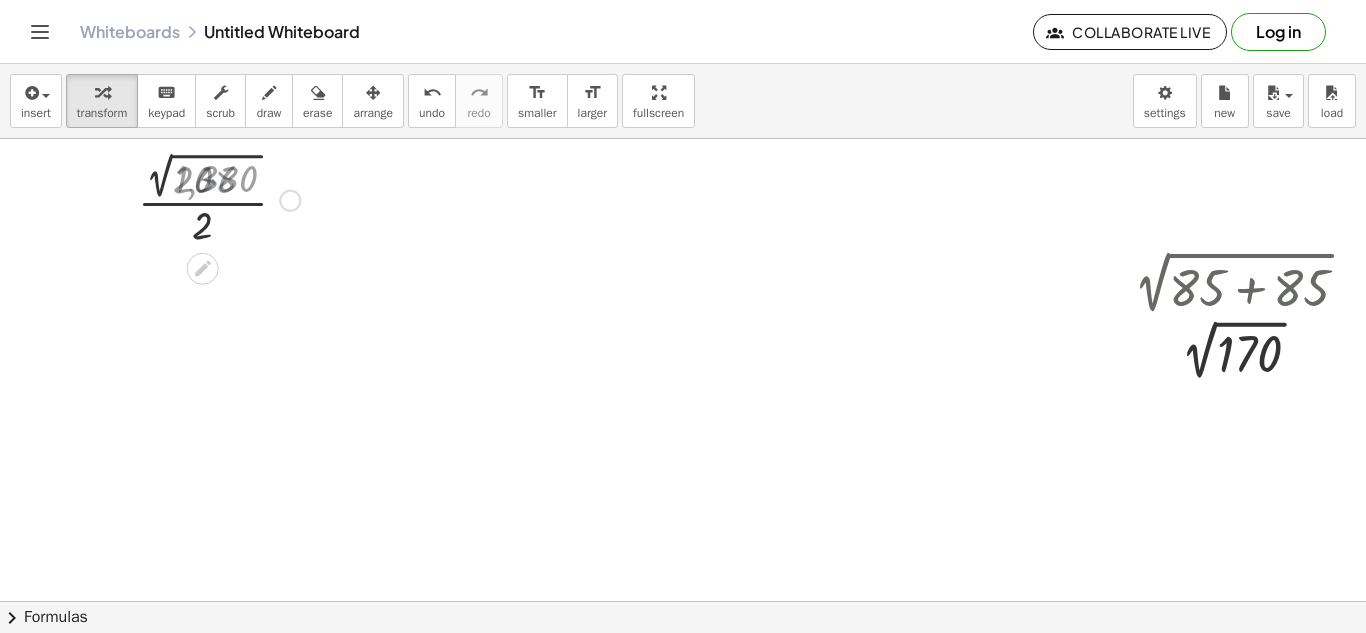click at bounding box center (220, 199) 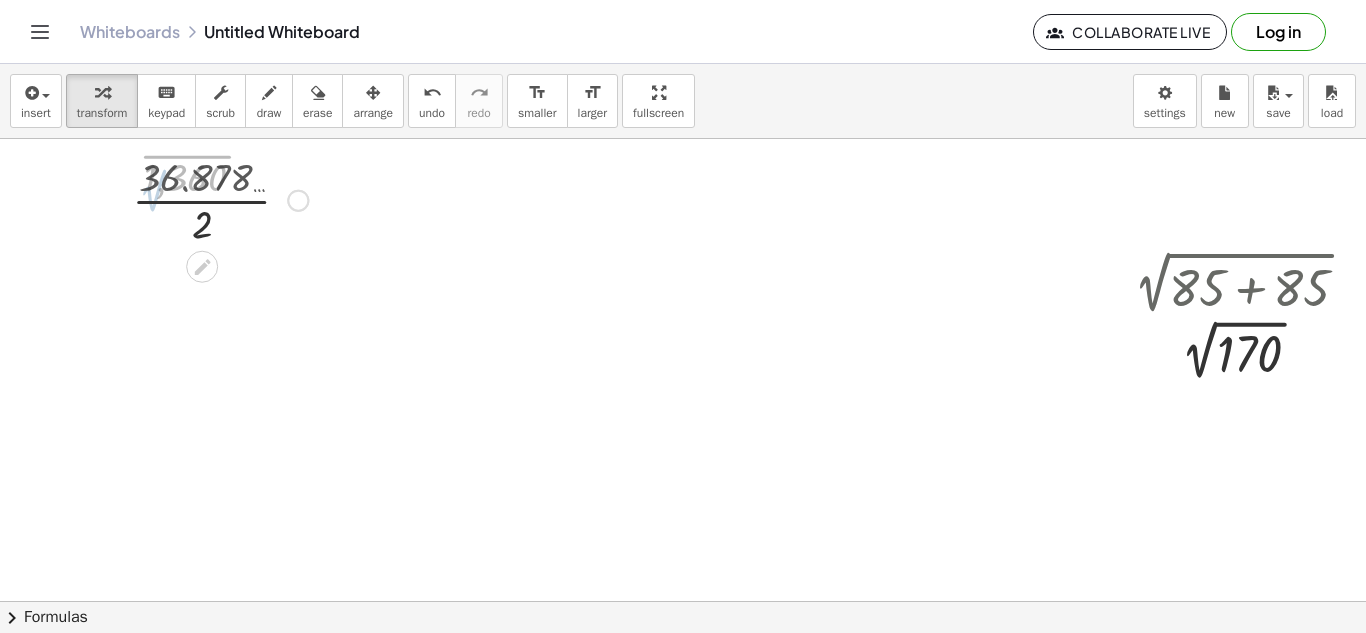 click at bounding box center [219, 199] 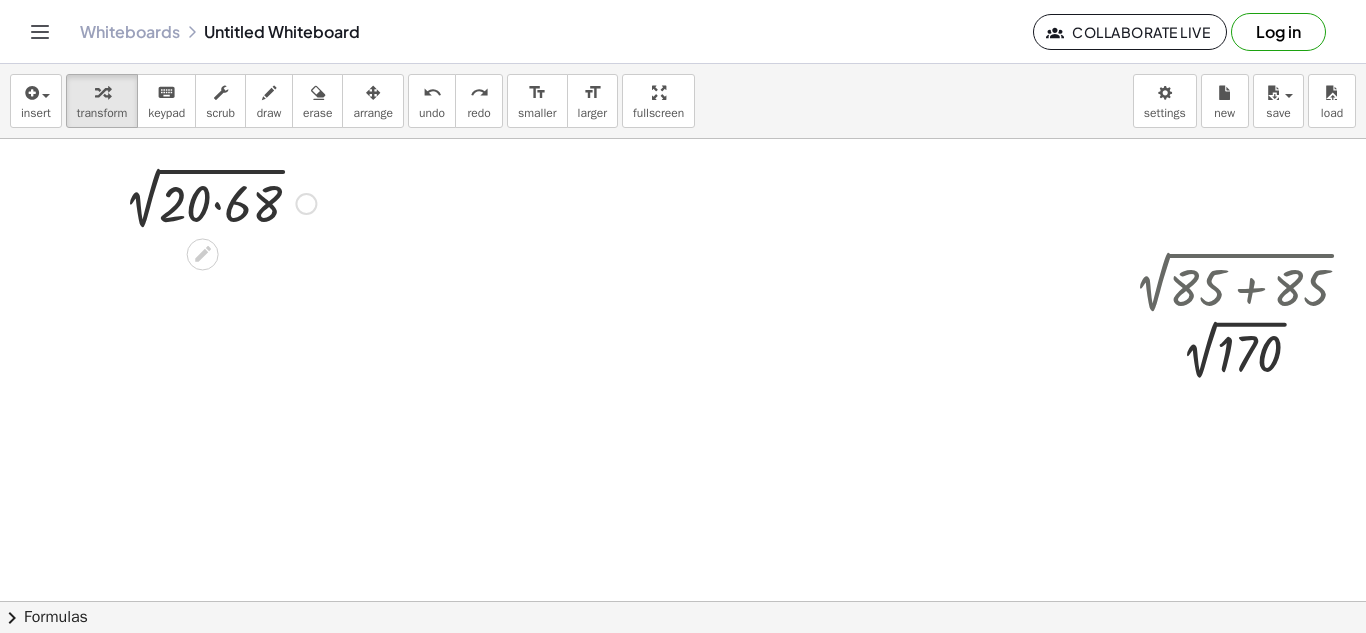 click at bounding box center (306, 204) 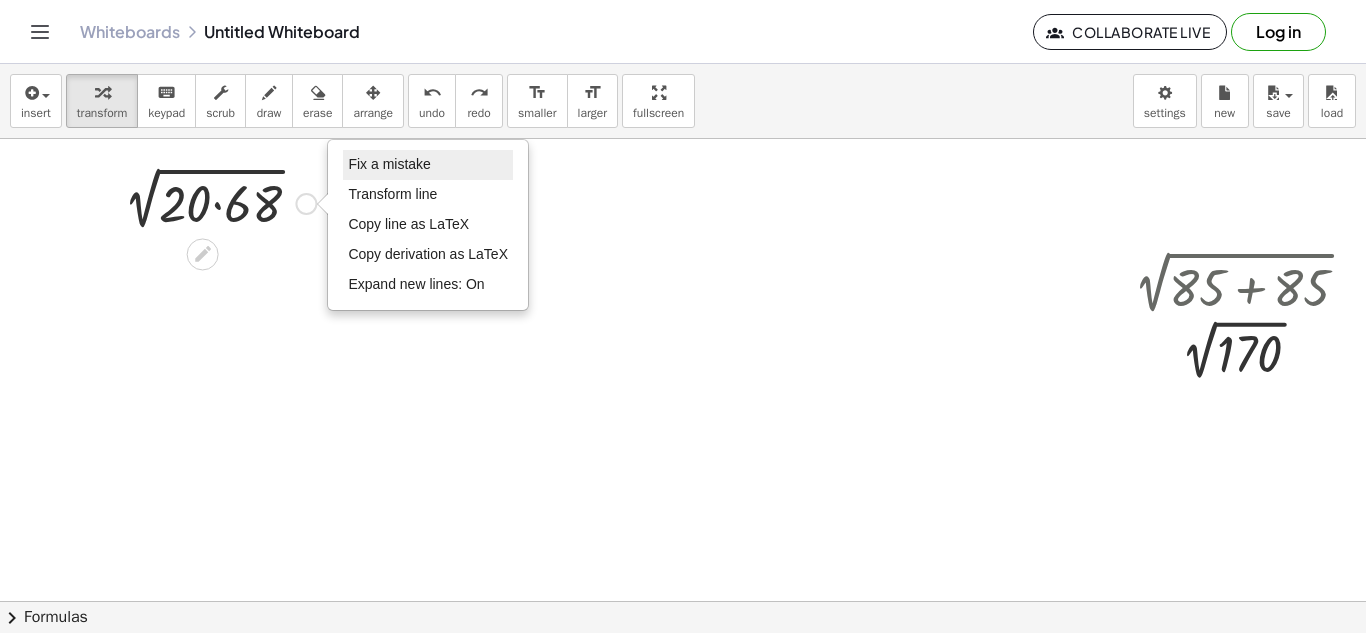 click on "Fix a mistake" at bounding box center [389, 164] 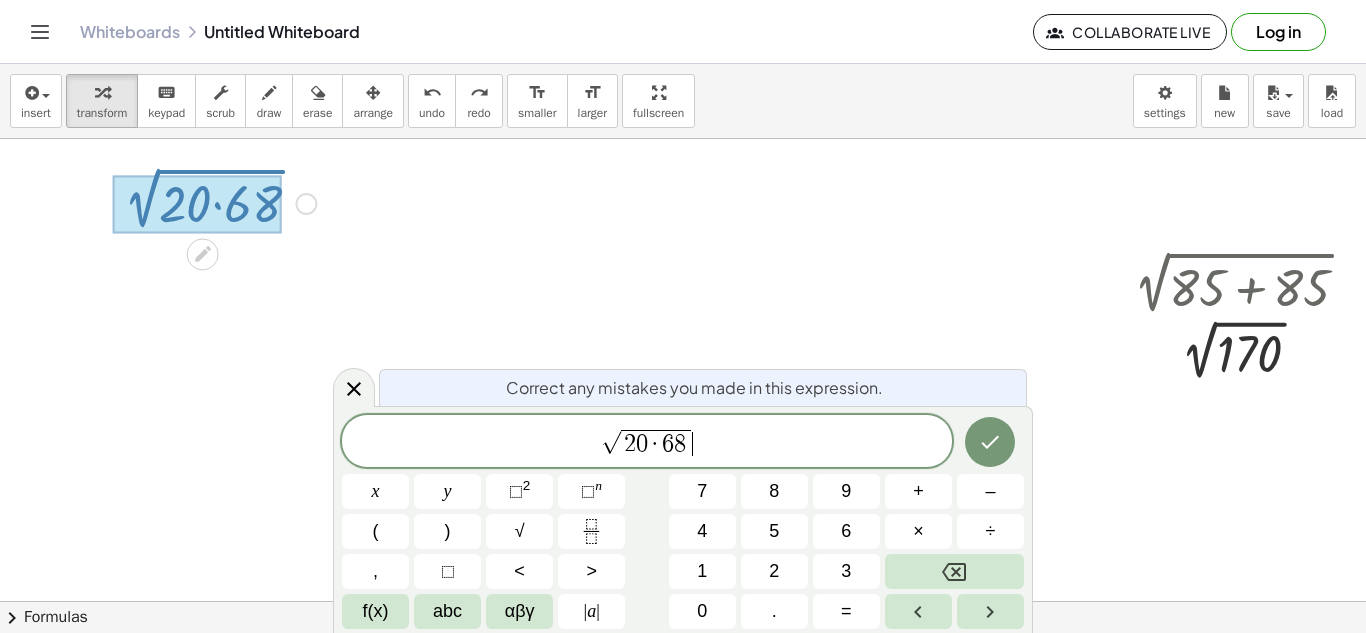 click on "2 0 · 6 8" at bounding box center (656, 443) 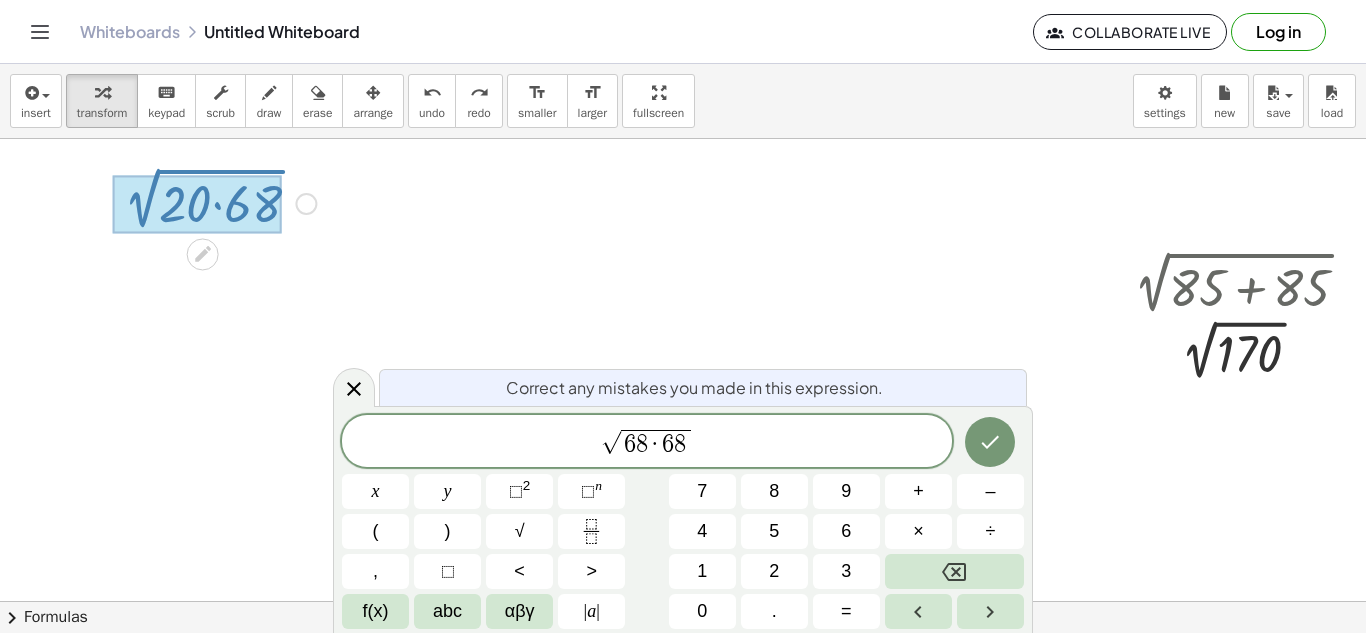 click on "6" at bounding box center [668, 444] 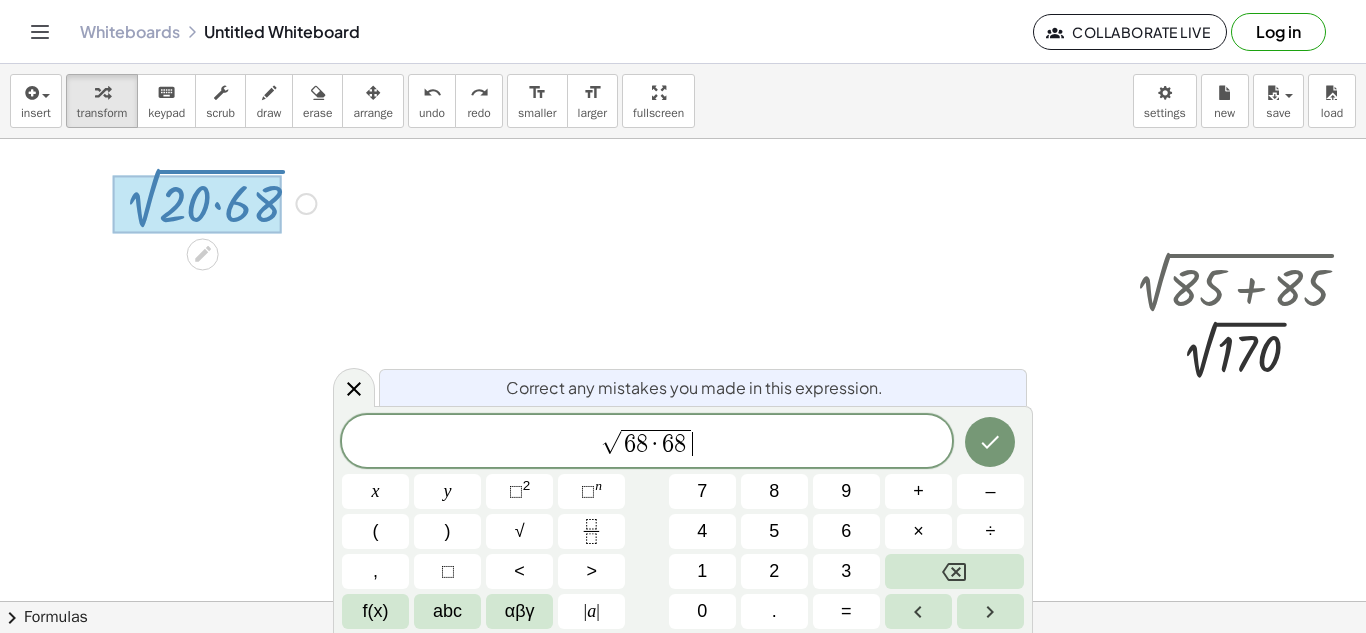 drag, startPoint x: 736, startPoint y: 441, endPoint x: 515, endPoint y: 421, distance: 221.90314 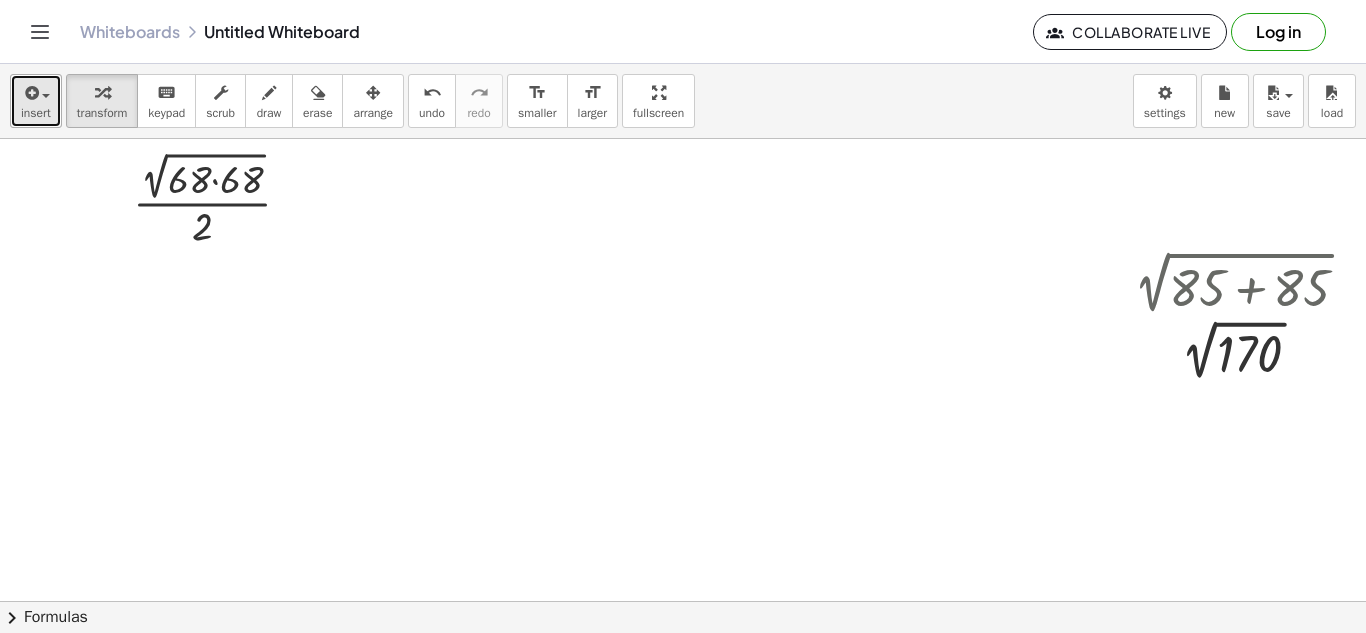 click on "insert" at bounding box center (36, 113) 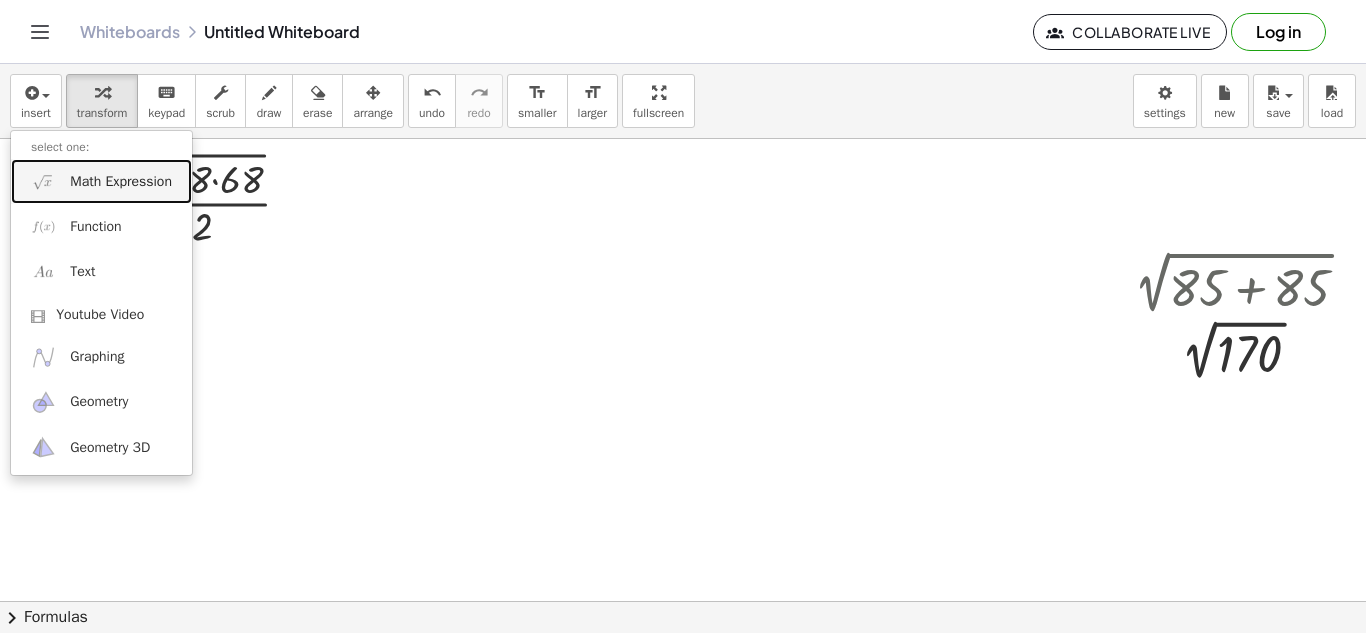 click on "Math Expression" at bounding box center (121, 182) 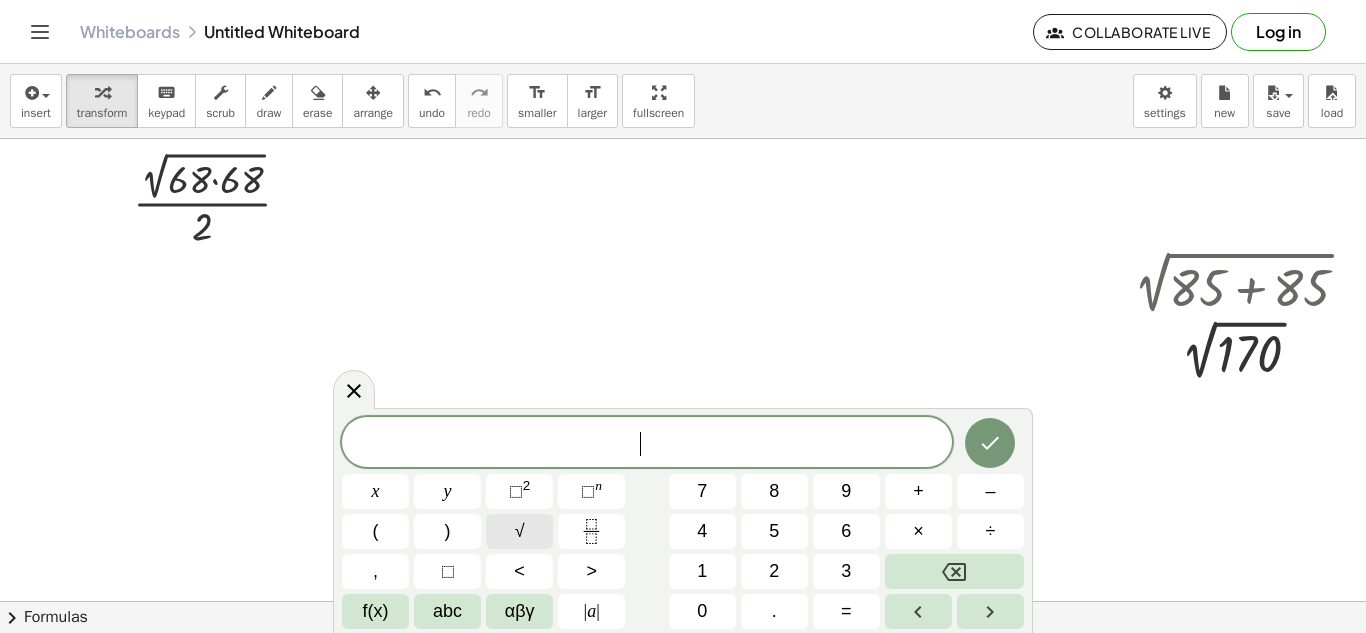 click on "√" at bounding box center [520, 531] 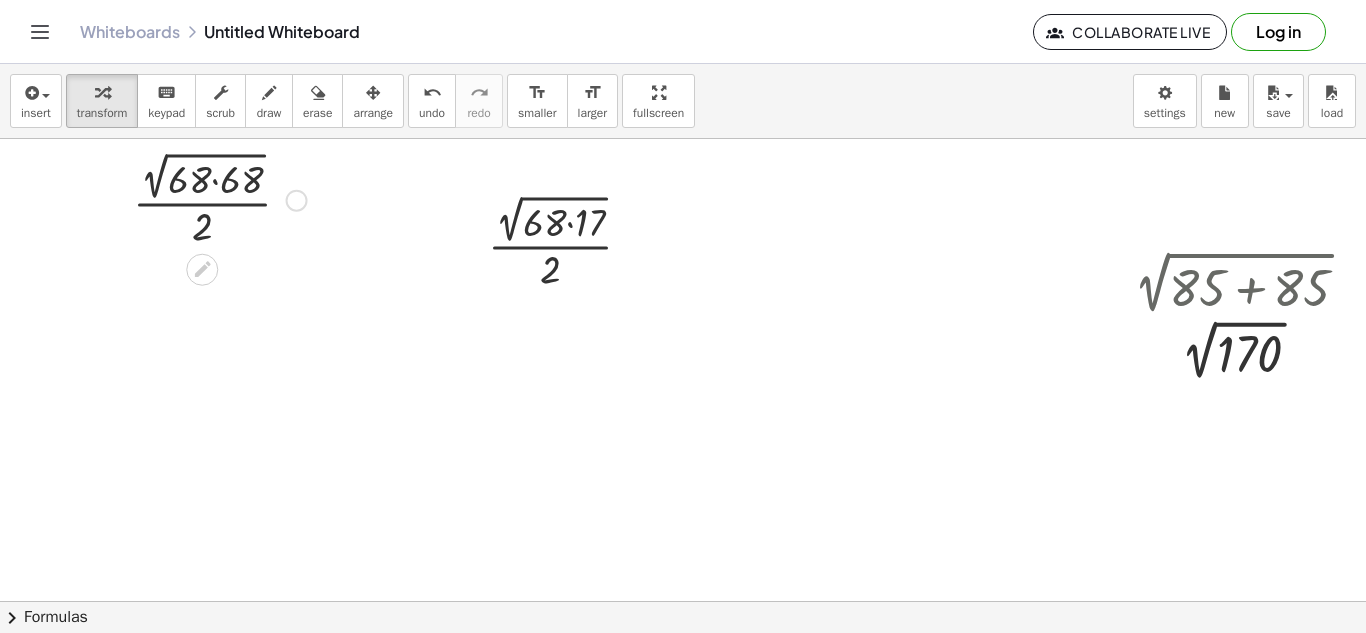 click at bounding box center [220, 198] 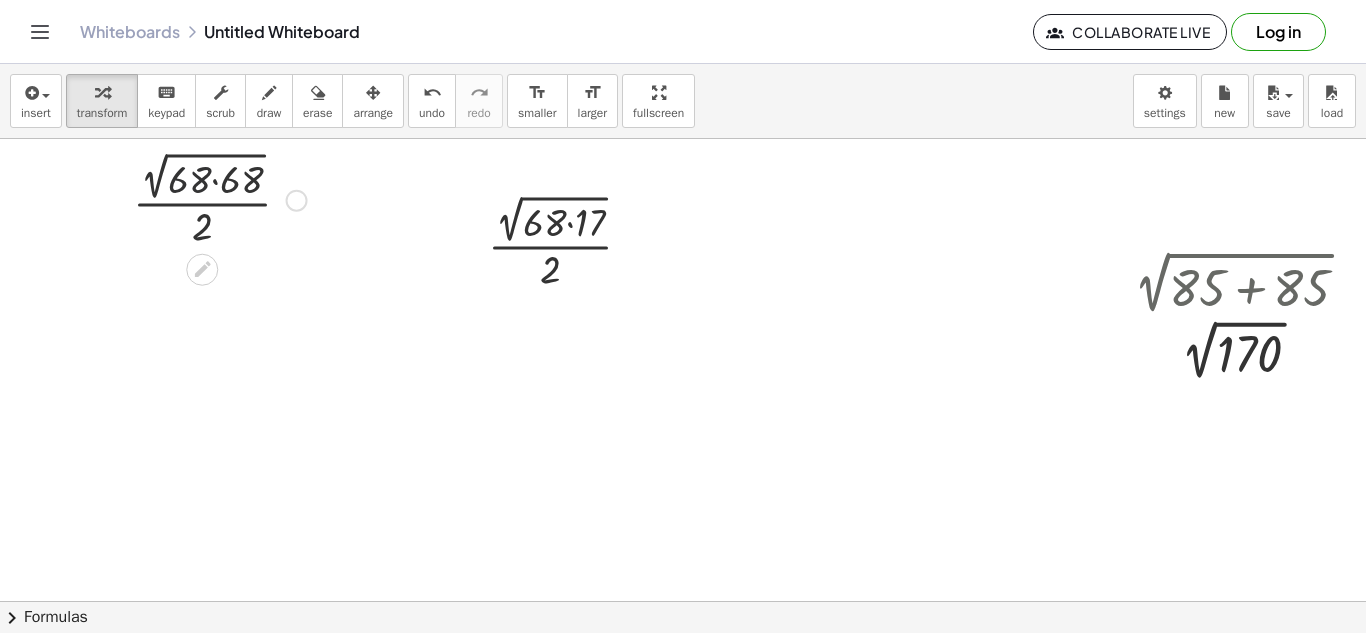 click at bounding box center [220, 198] 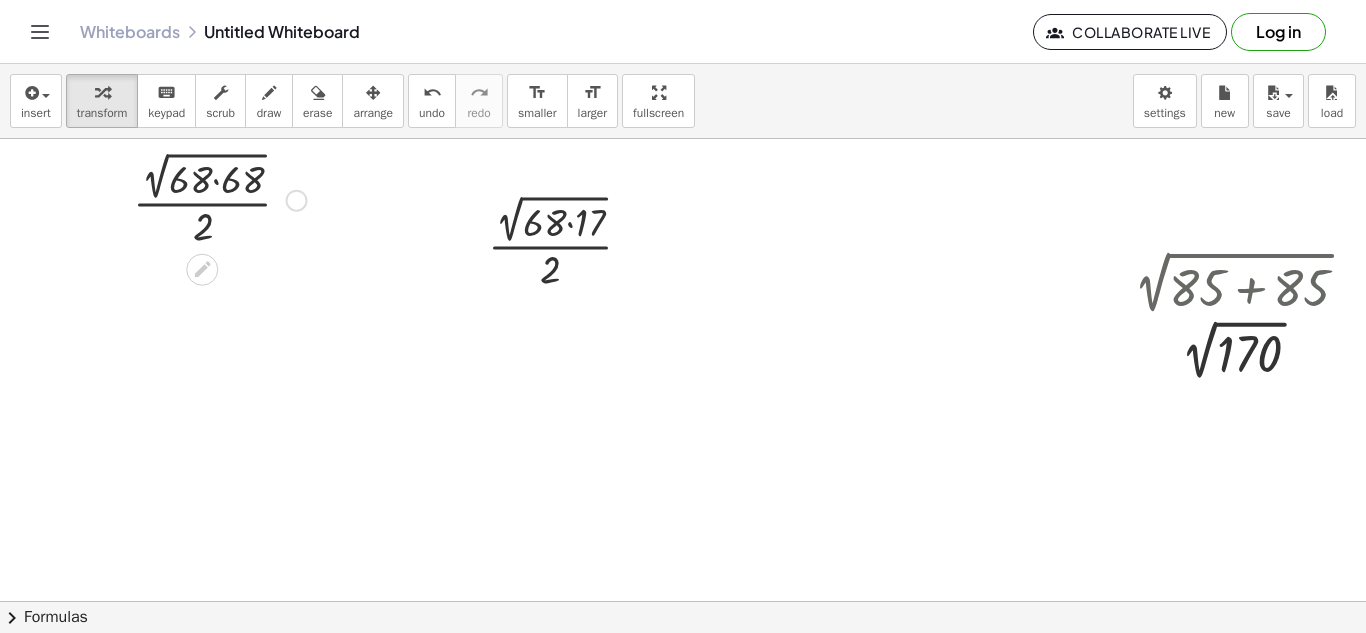 click at bounding box center (220, 198) 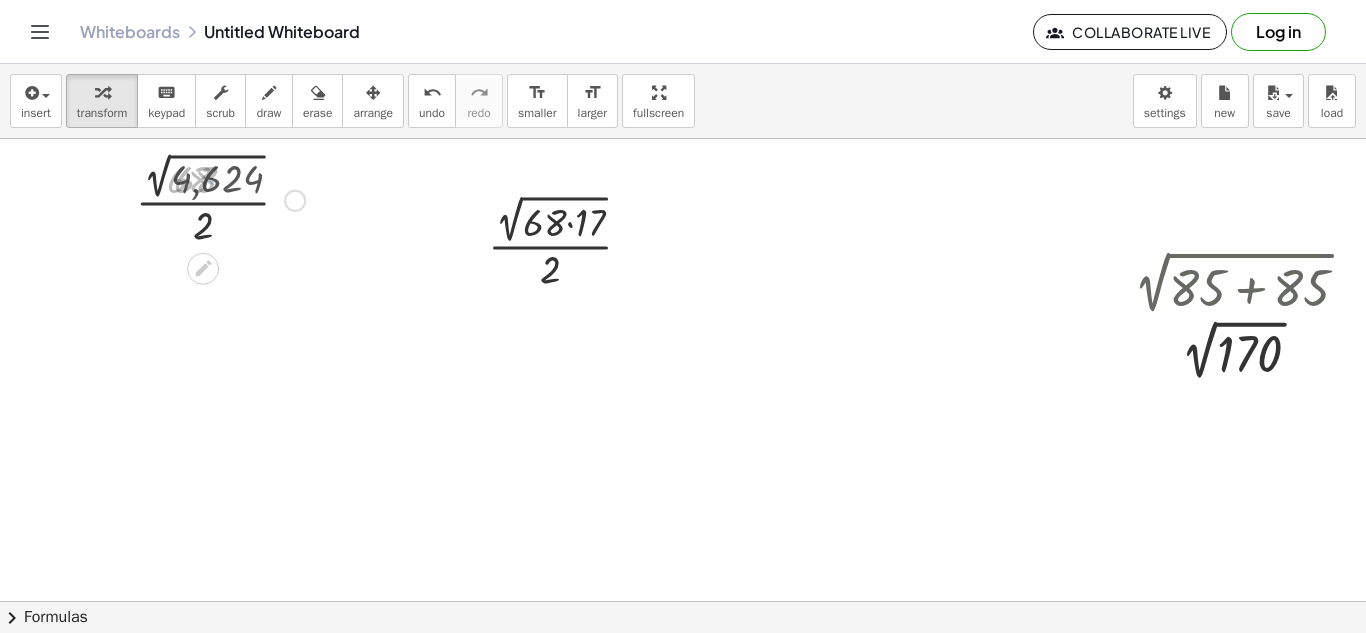 click at bounding box center (220, 199) 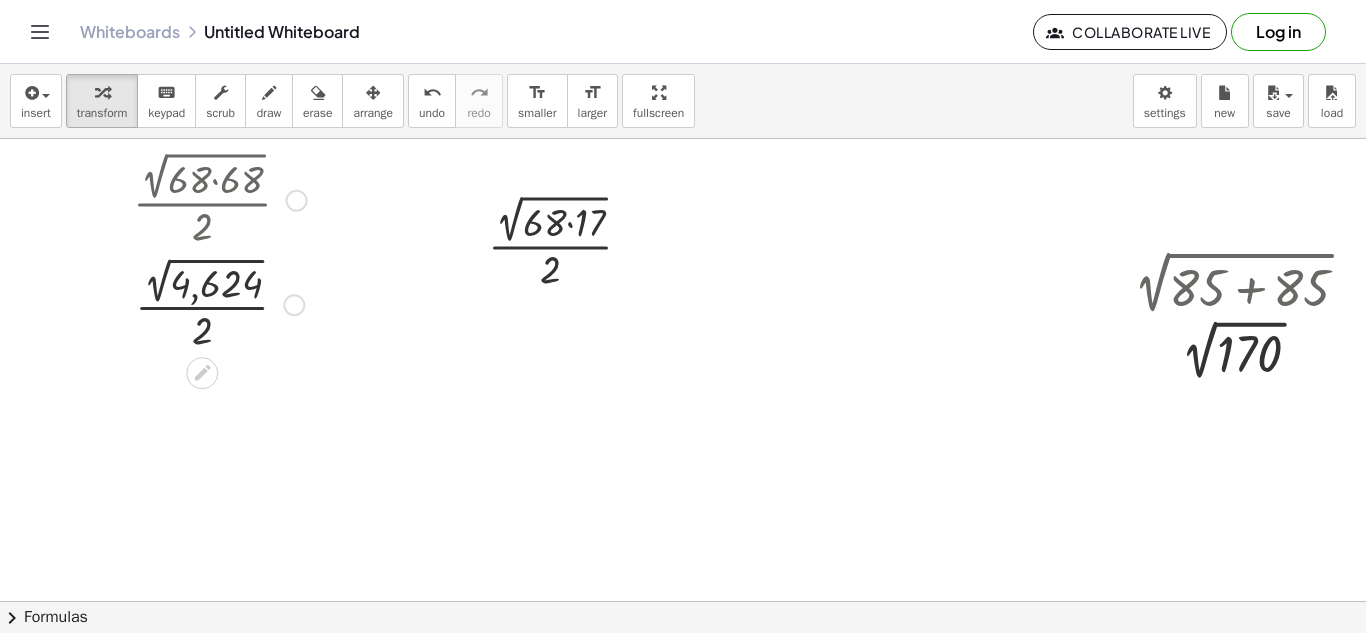 click at bounding box center [220, 303] 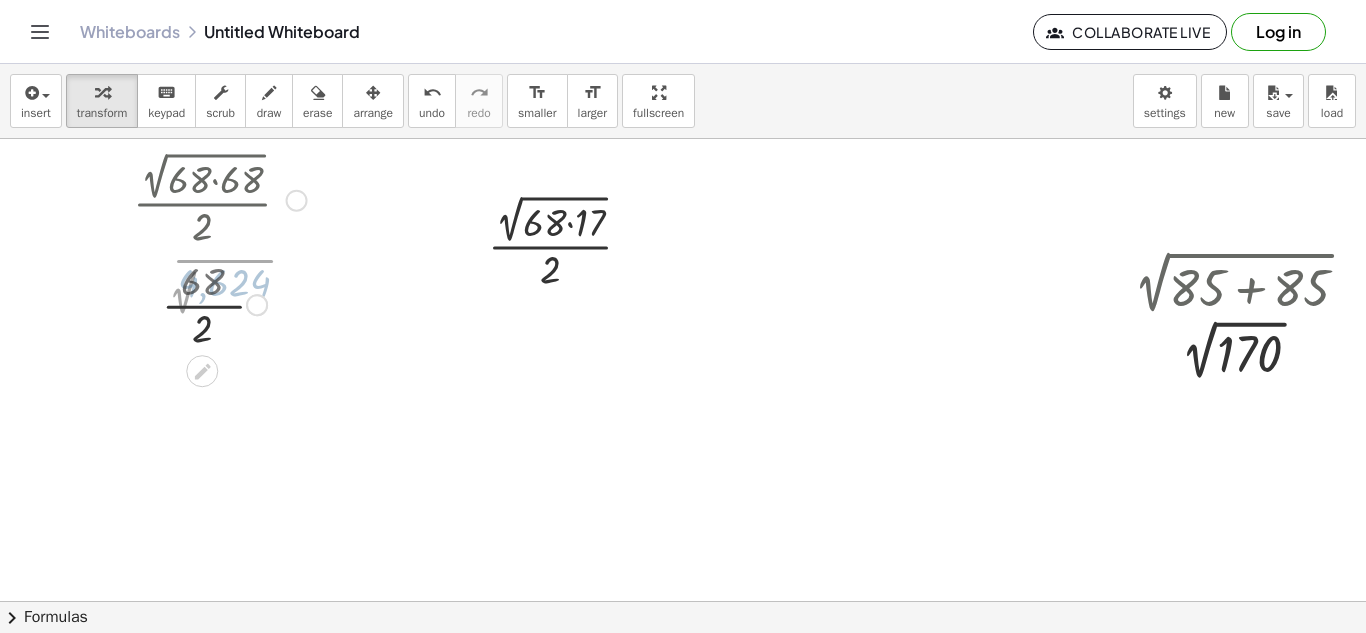 click at bounding box center (220, 303) 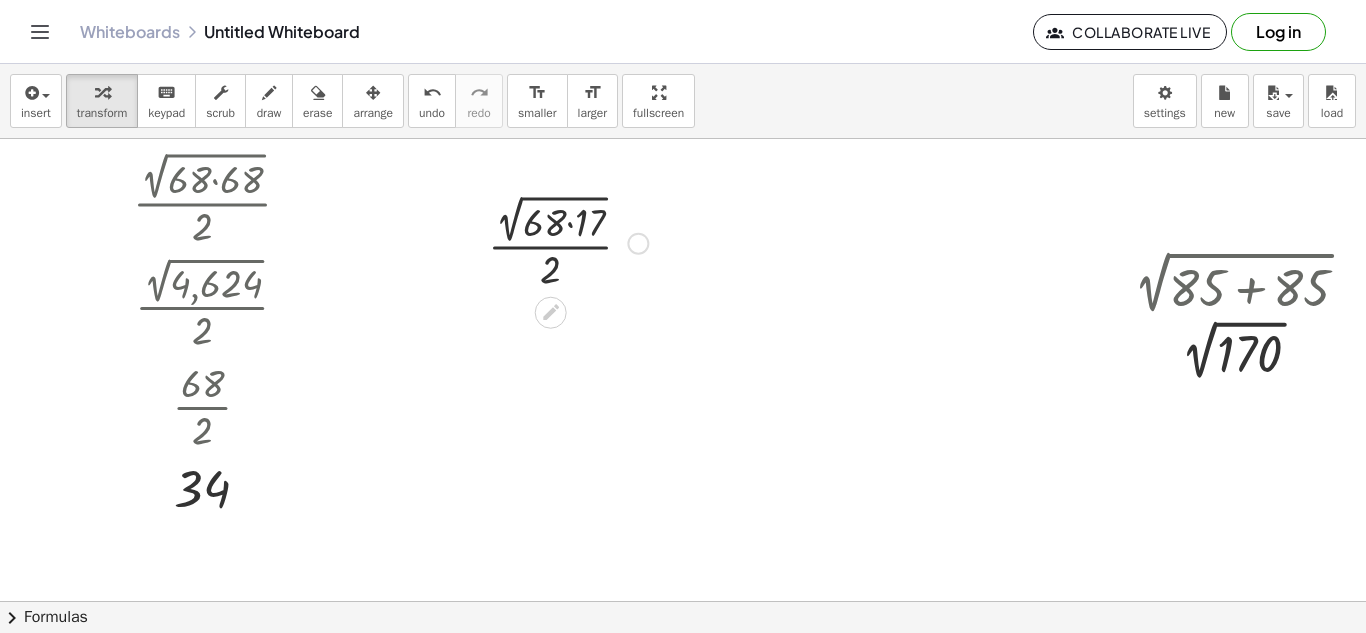 click at bounding box center (568, 241) 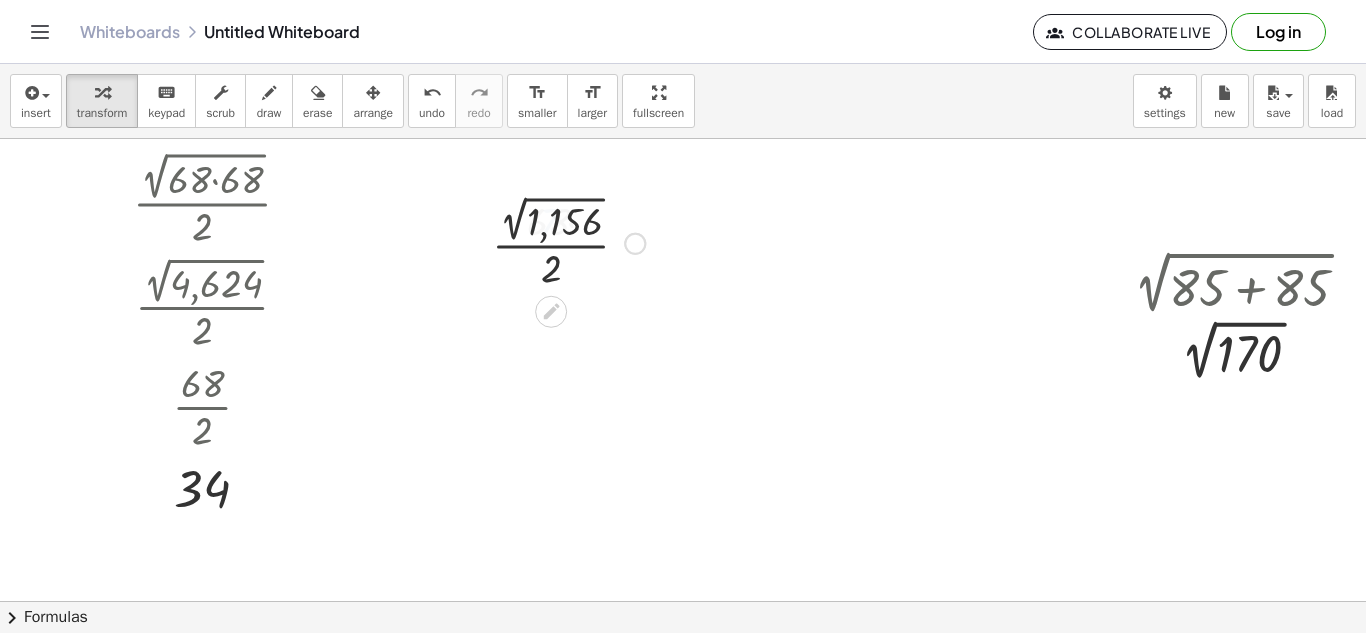 click on "· 2 √ ( · 68 · 17 ) · 2 1,156 · 2 √ ( · 68 · 17 ) · 2" at bounding box center [551, 244] 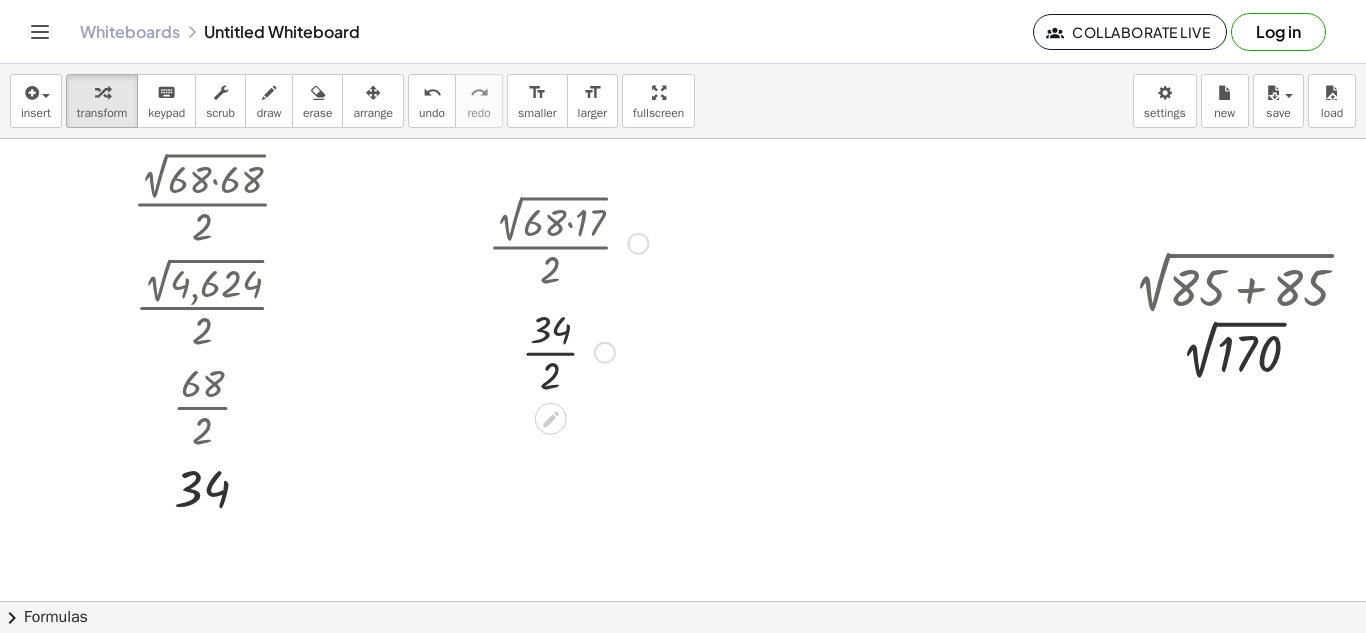 click on "· 2 √ ( · 68 · 17 ) · 2 · 2 √ 1,156 · 2 · · 2 34" at bounding box center [551, 244] 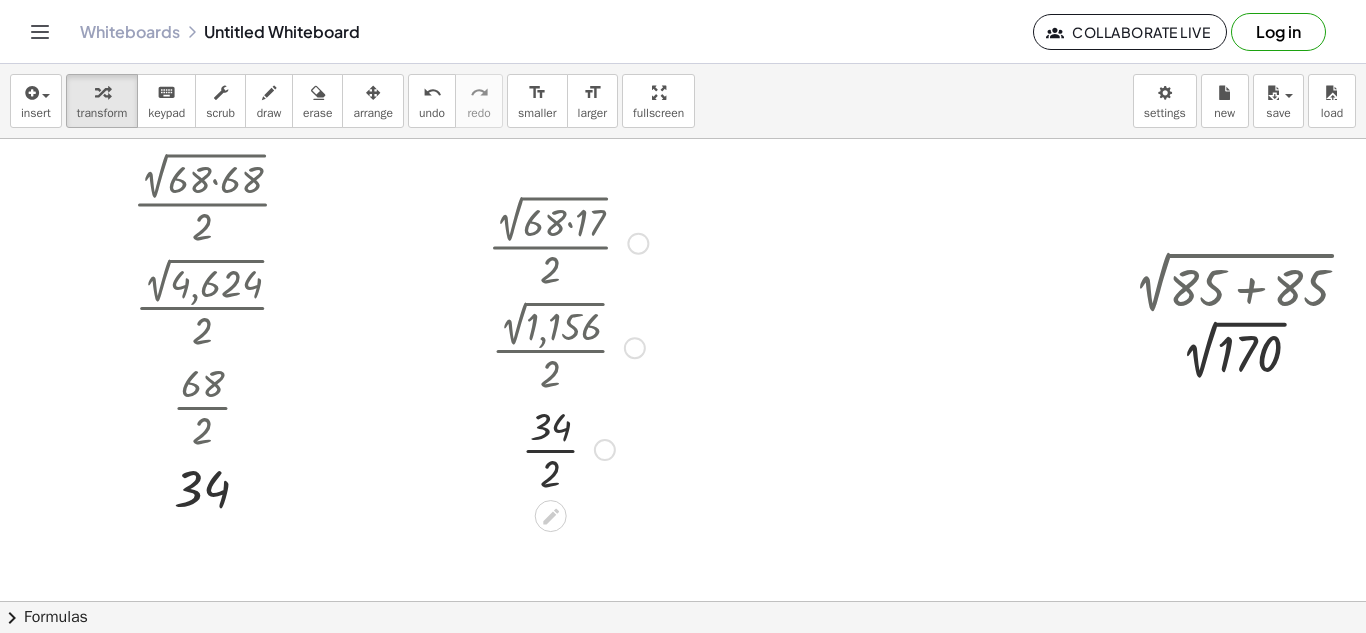 click at bounding box center (568, 448) 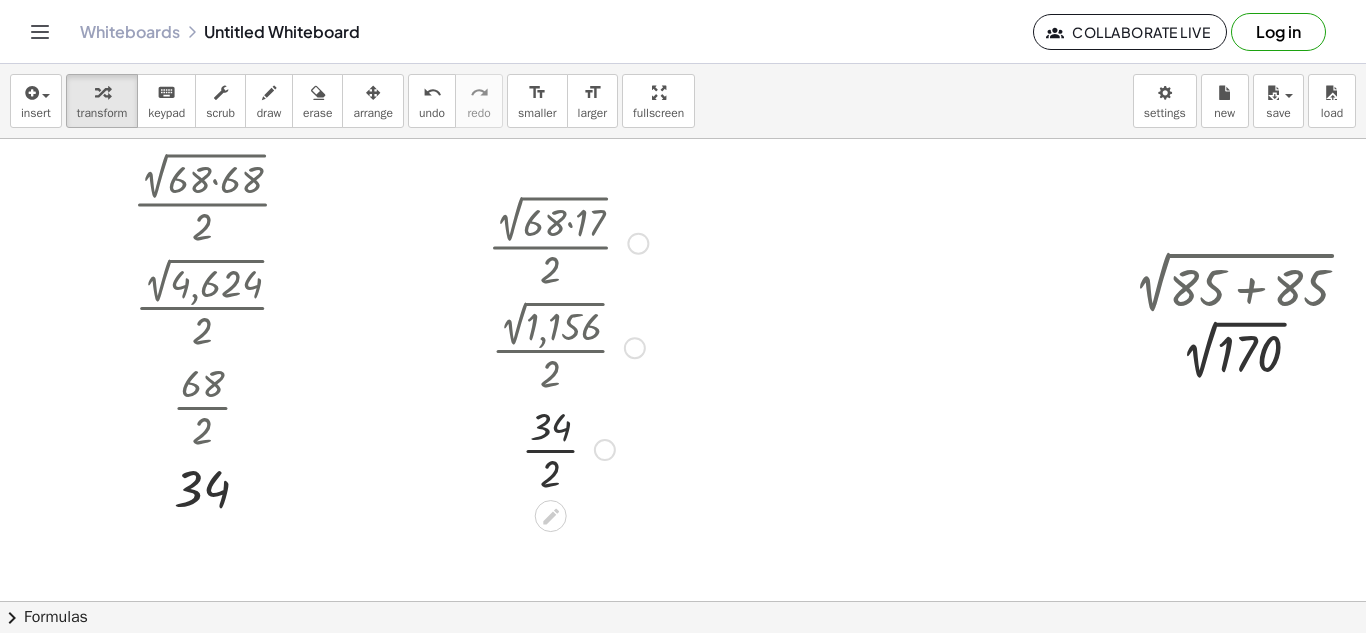 click at bounding box center [568, 448] 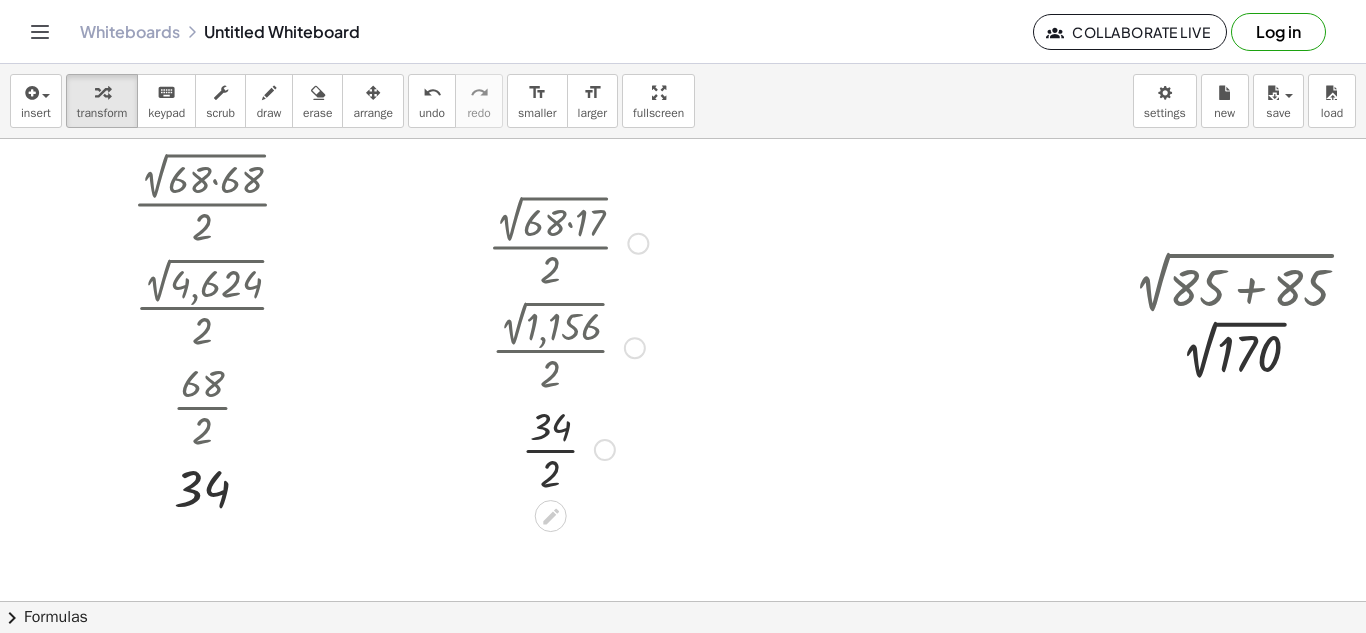 click at bounding box center (568, 448) 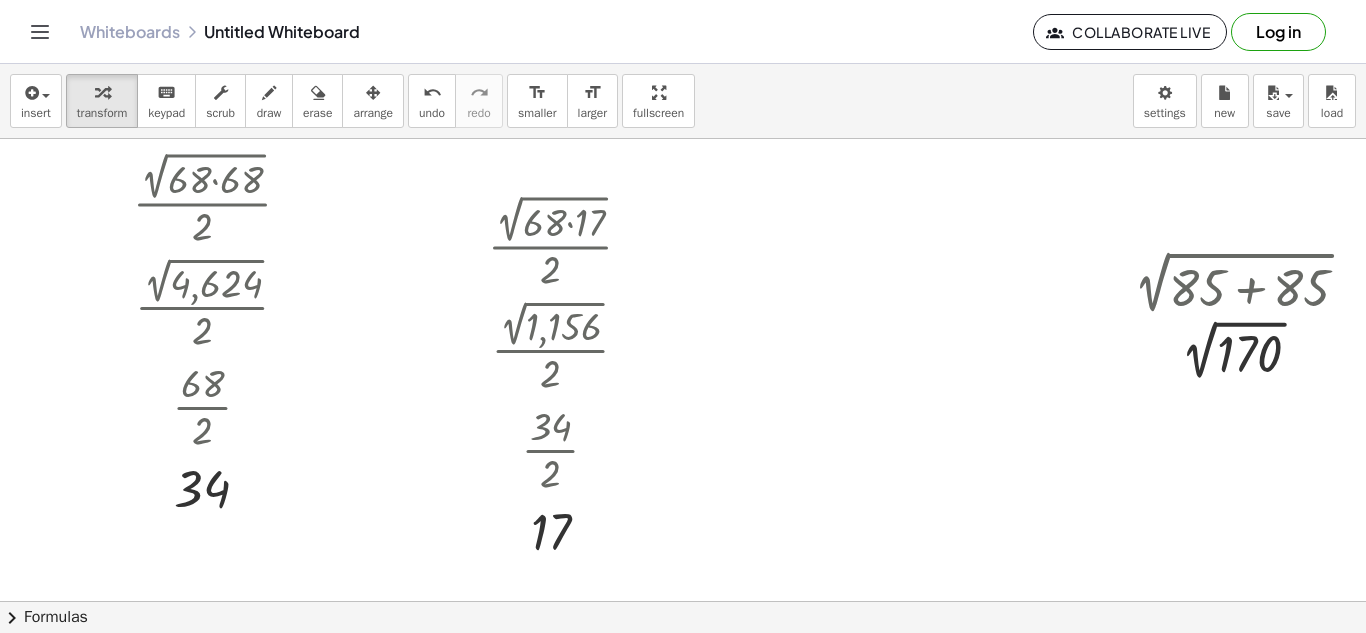 click on "insert select one: Math Expression Function Text Youtube Video Graphing Geometry Geometry 3D transform keyboard keypad scrub draw erase arrange undo undo redo redo format_size smaller format_size larger fullscreen load   save new settings" at bounding box center [683, 101] 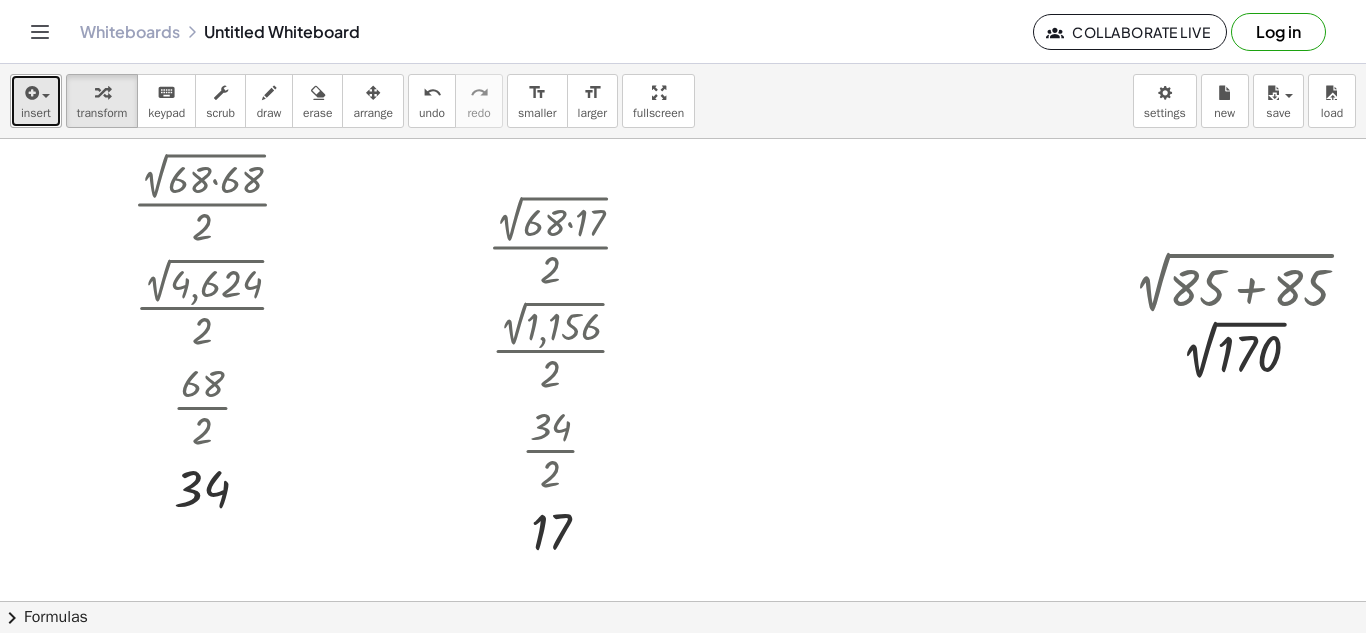 click on "insert" at bounding box center (36, 113) 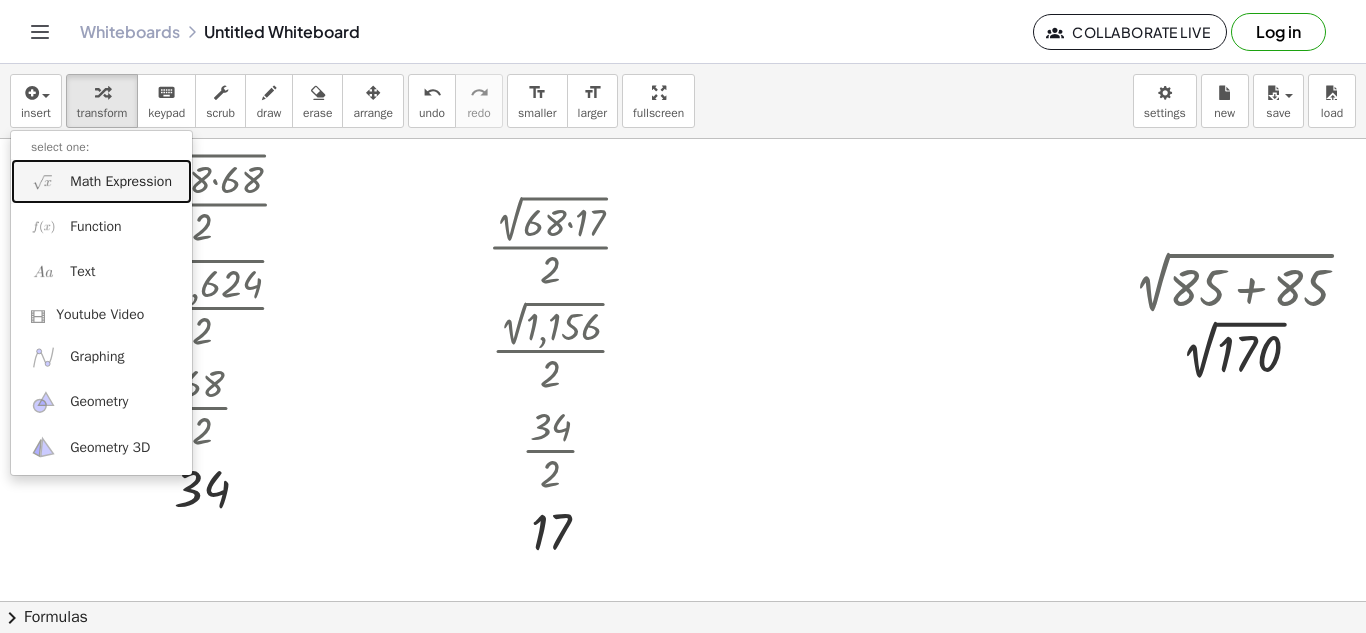 click on "Math Expression" at bounding box center (101, 181) 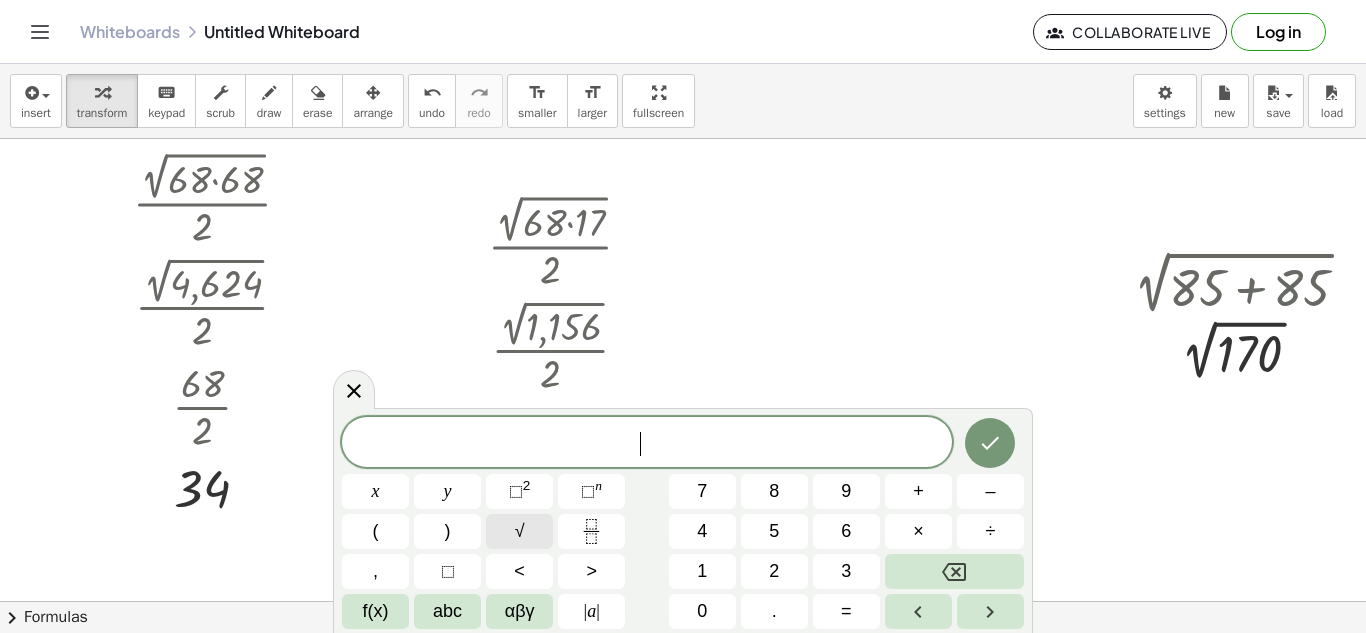 click on "√" at bounding box center (519, 531) 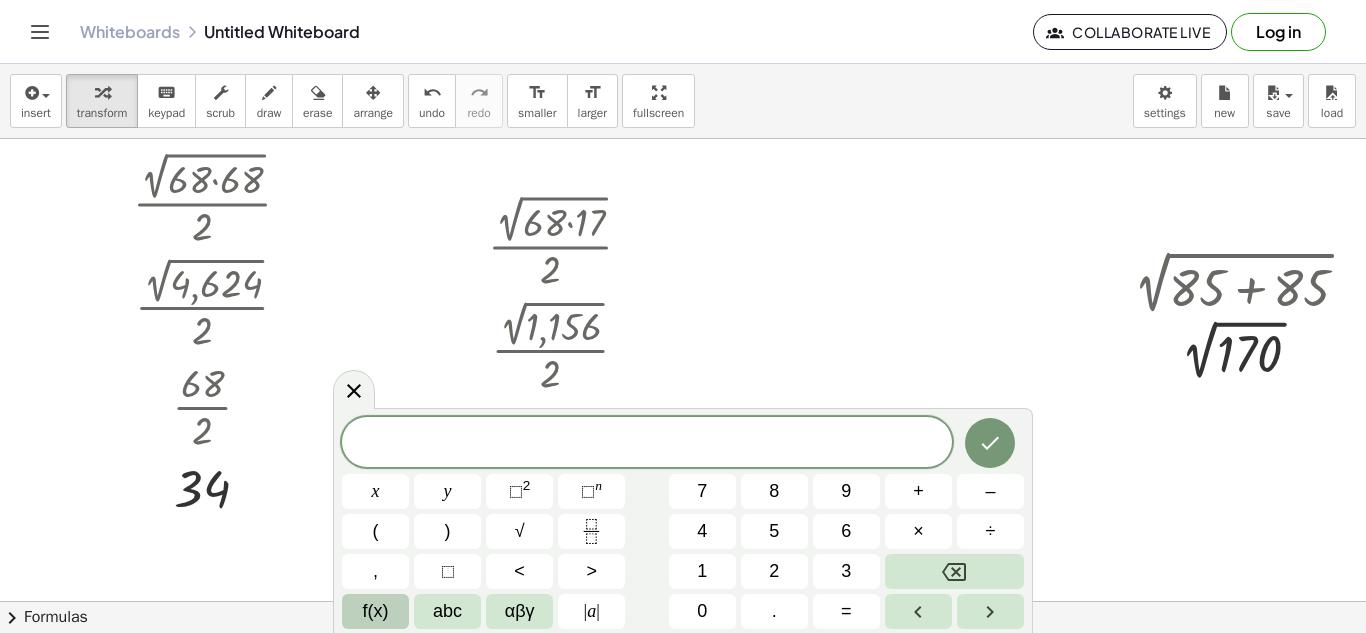 click on "f(x)" at bounding box center (376, 611) 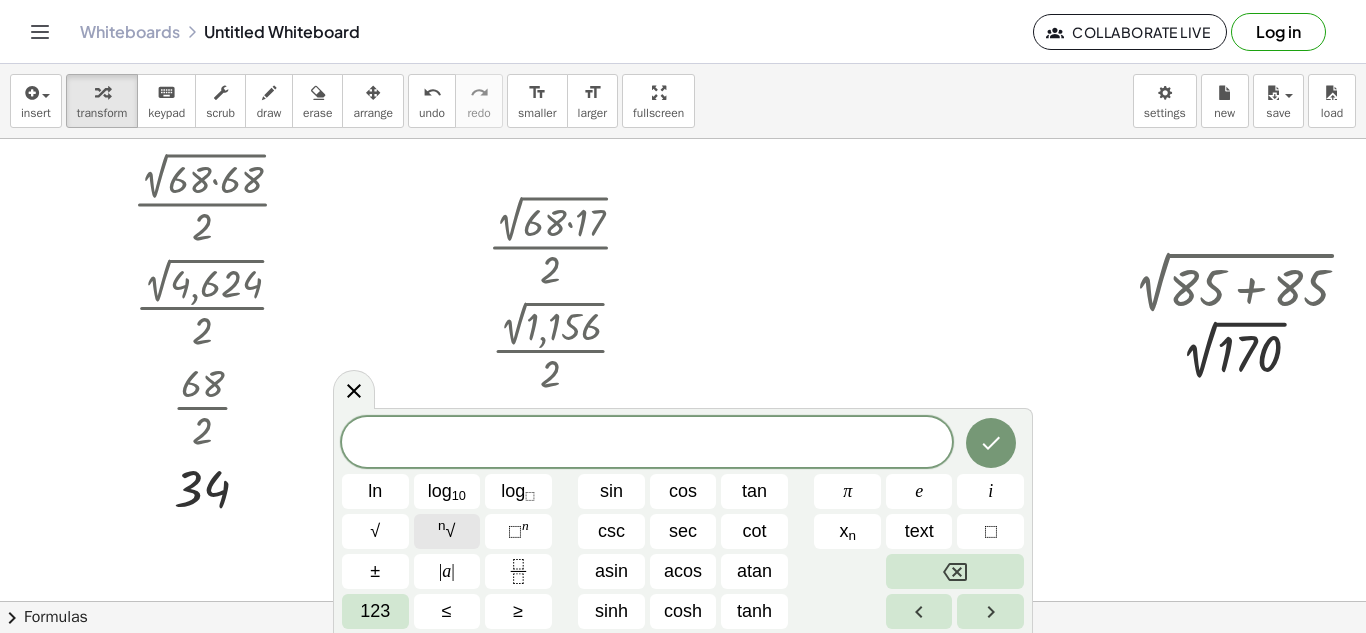 click on "n √" 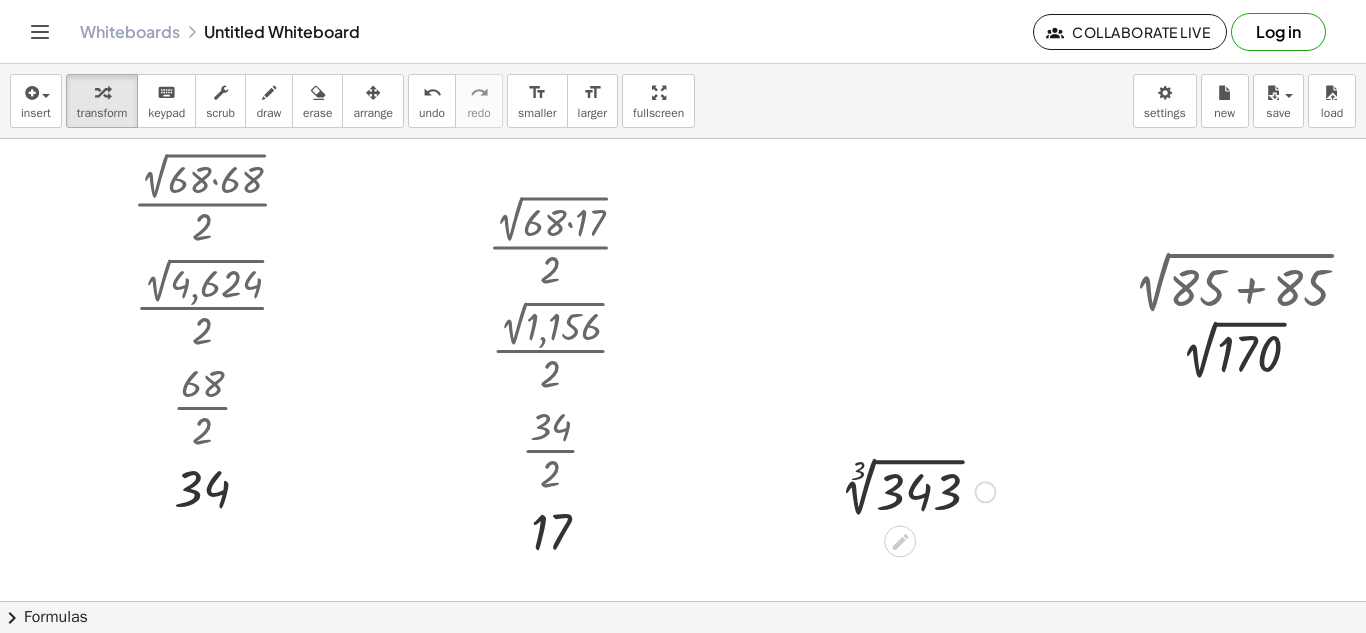 click at bounding box center [912, 490] 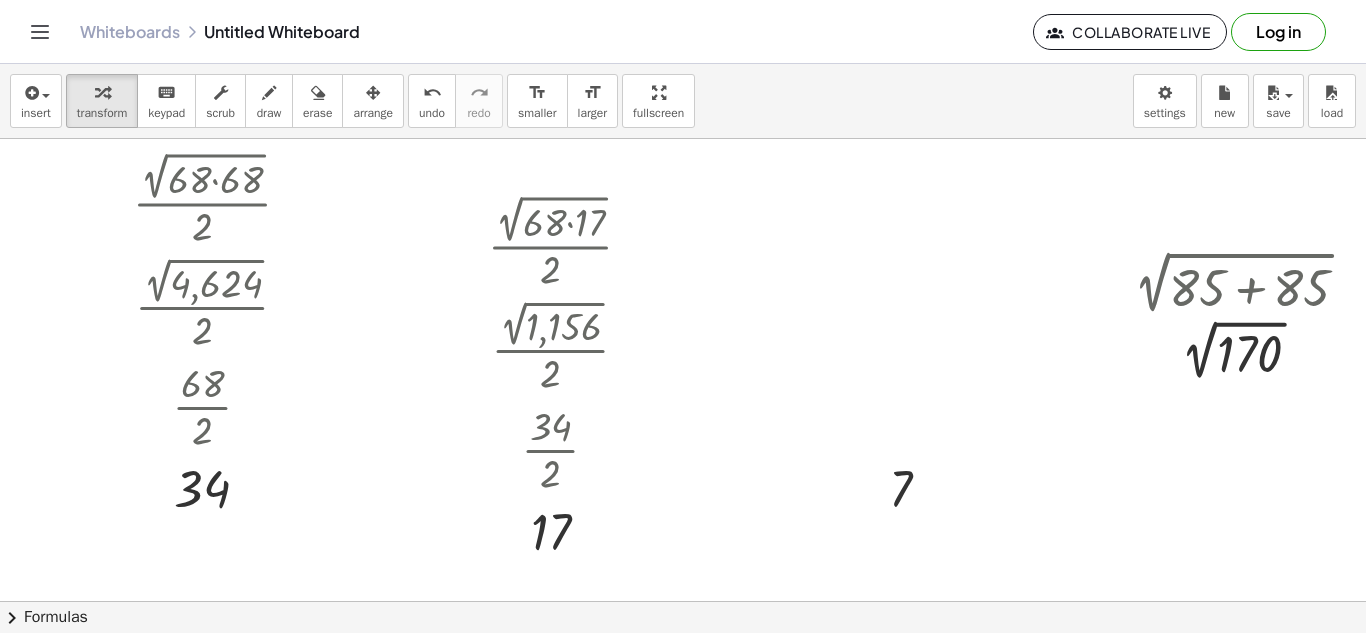 click on "insert select one: Math Expression Function Text Youtube Video Graphing Geometry Geometry 3D transform keyboard keypad scrub draw erase arrange undo undo redo redo format_size smaller format_size larger fullscreen load   save new settings" at bounding box center [683, 101] 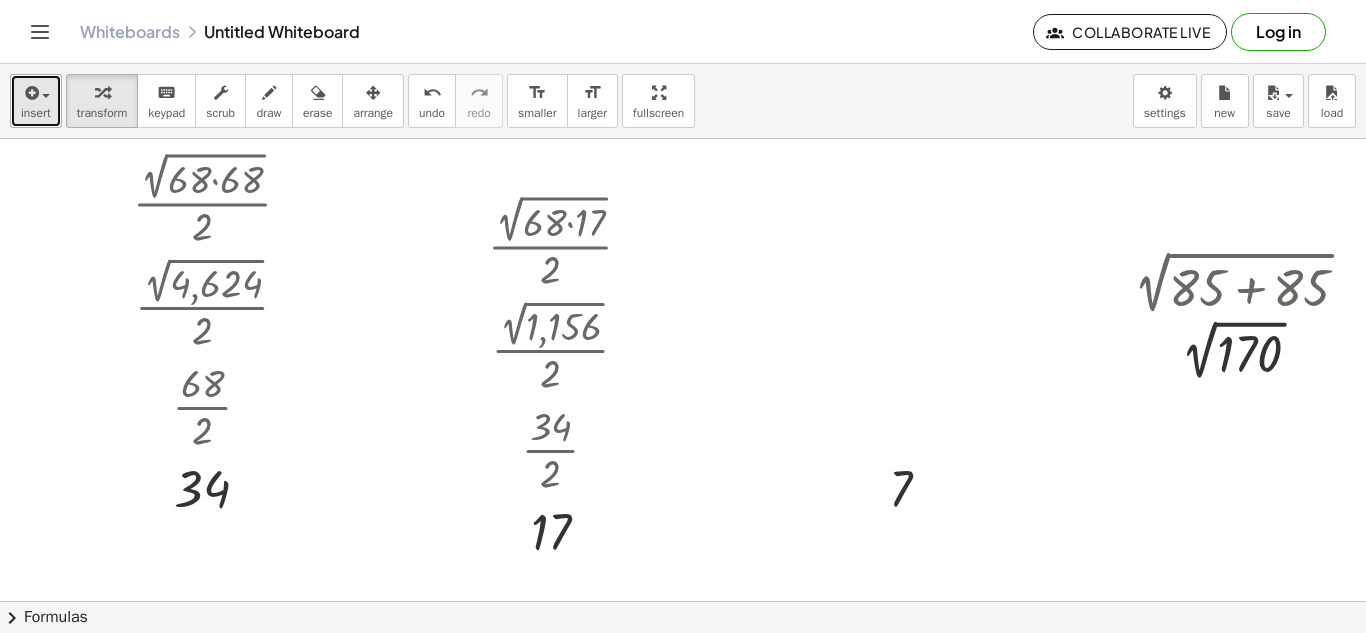 click at bounding box center [36, 92] 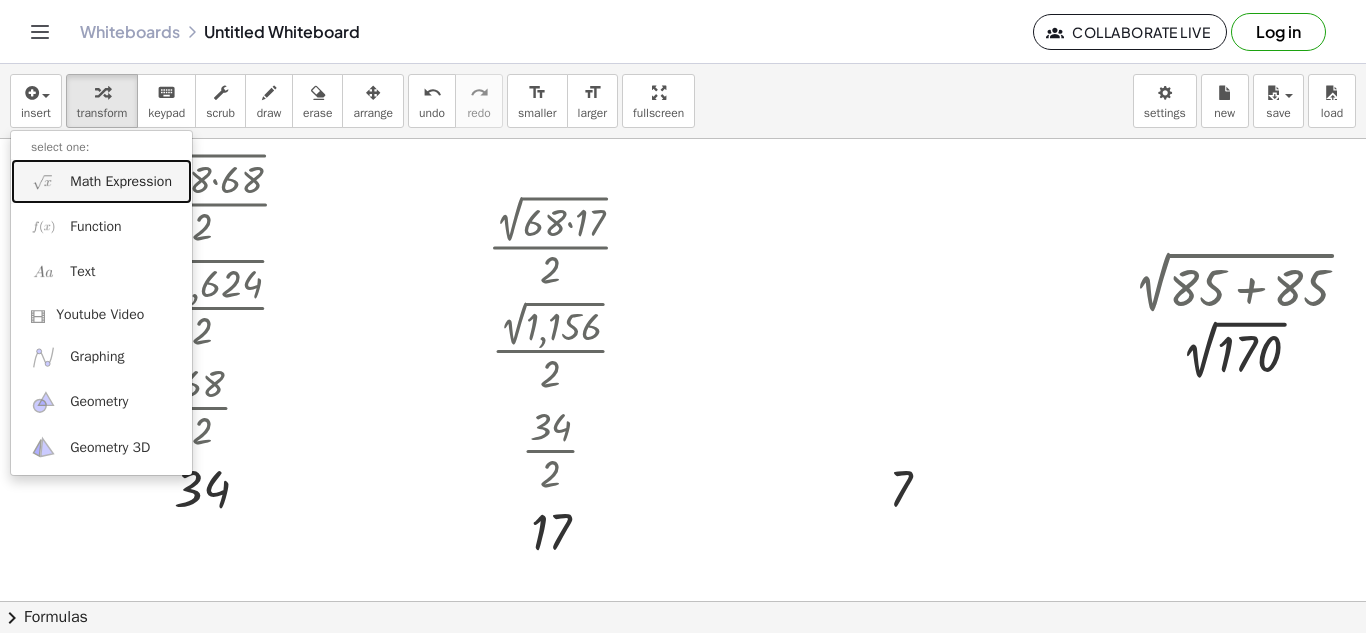 click on "Math Expression" at bounding box center (121, 182) 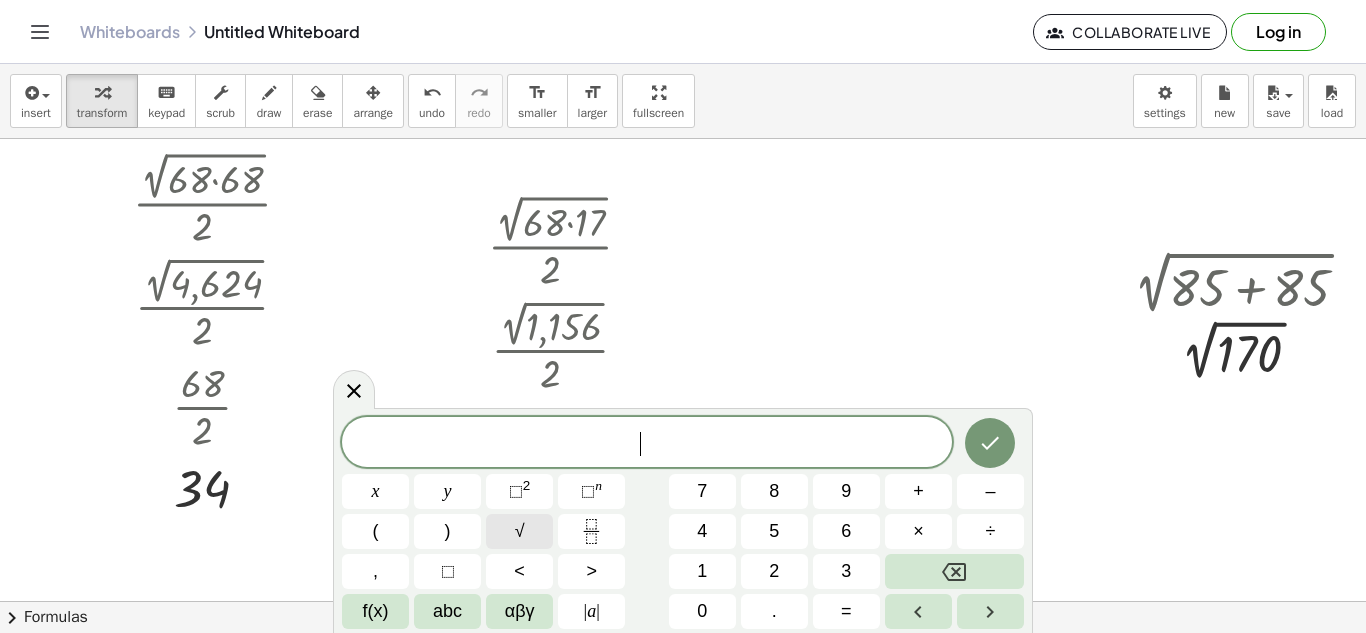 click on "√" at bounding box center [519, 531] 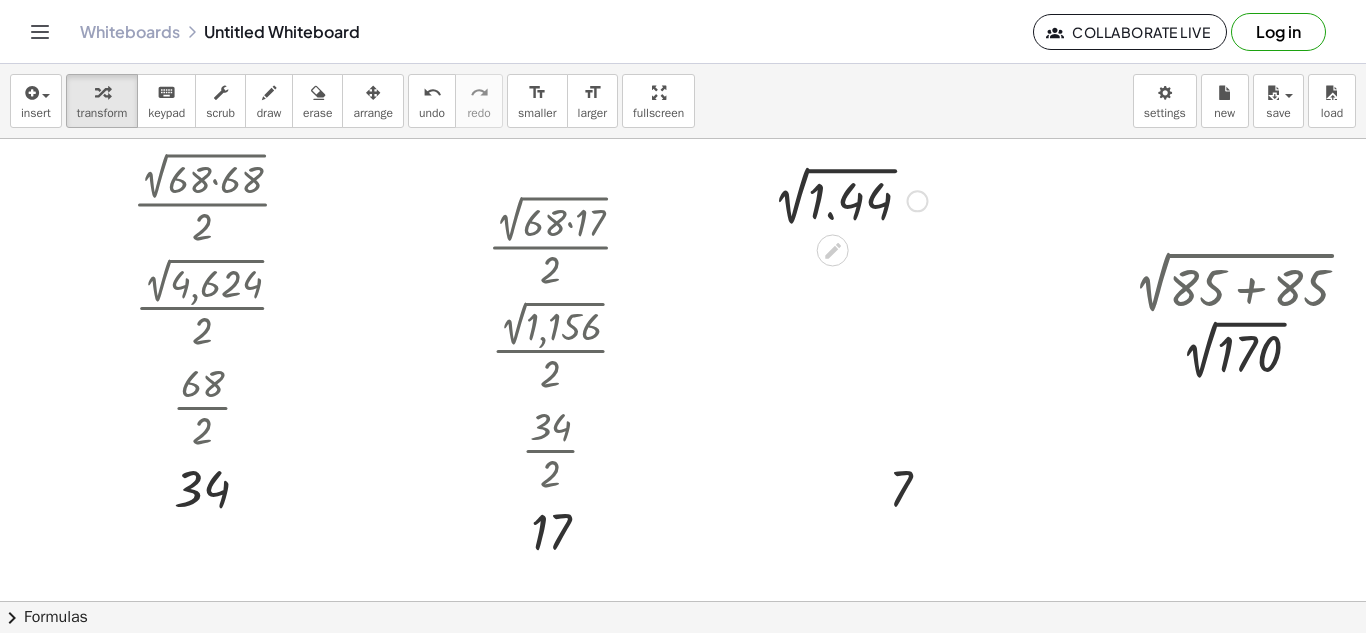click at bounding box center [844, 199] 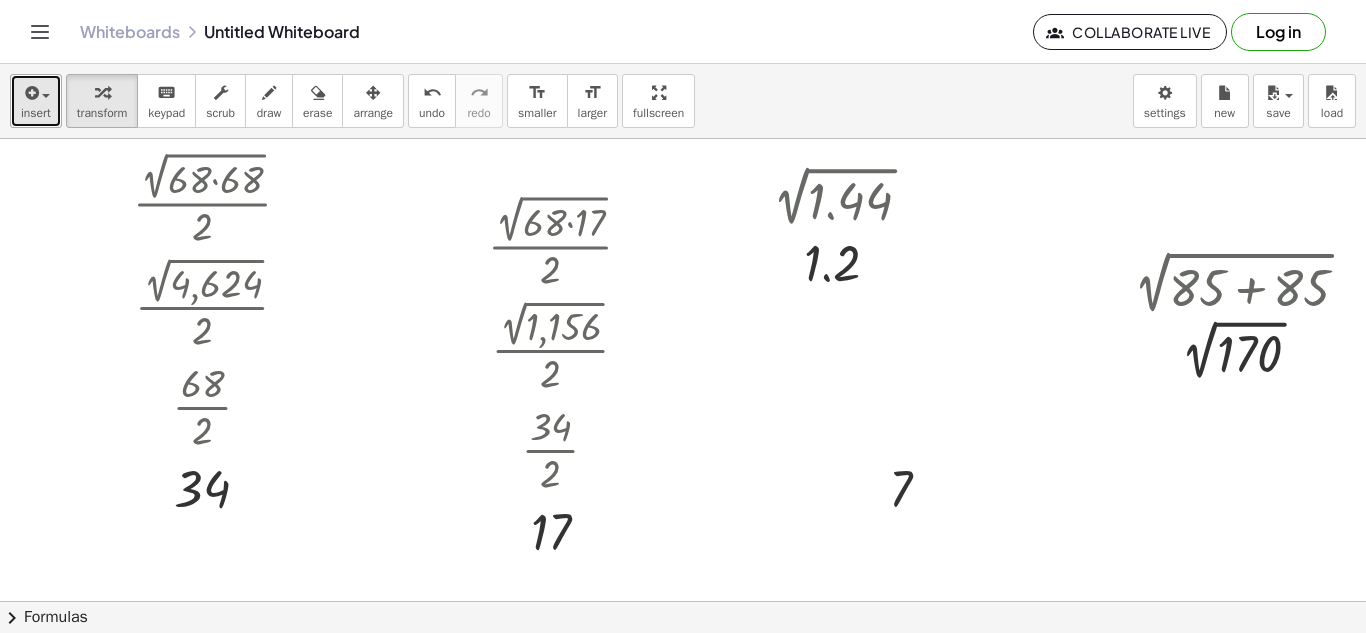 click on "insert" at bounding box center [36, 101] 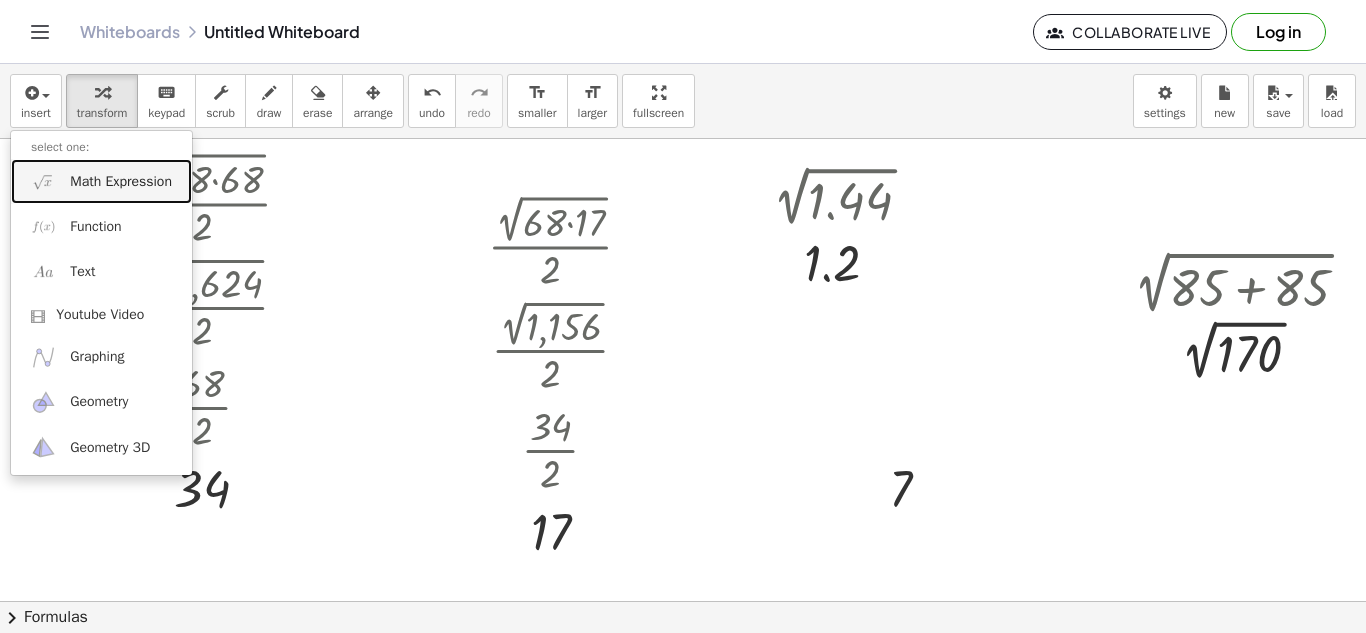 click on "Math Expression" at bounding box center [121, 182] 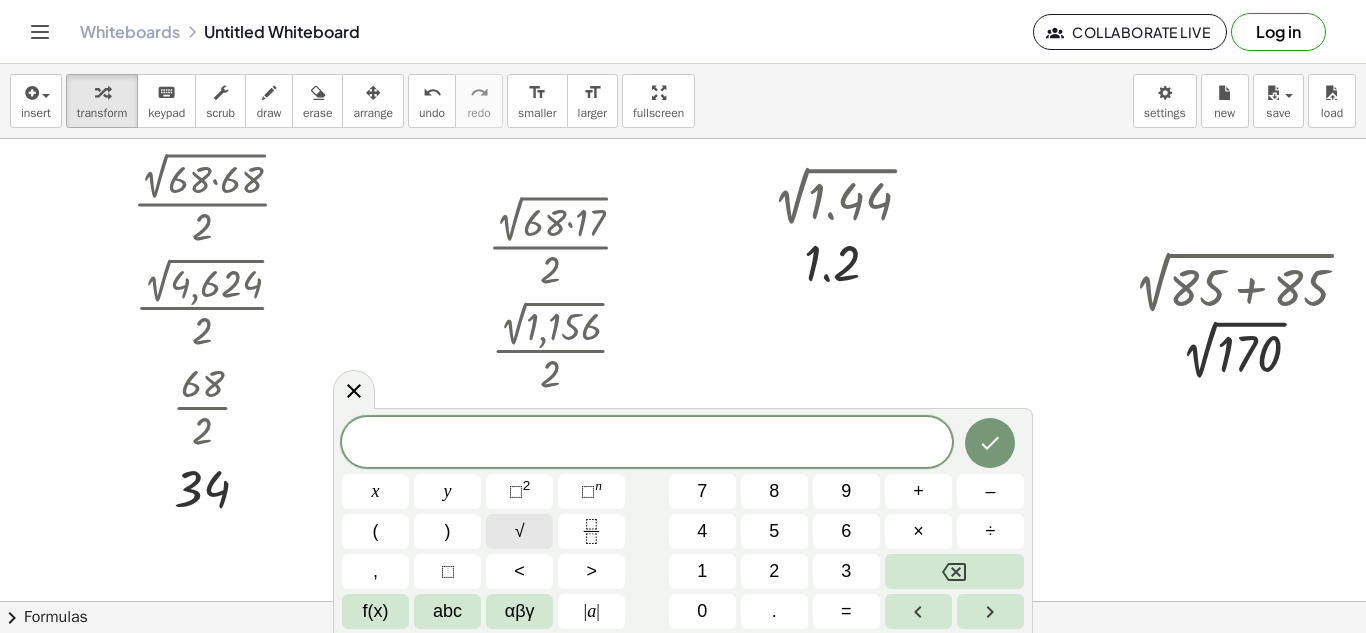 click on "√" at bounding box center [519, 531] 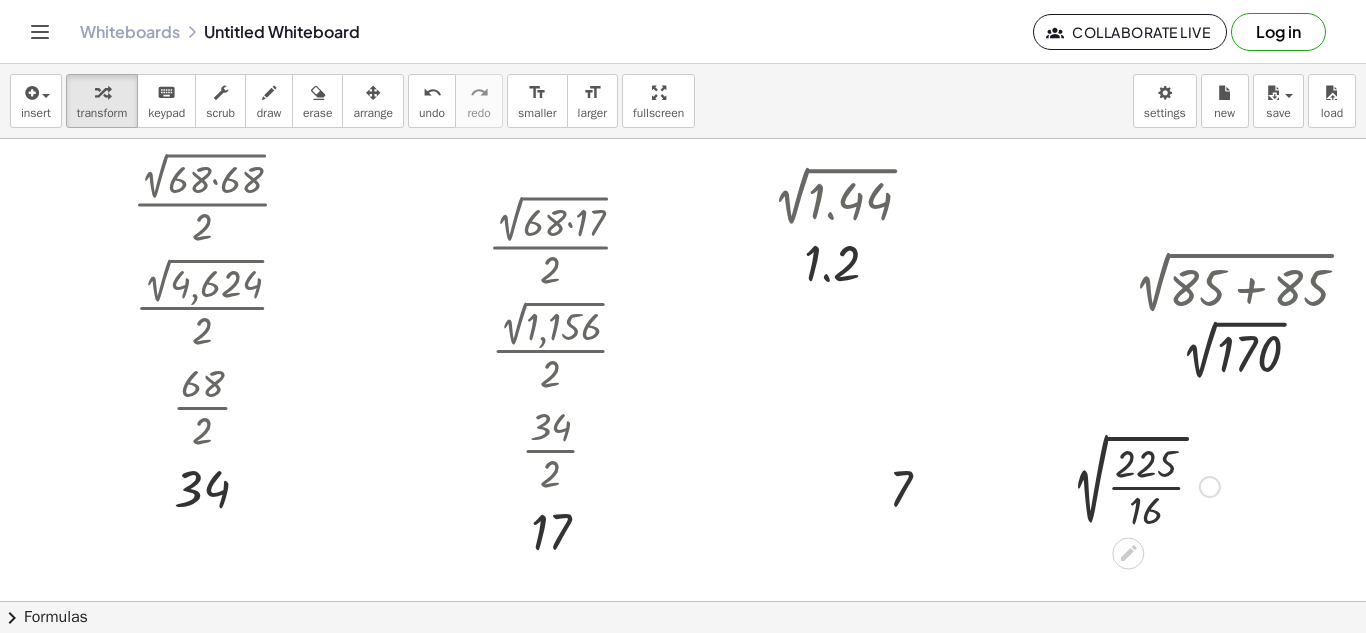 click at bounding box center [1140, 485] 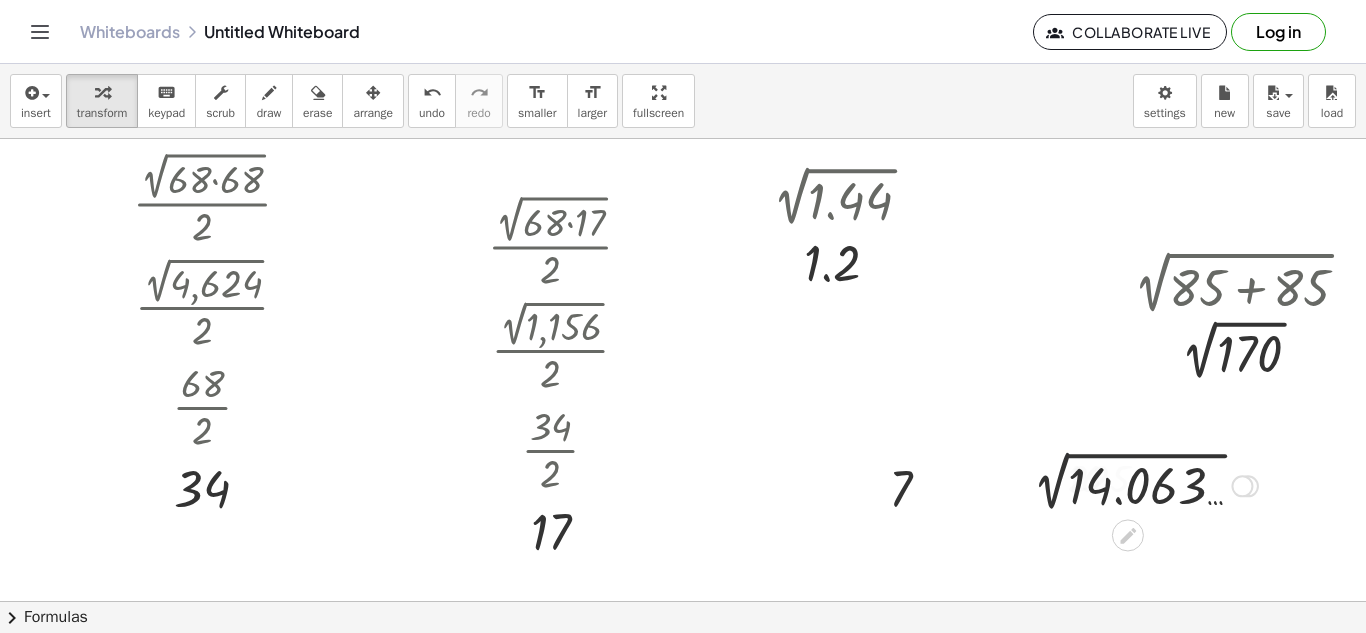 click at bounding box center (1140, 484) 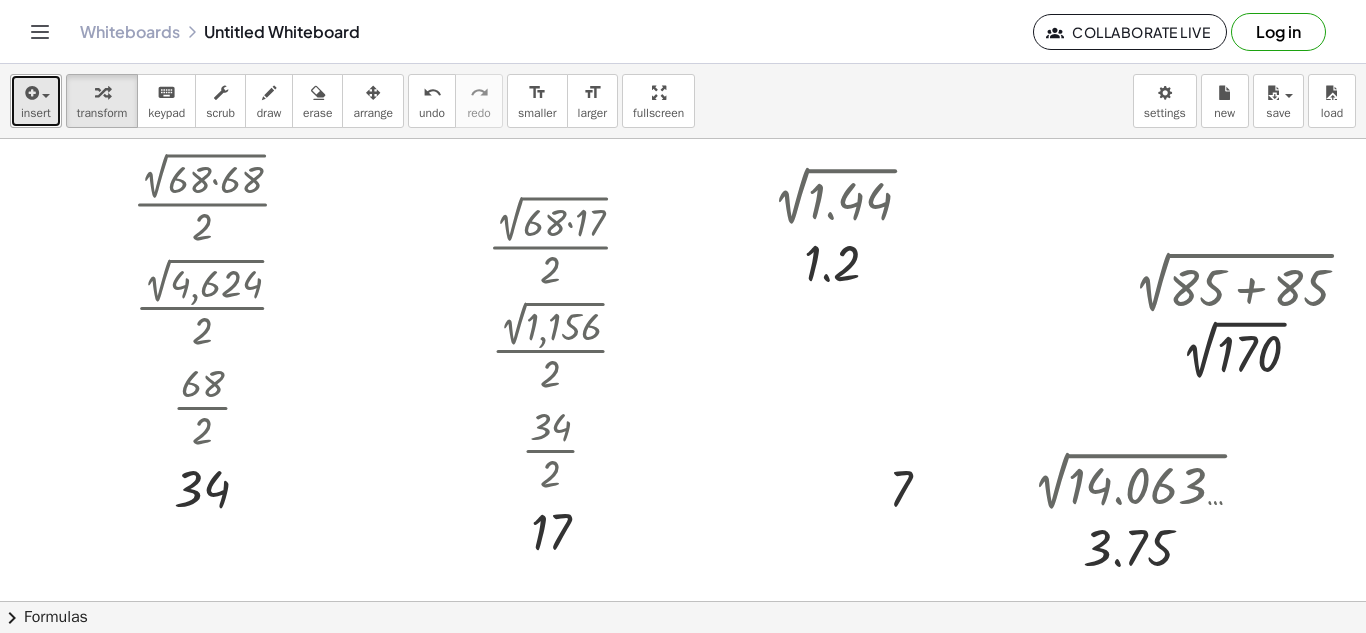 click on "insert" at bounding box center [36, 101] 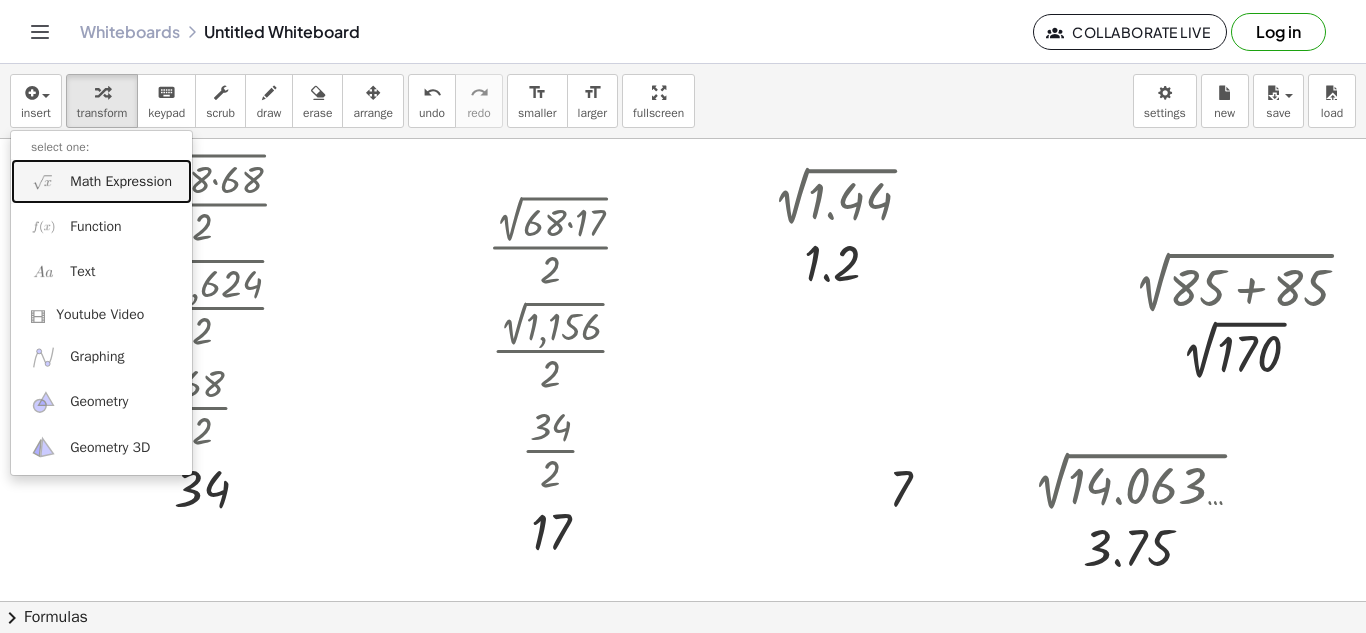 click on "Math Expression" at bounding box center [121, 182] 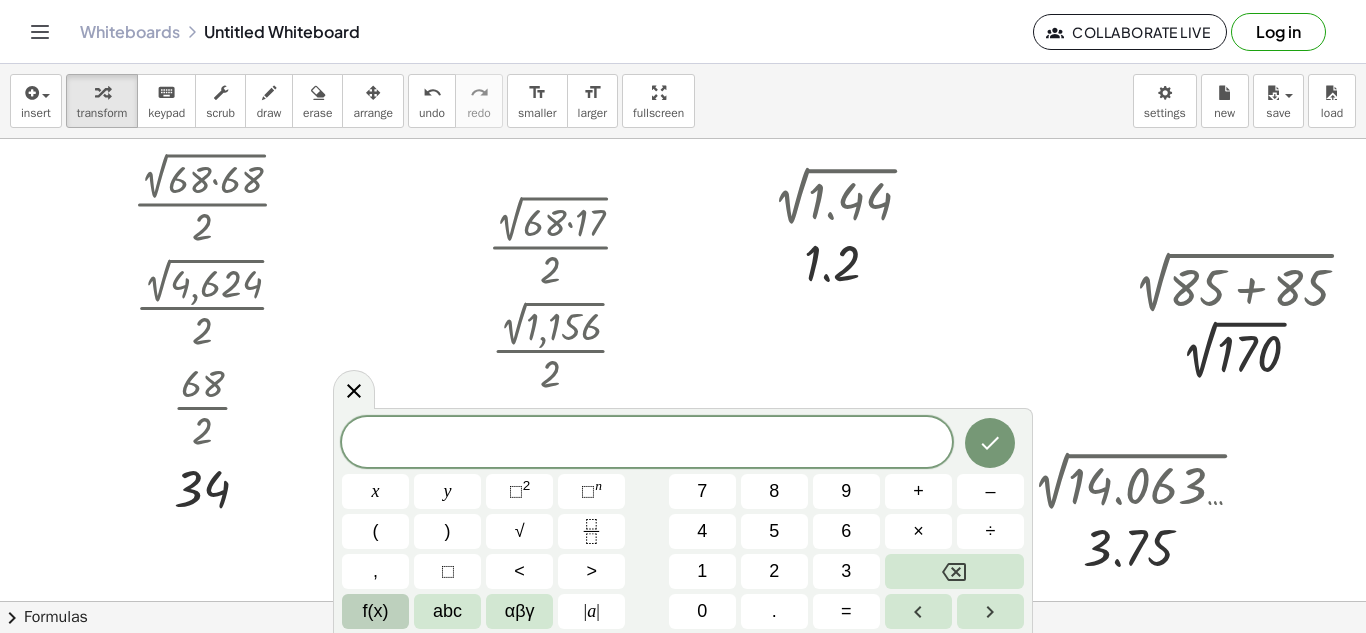 click on "f(x)" at bounding box center (375, 611) 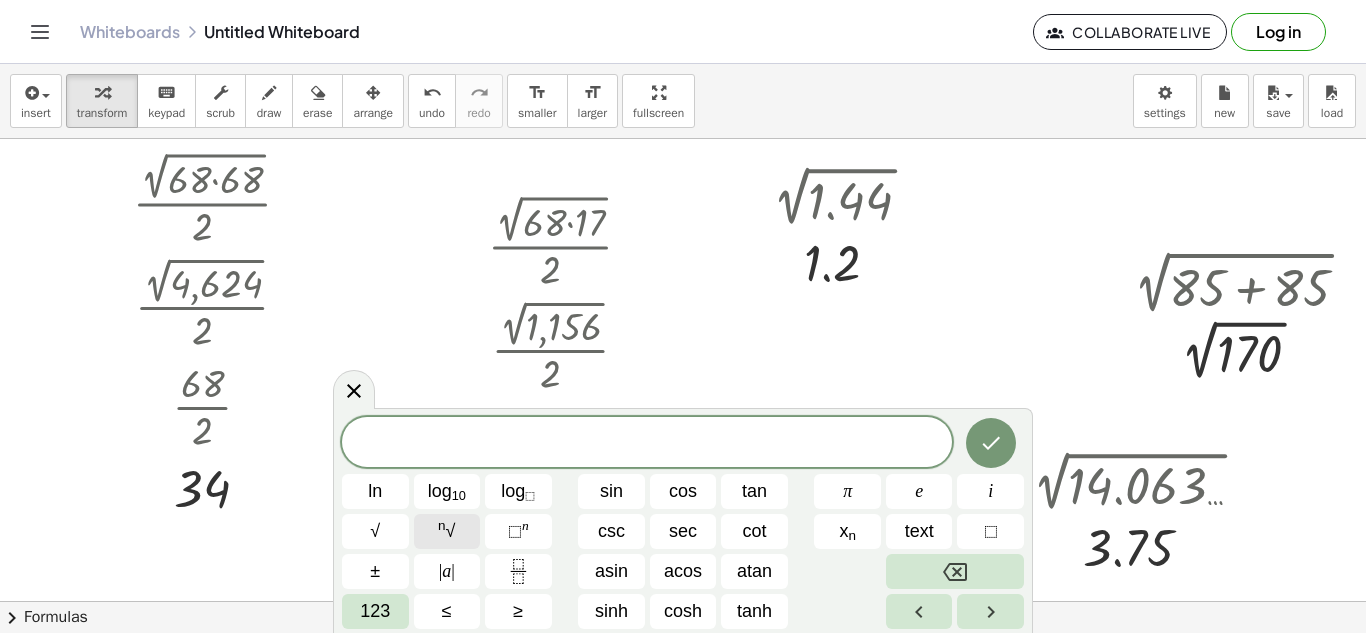 click on "n √" 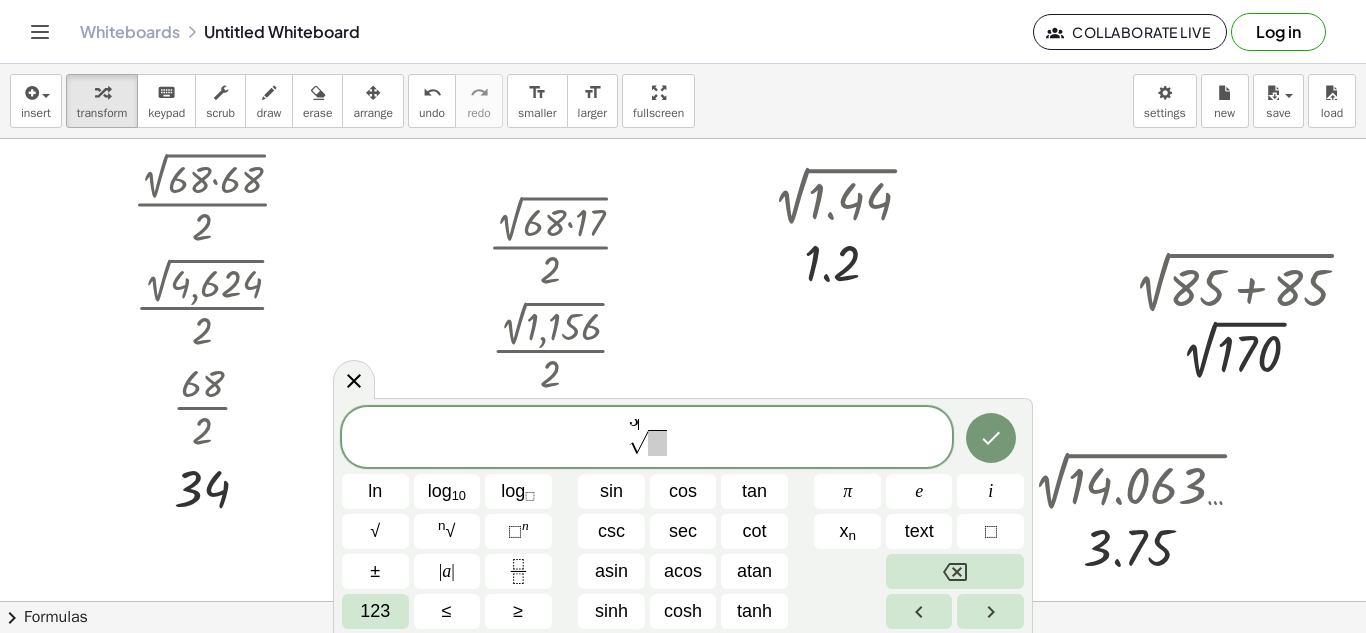click on "3 ​ √" at bounding box center [647, 438] 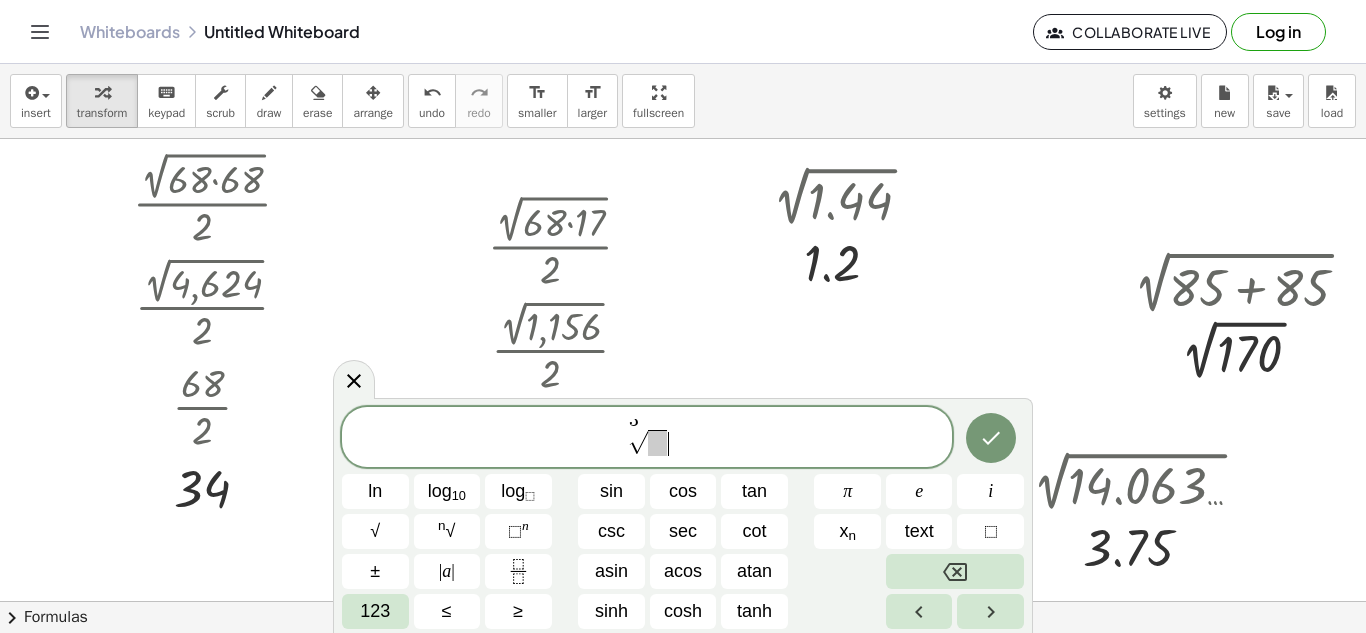 click at bounding box center [657, 443] 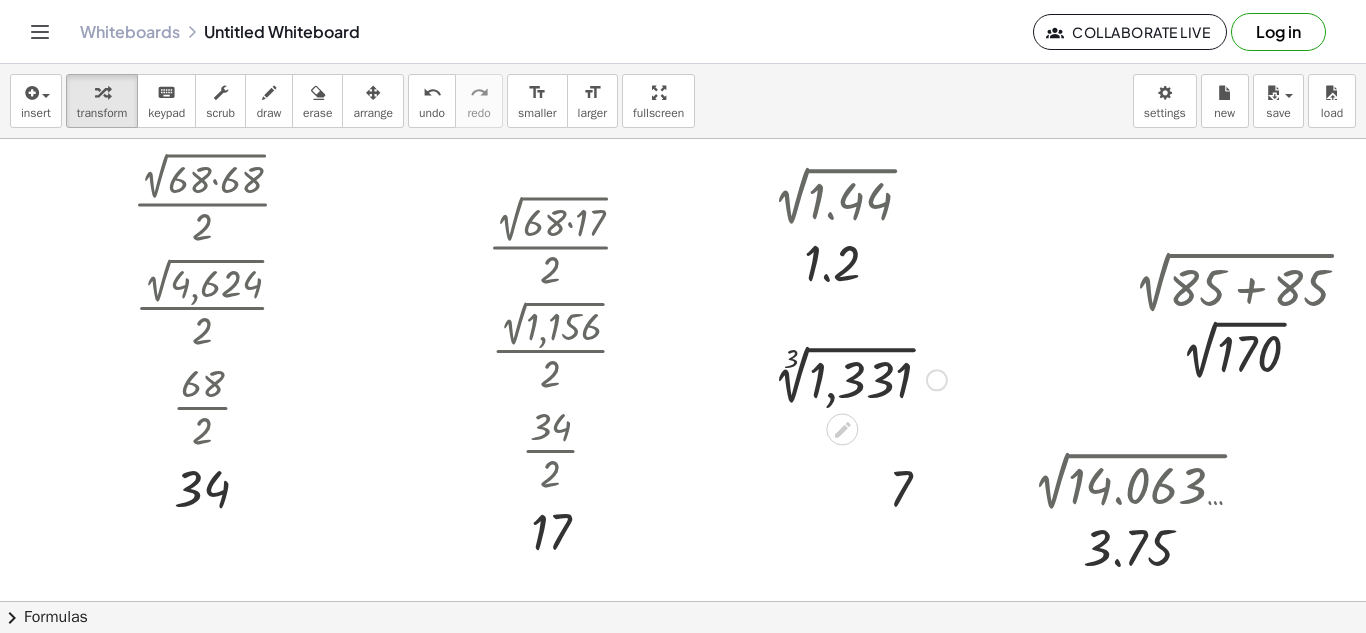click at bounding box center [854, 378] 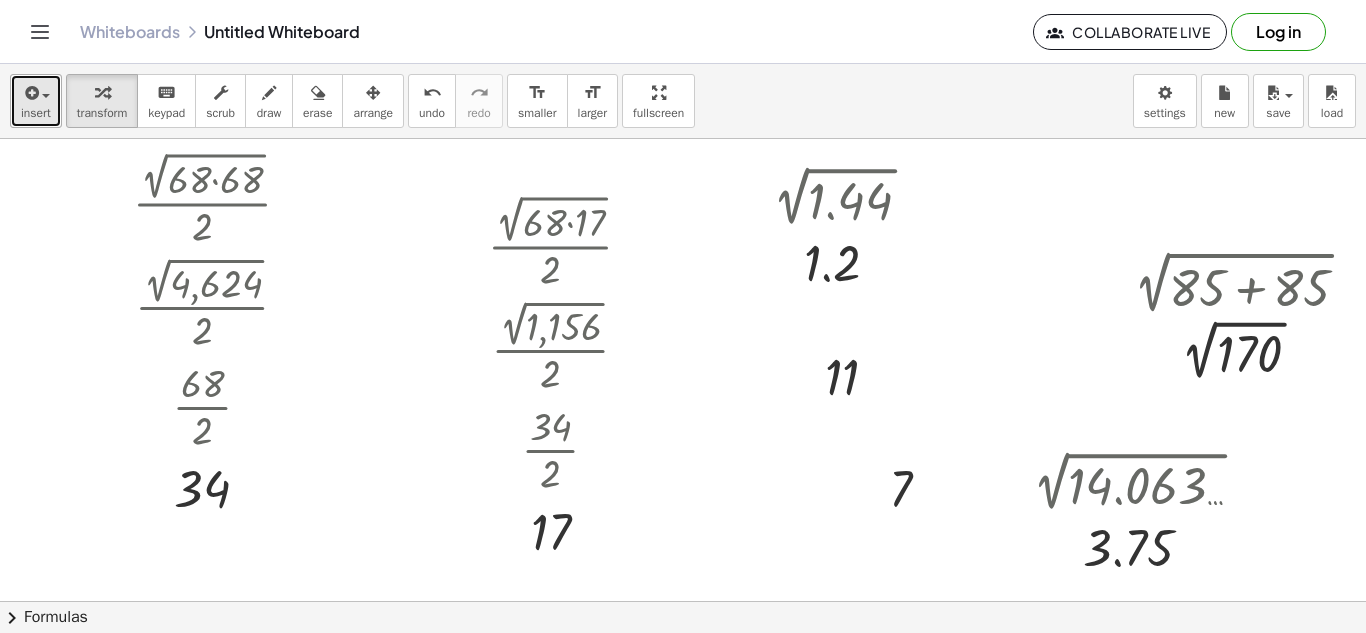click at bounding box center [30, 93] 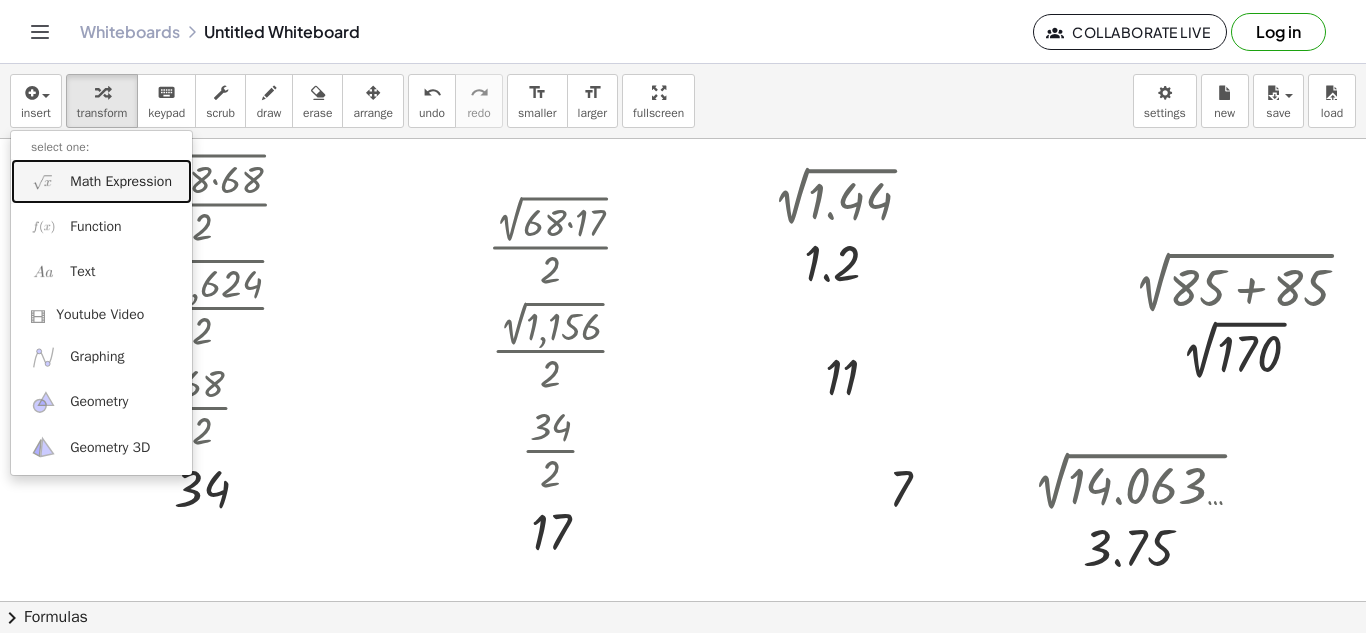 click on "Math Expression" at bounding box center [121, 182] 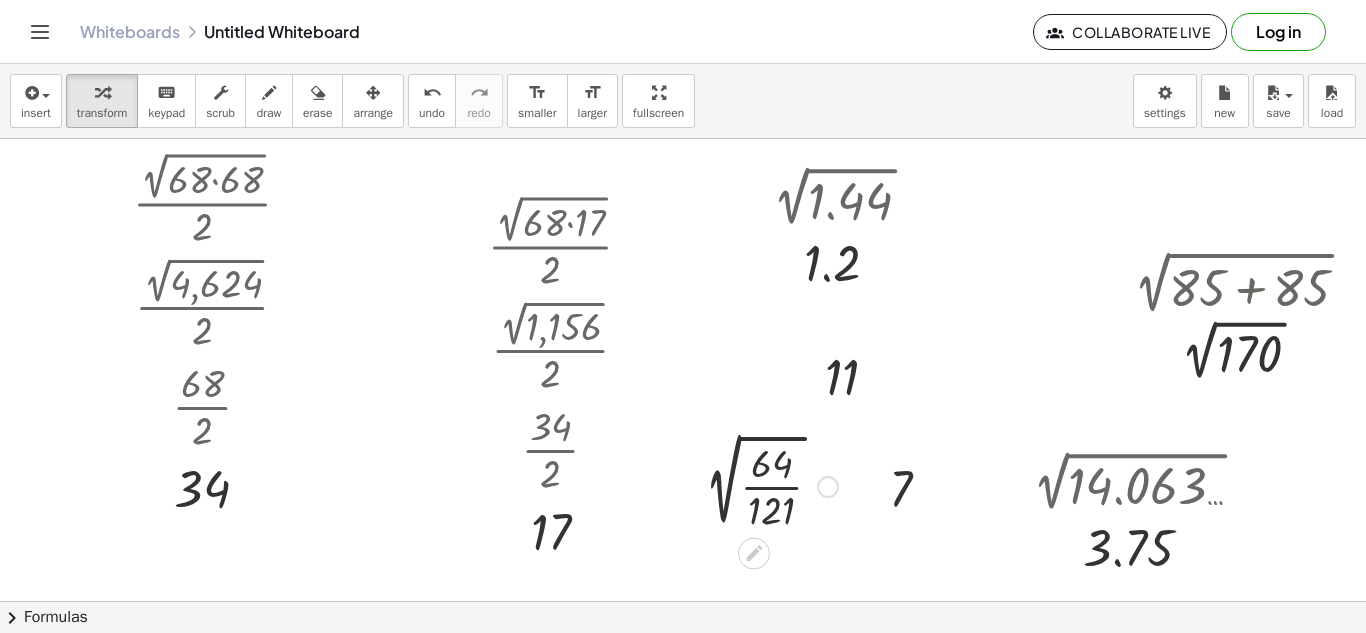 click at bounding box center (766, 485) 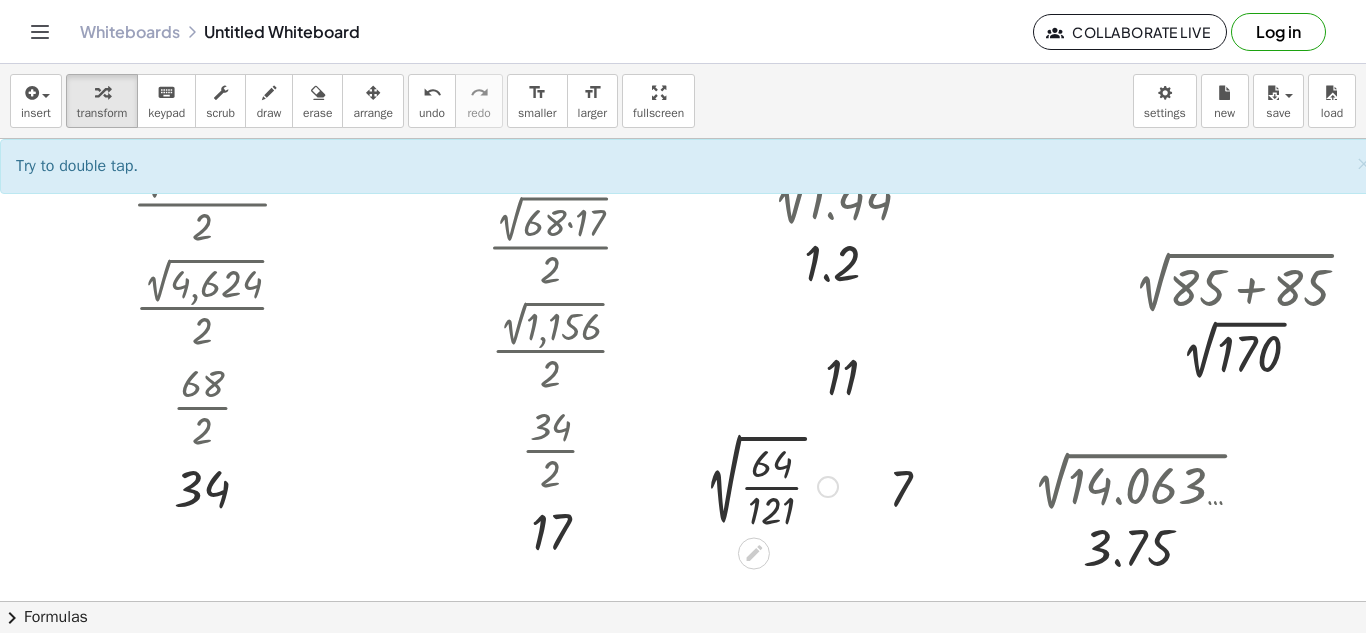 click at bounding box center (766, 485) 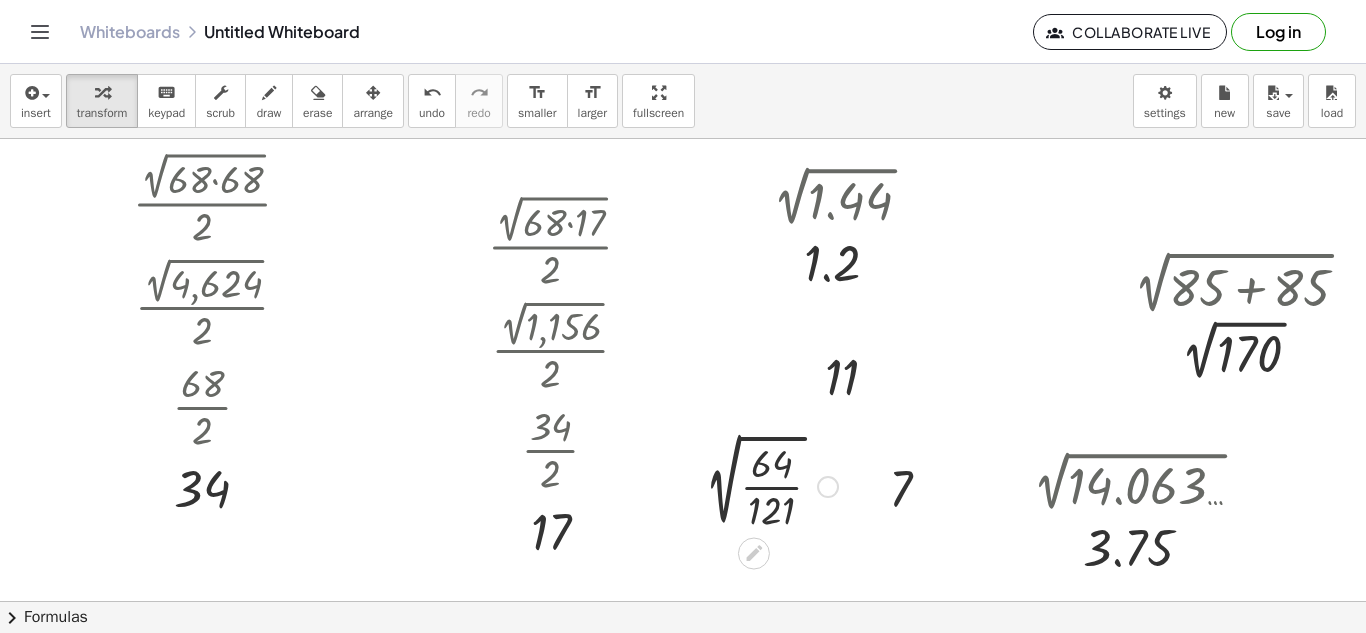click at bounding box center [766, 485] 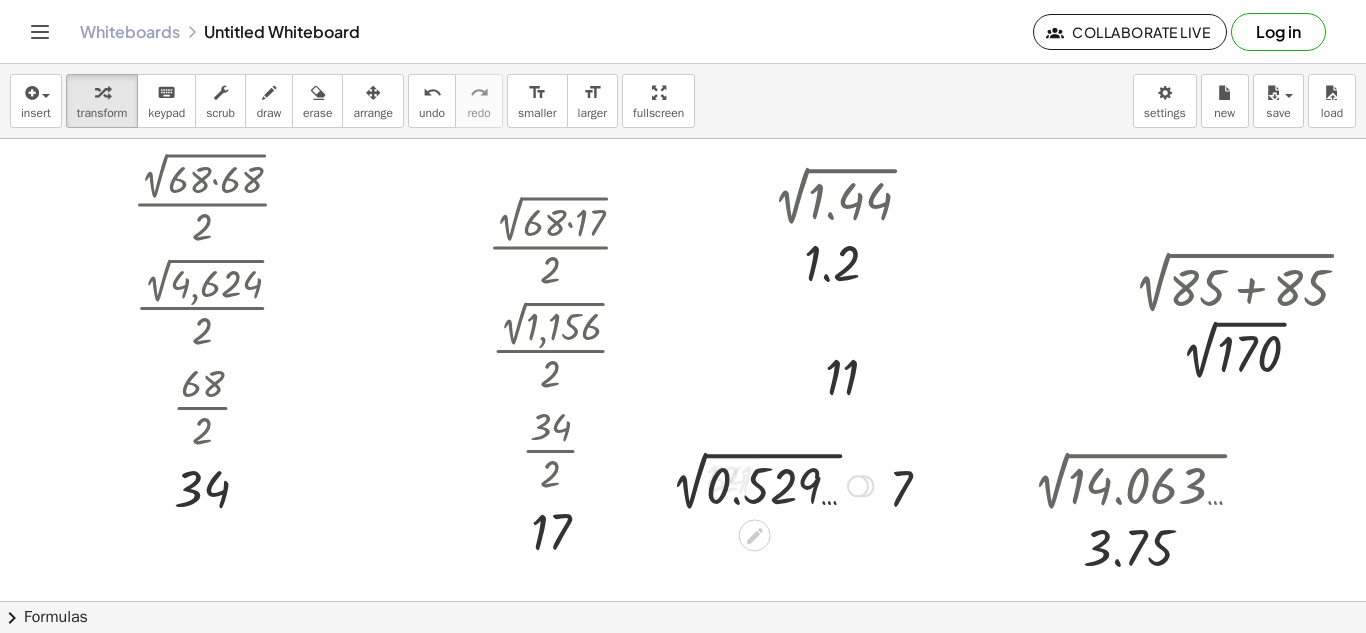 click at bounding box center [766, 484] 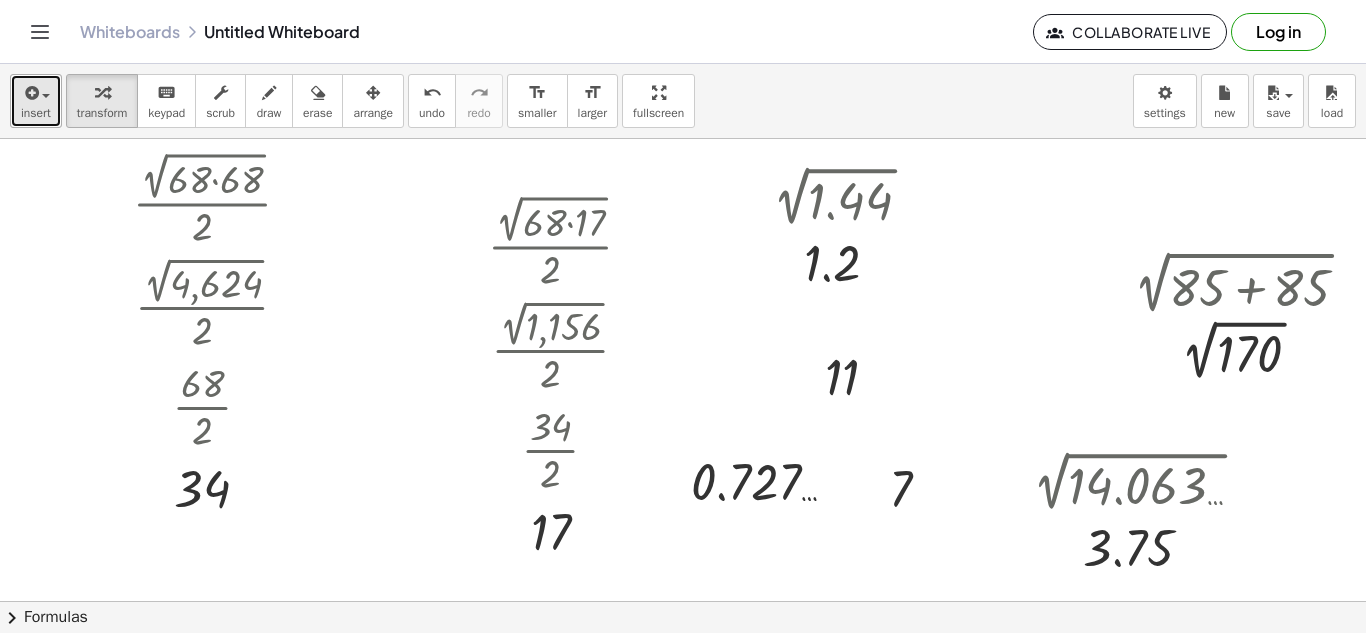 click on "insert" at bounding box center (36, 113) 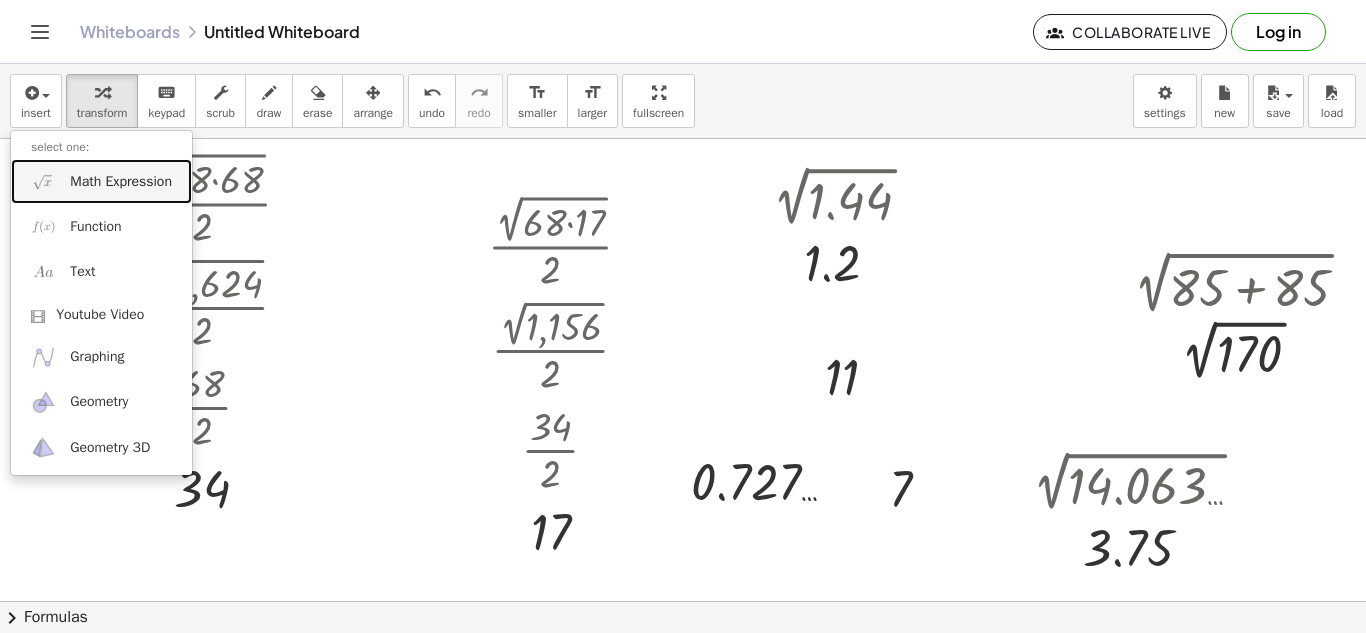 click on "Math Expression" at bounding box center [101, 181] 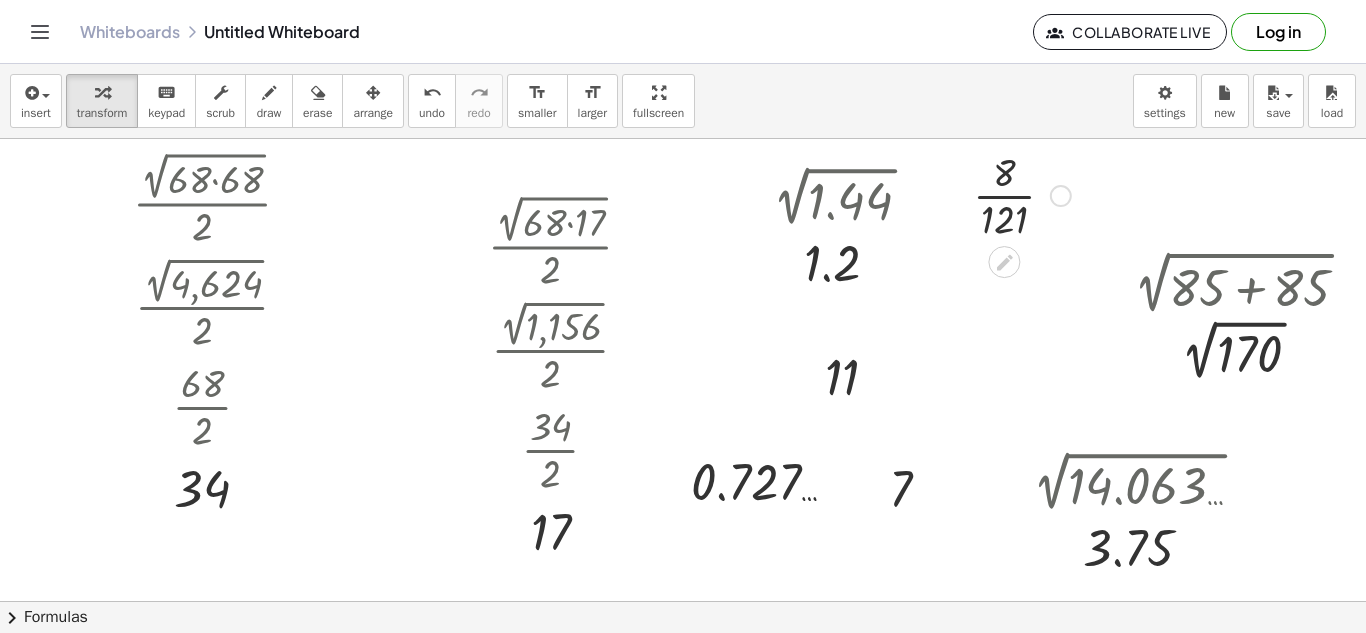 click at bounding box center (1022, 194) 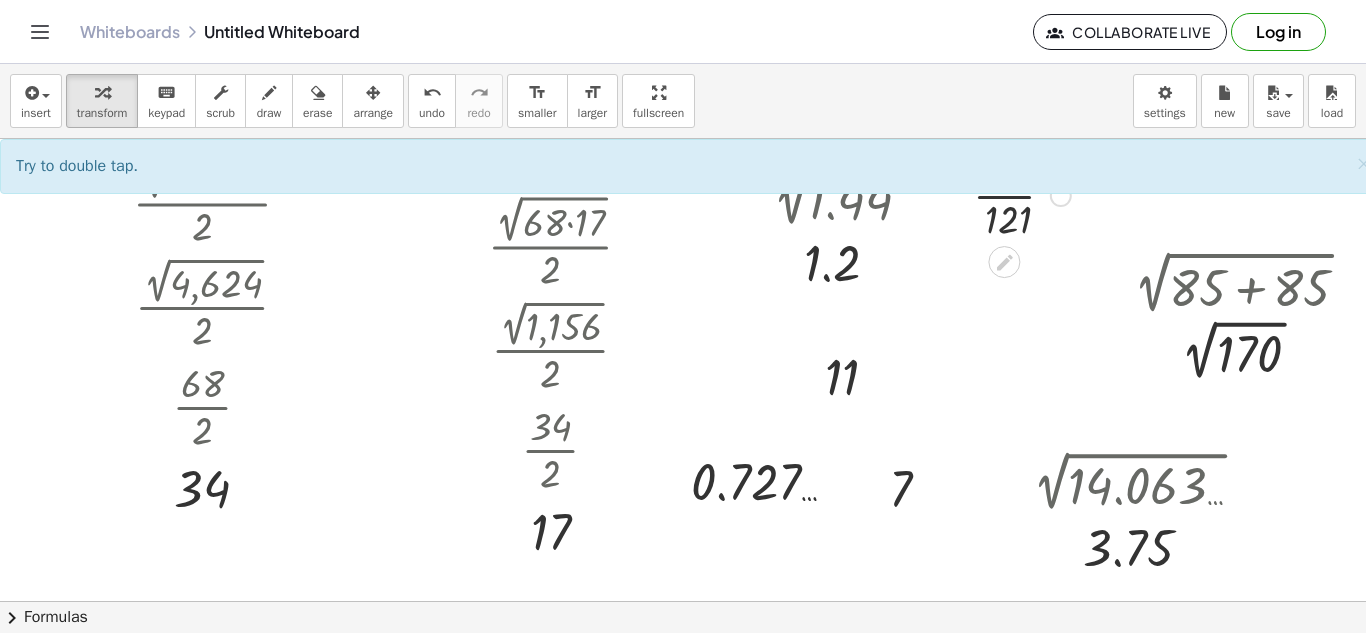 click at bounding box center (1022, 194) 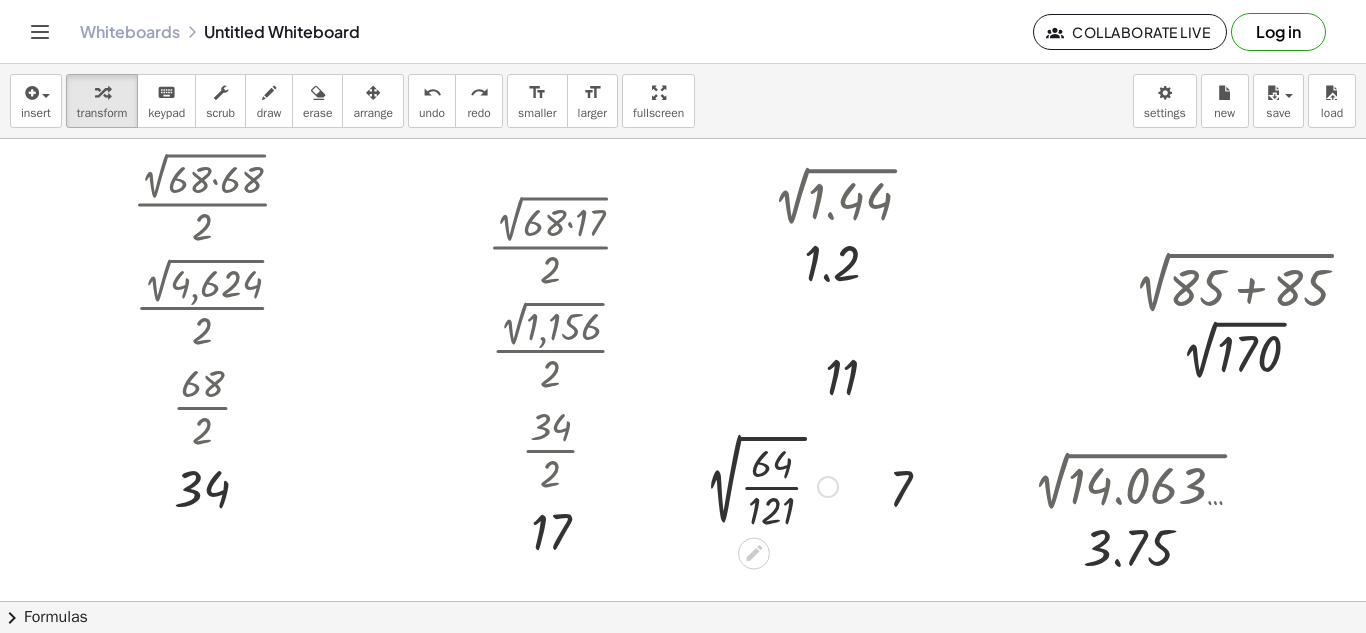click at bounding box center (766, 485) 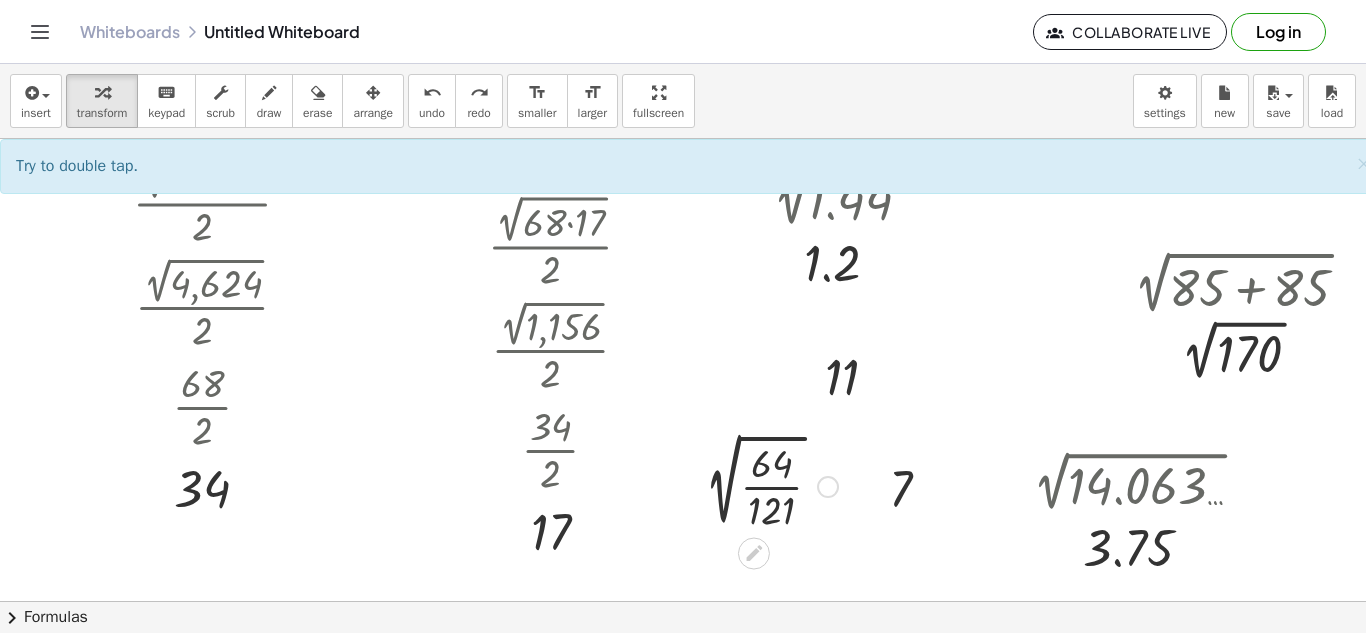 click at bounding box center [766, 485] 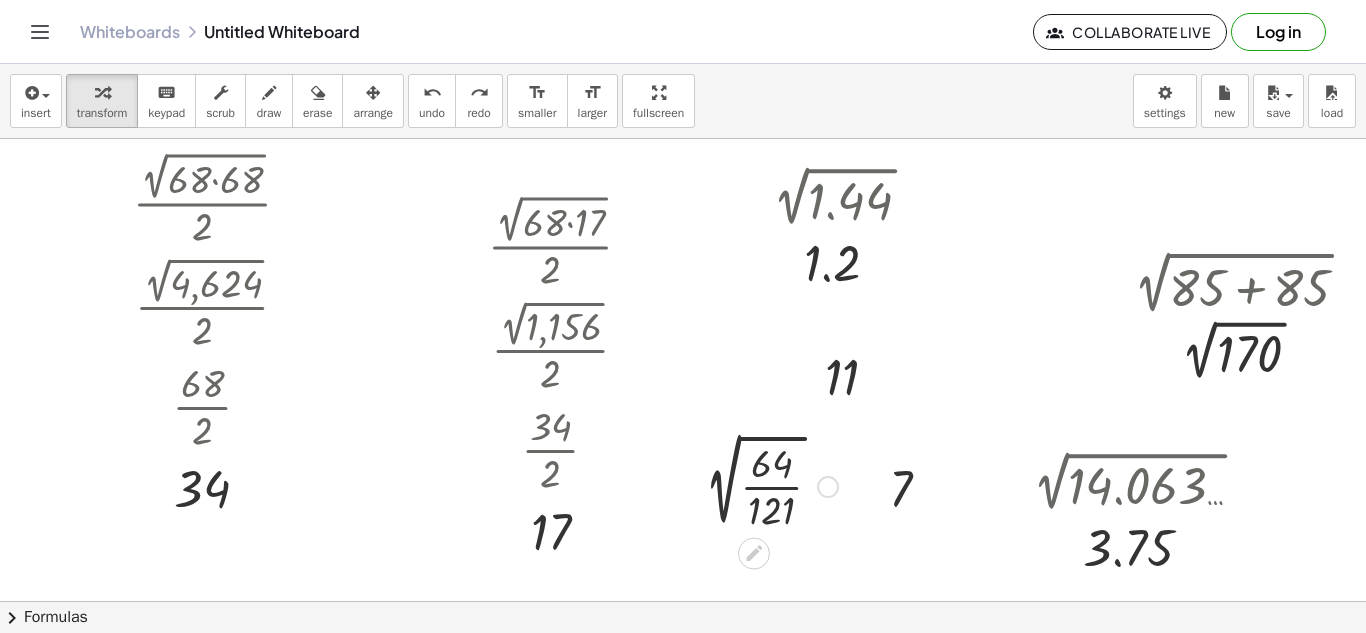 click at bounding box center [766, 485] 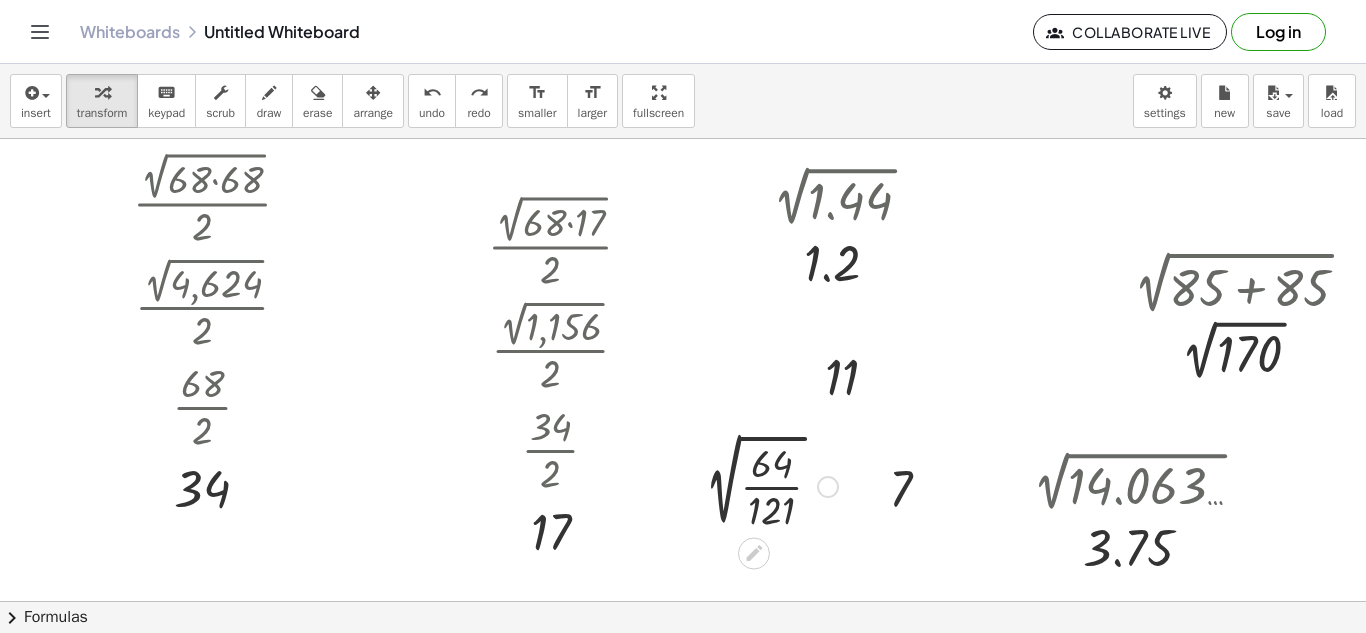 click at bounding box center (766, 485) 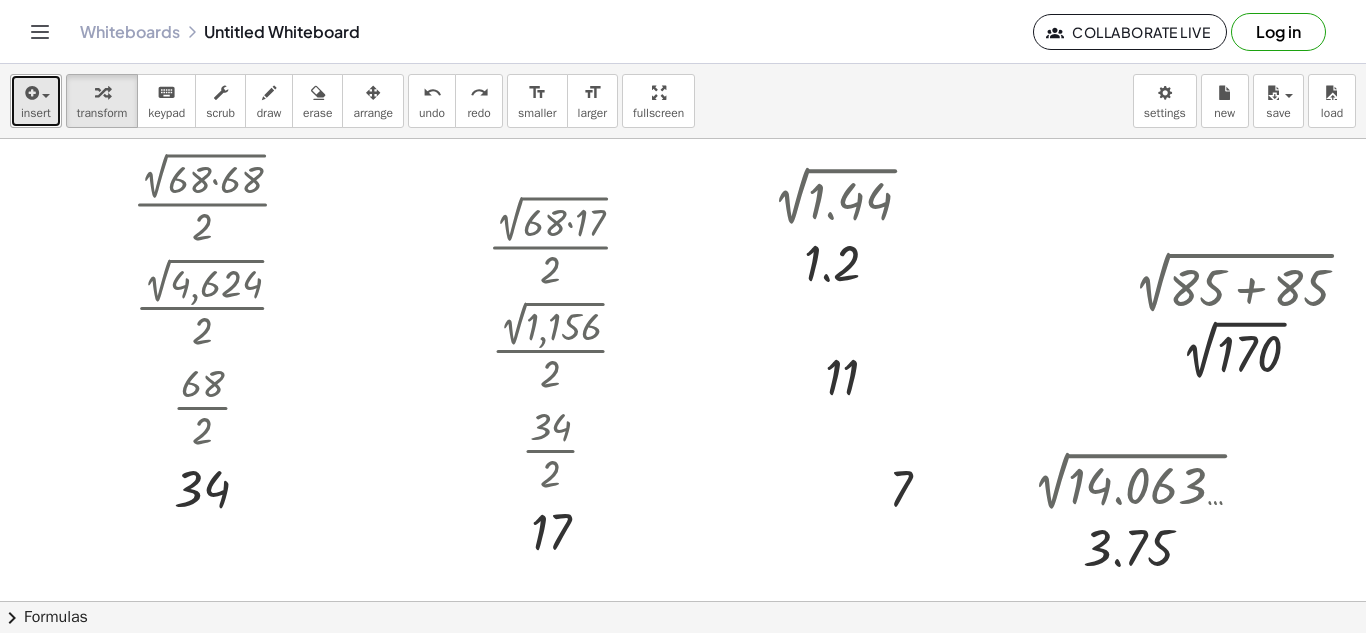 click on "insert" at bounding box center (36, 113) 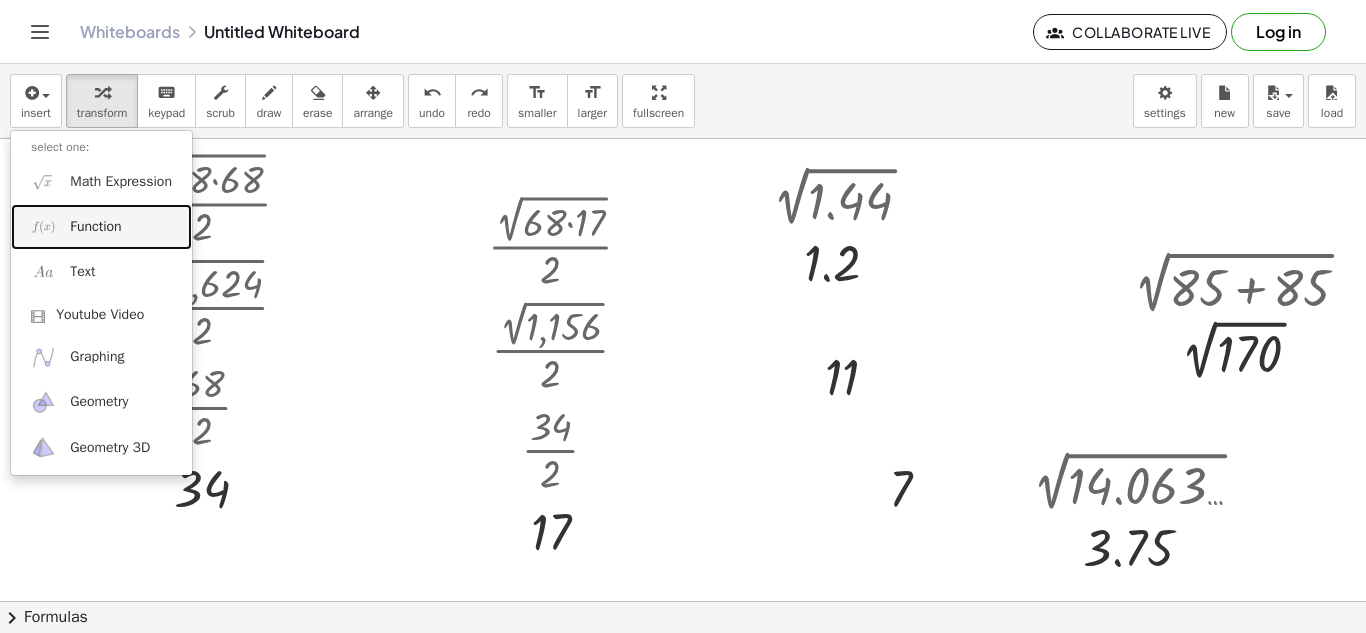 click on "Function" at bounding box center (101, 226) 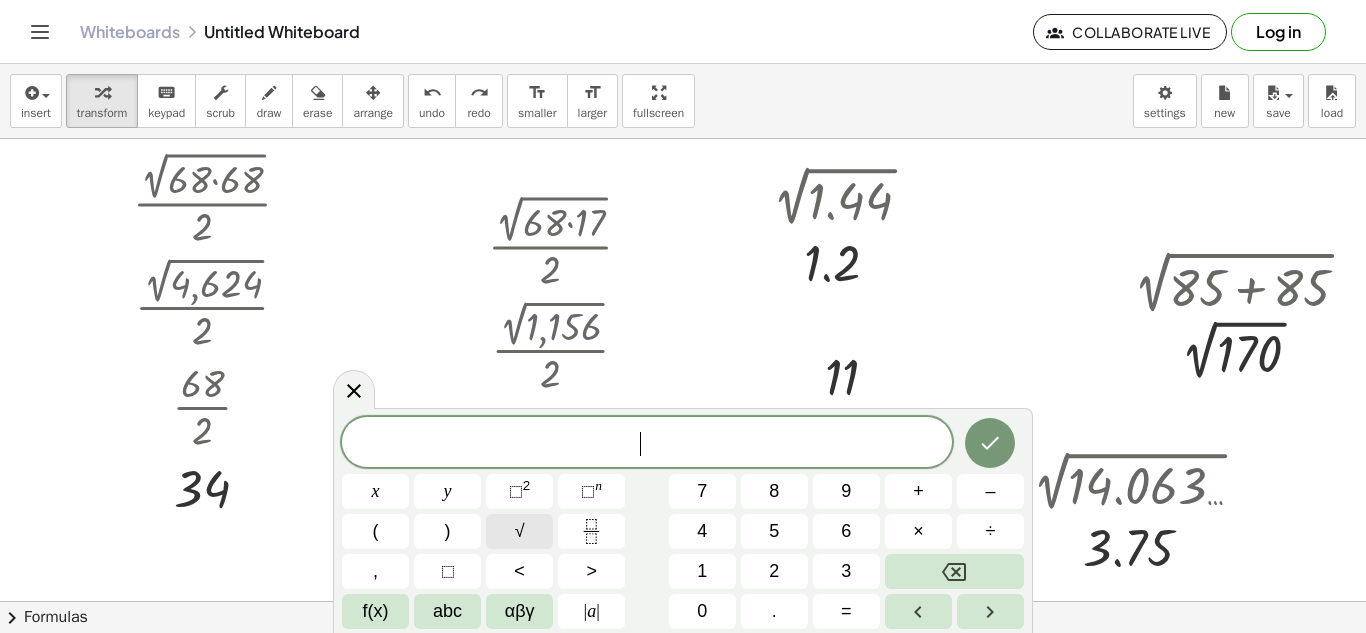 click on "√" at bounding box center (520, 531) 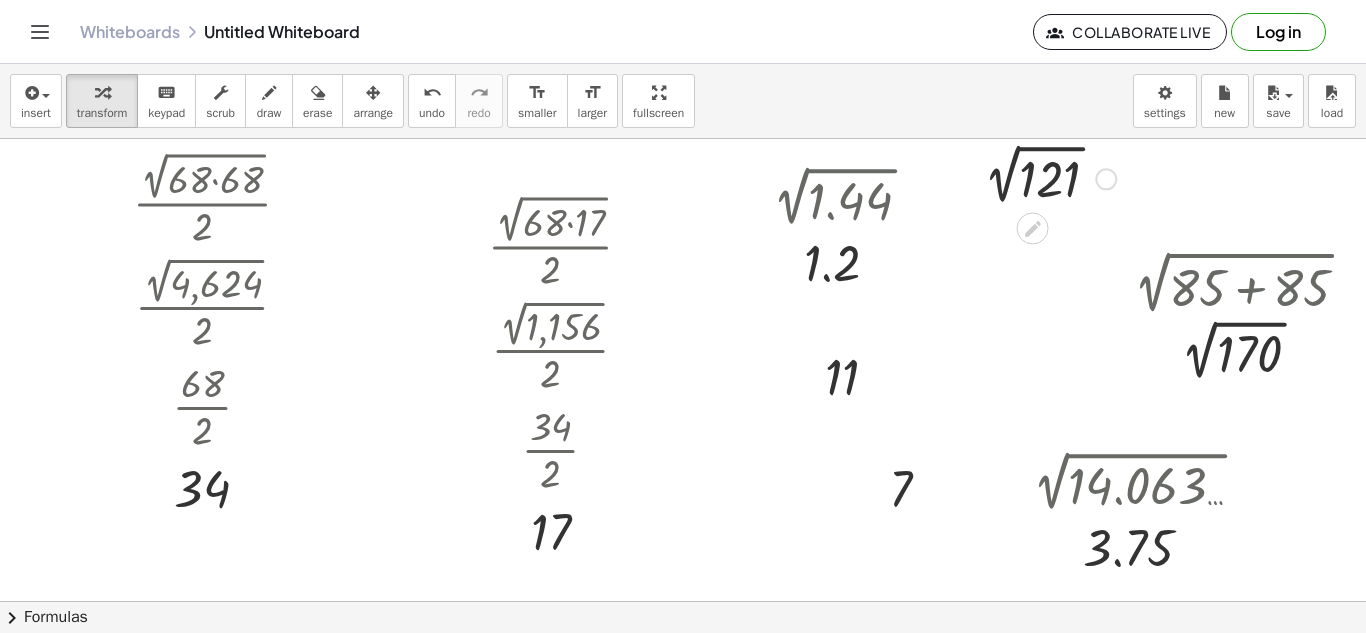 click at bounding box center [1044, 177] 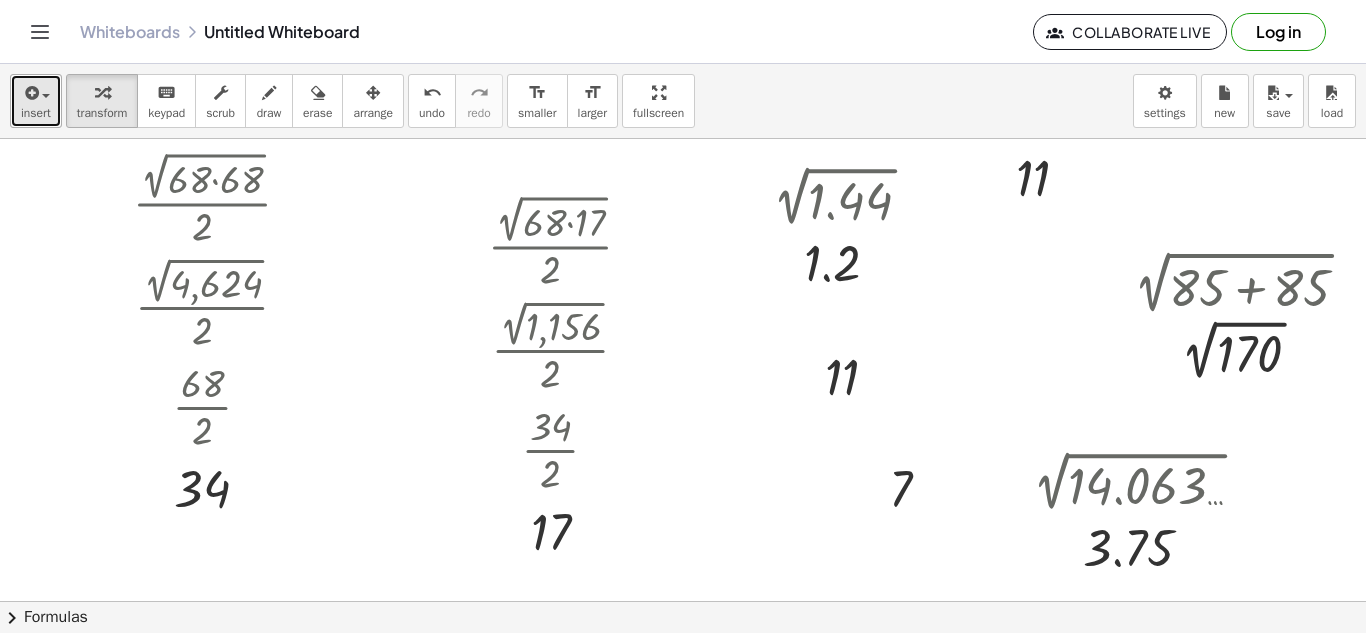 click on "insert" at bounding box center [36, 113] 